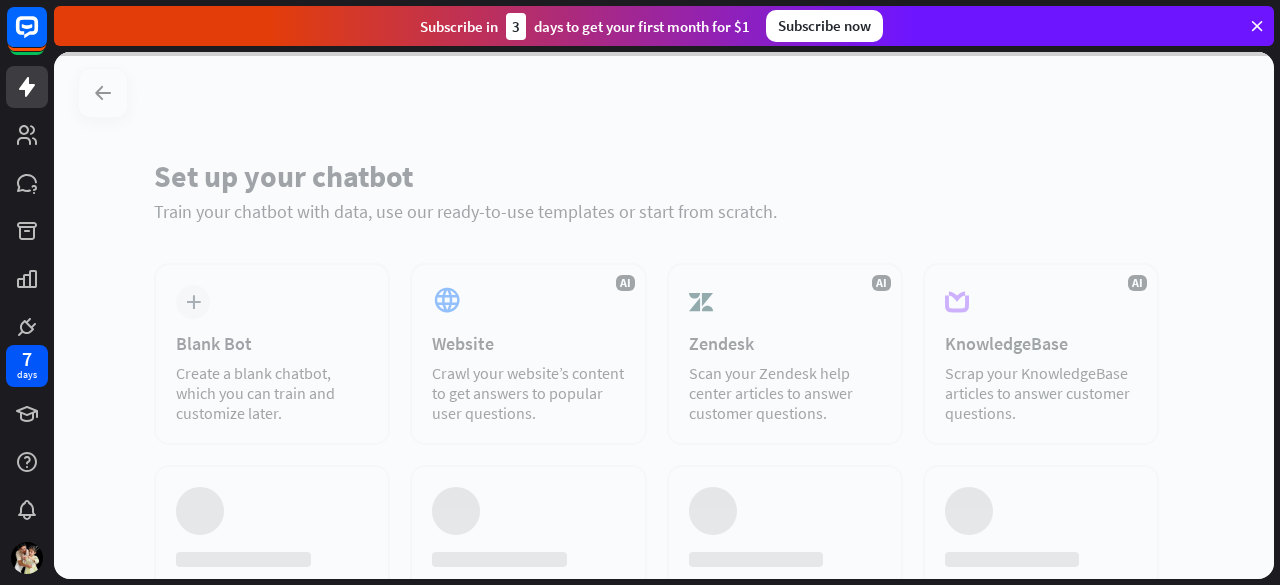 scroll, scrollTop: 0, scrollLeft: 0, axis: both 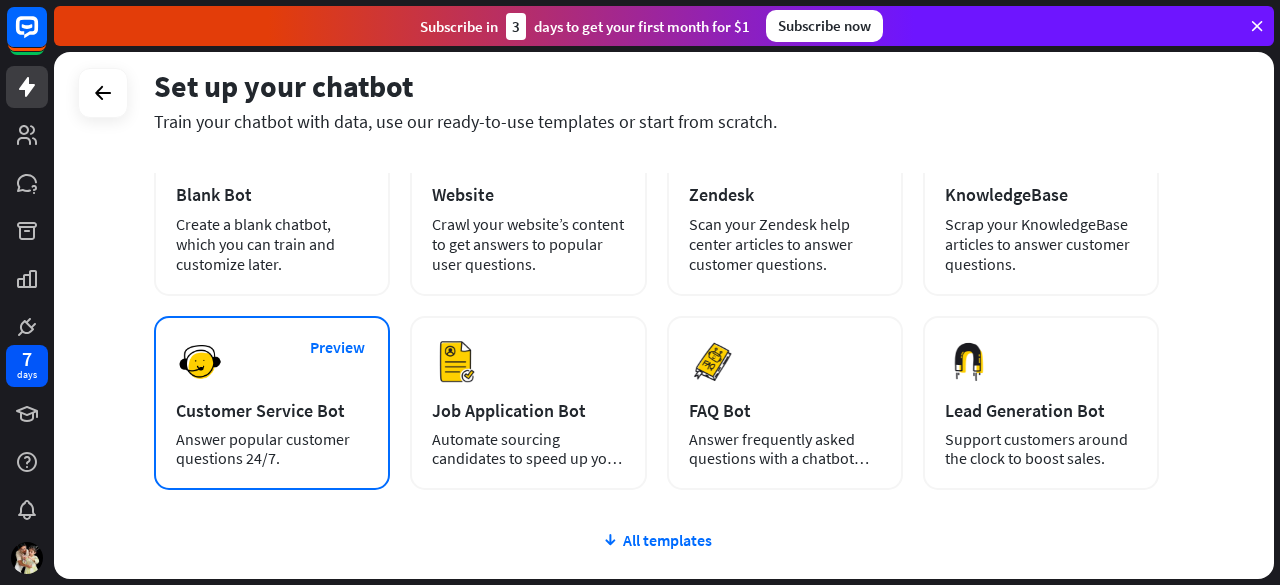 click on "Preview
Customer Service Bot
Answer popular customer questions 24/7." at bounding box center [272, 403] 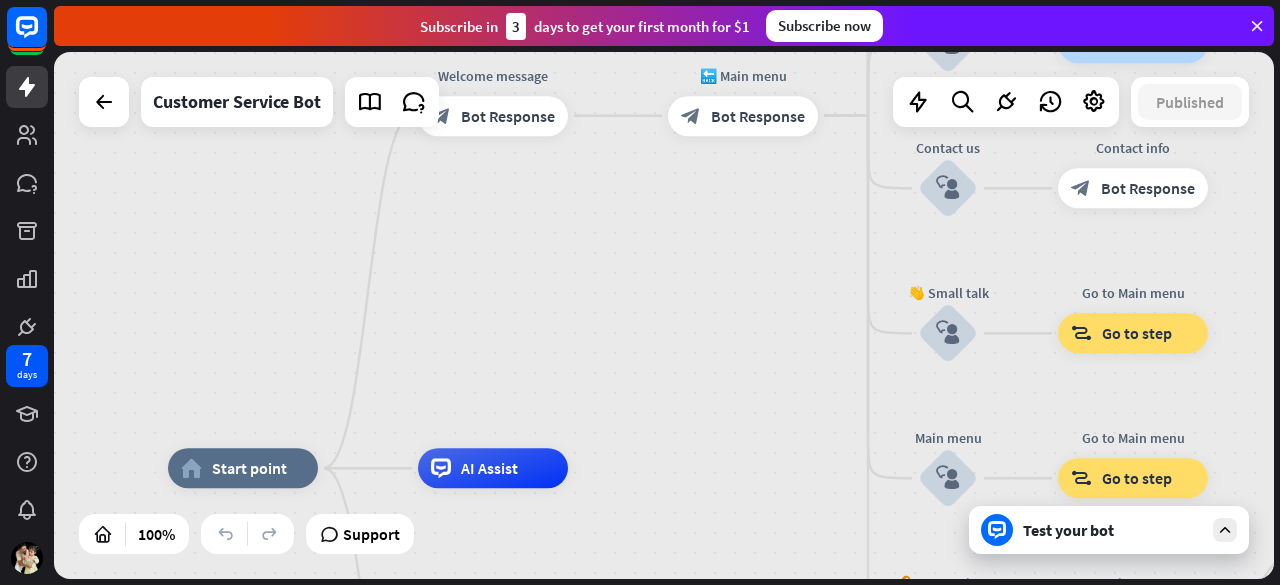 click on "Test your bot" at bounding box center [1113, 530] 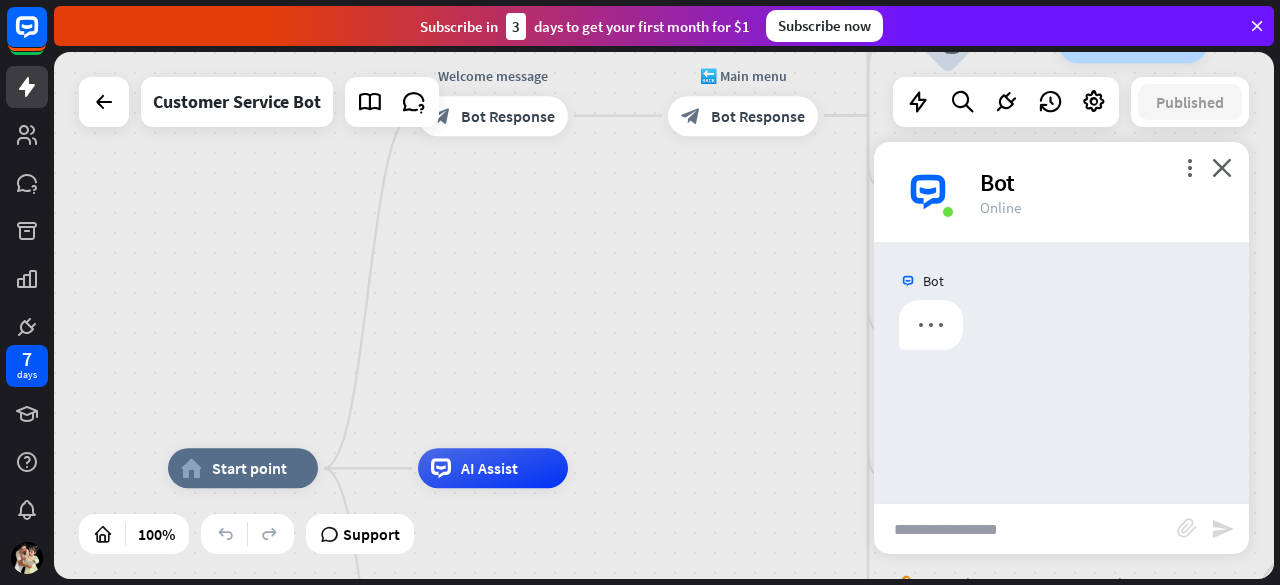 click at bounding box center (1025, 529) 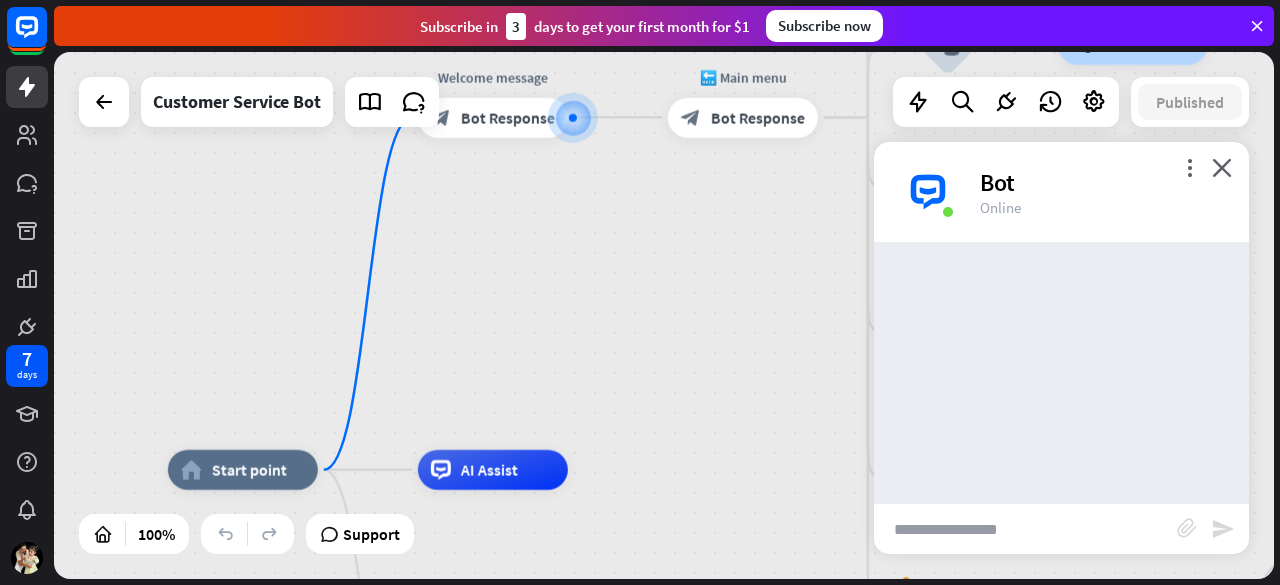 type on "*" 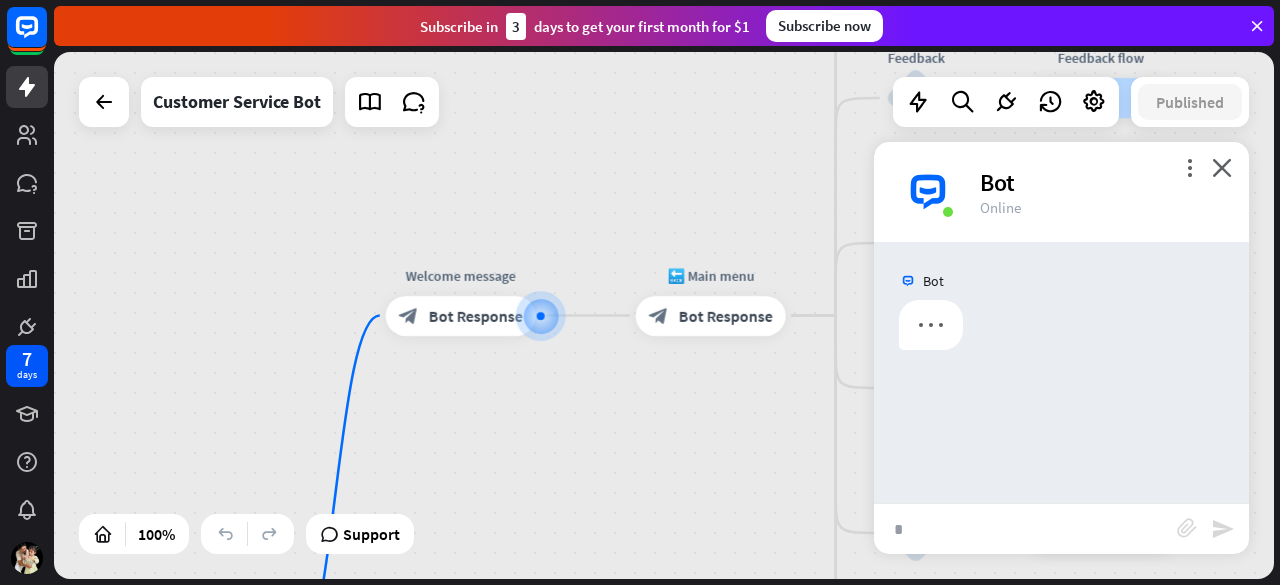 type 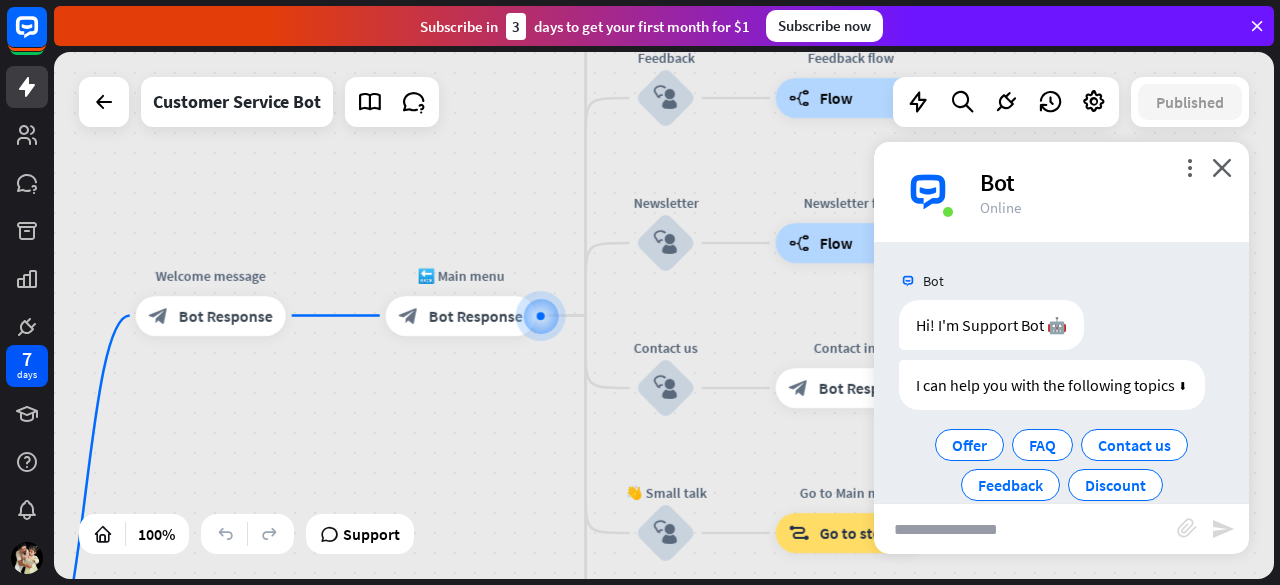 scroll, scrollTop: 71, scrollLeft: 0, axis: vertical 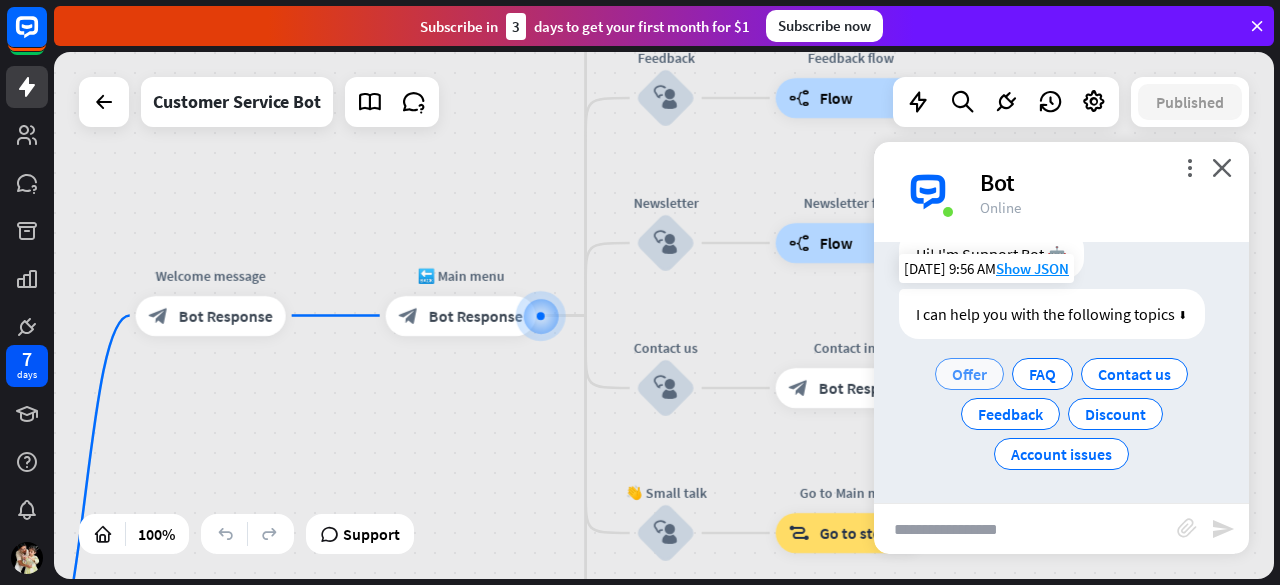 click on "Offer" at bounding box center (969, 374) 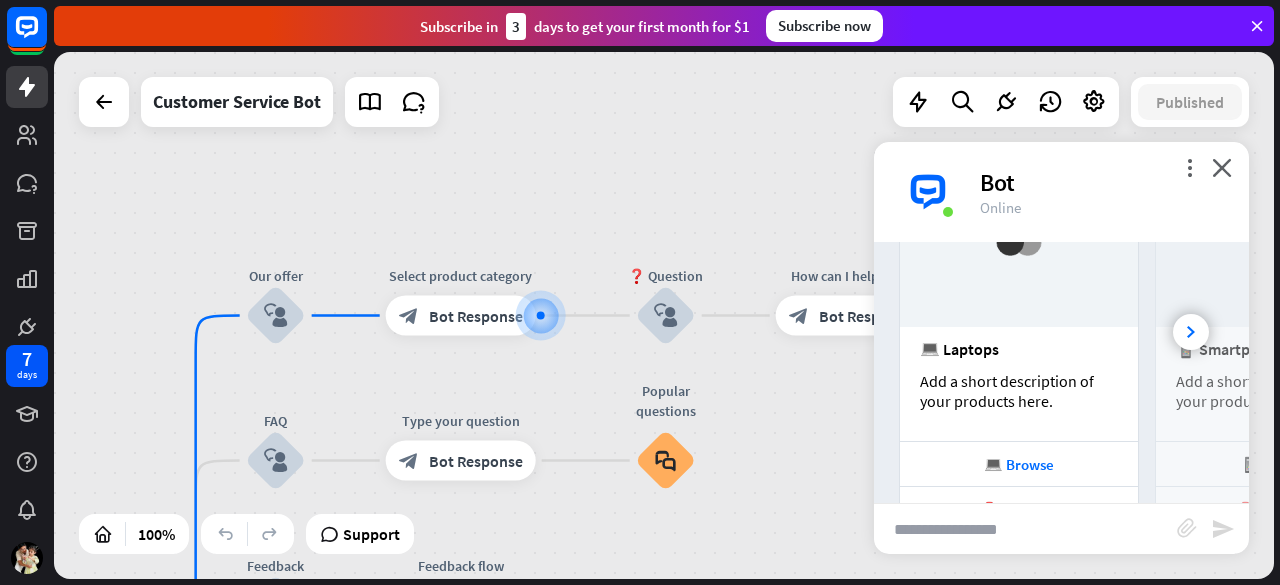 scroll, scrollTop: 502, scrollLeft: 0, axis: vertical 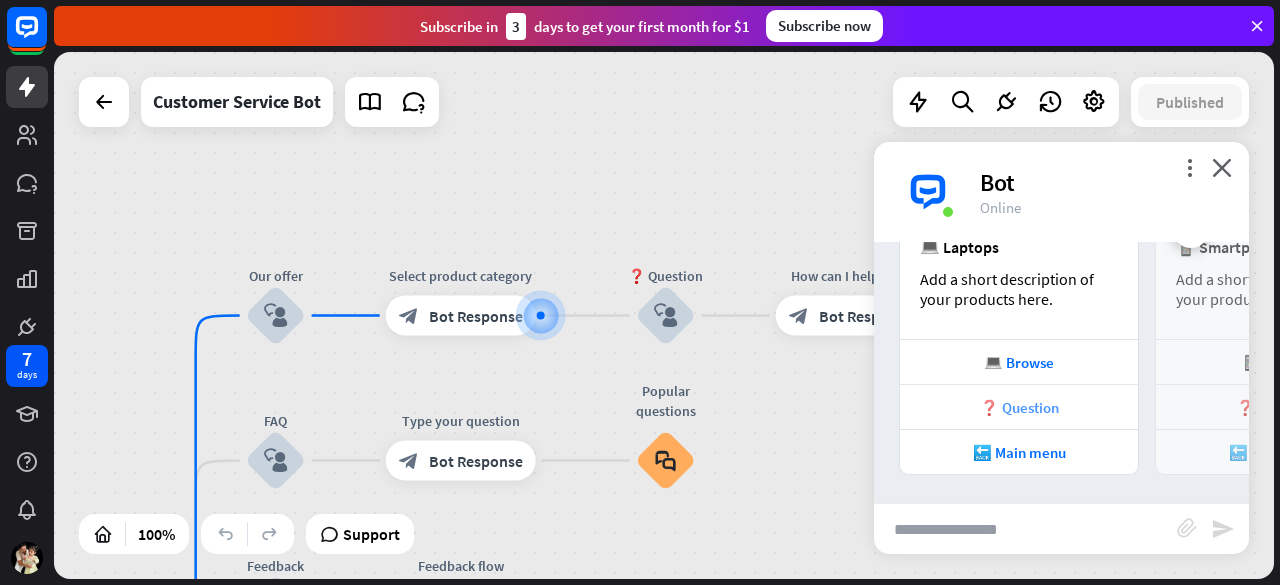 click on "❓ Question" at bounding box center (1019, 406) 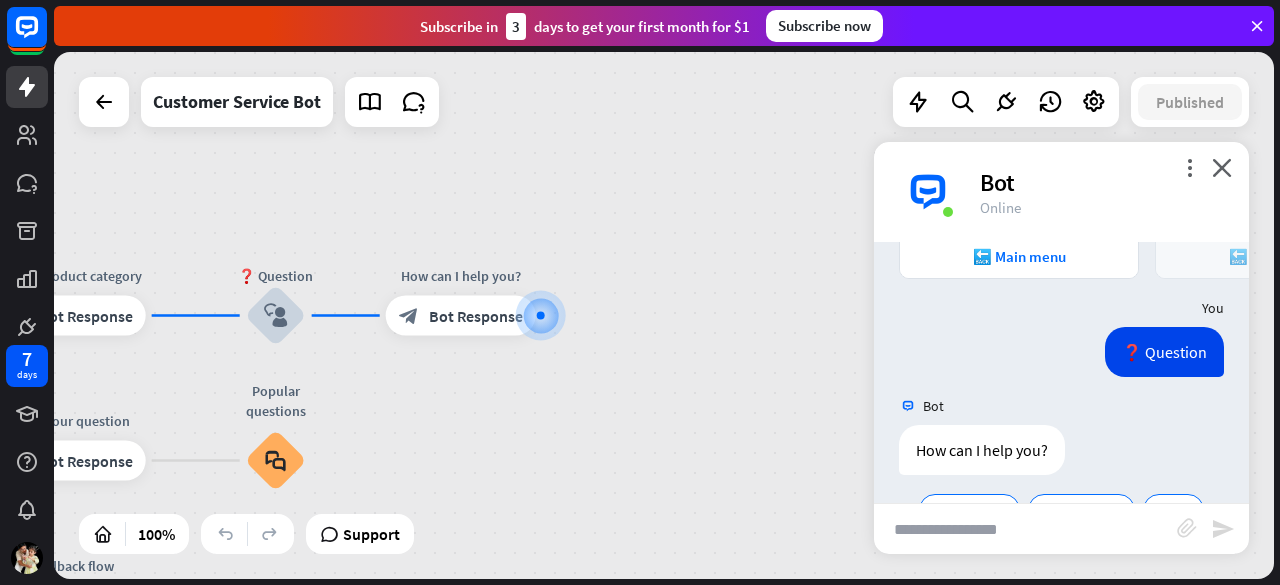 scroll, scrollTop: 753, scrollLeft: 0, axis: vertical 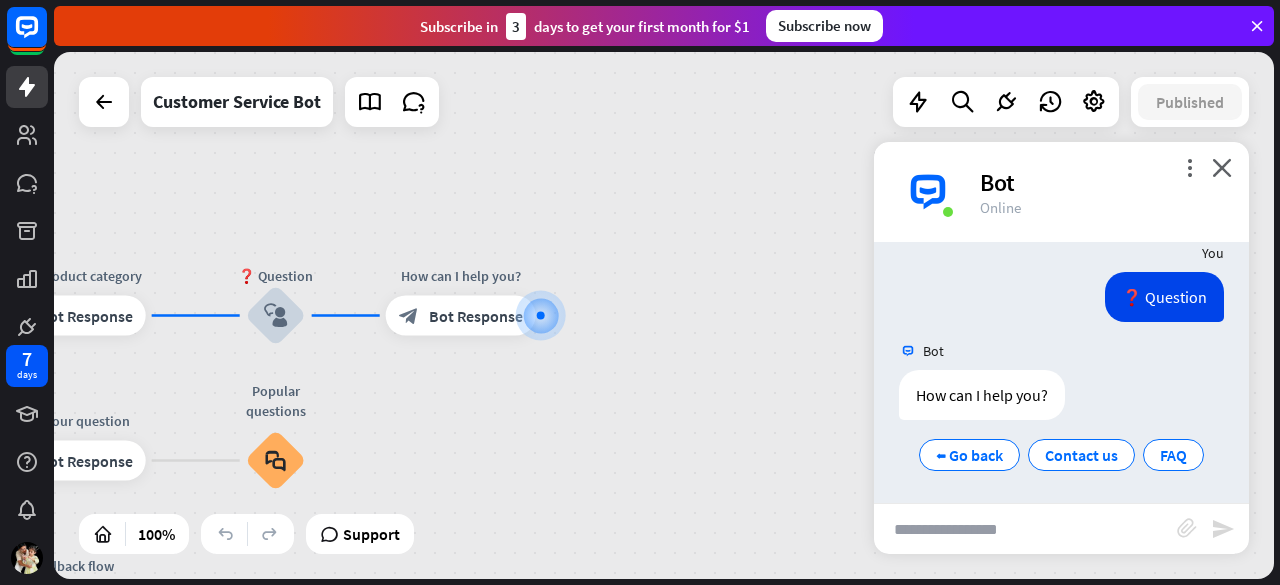 click on "close" at bounding box center [1222, 167] 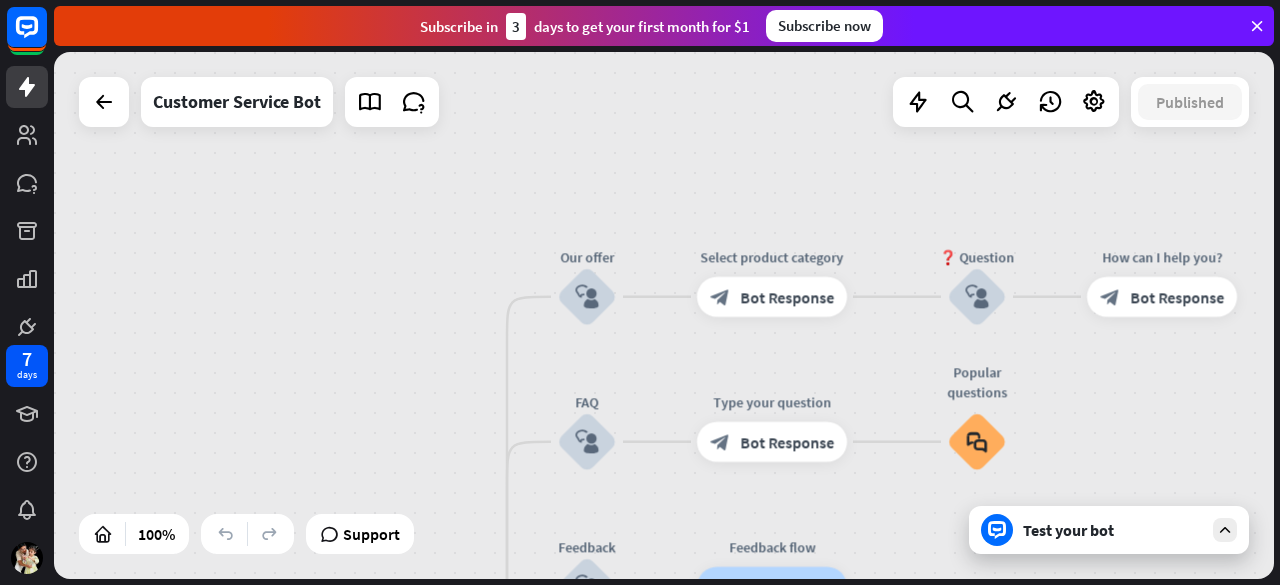 click on "block_user_input" at bounding box center (587, 297) 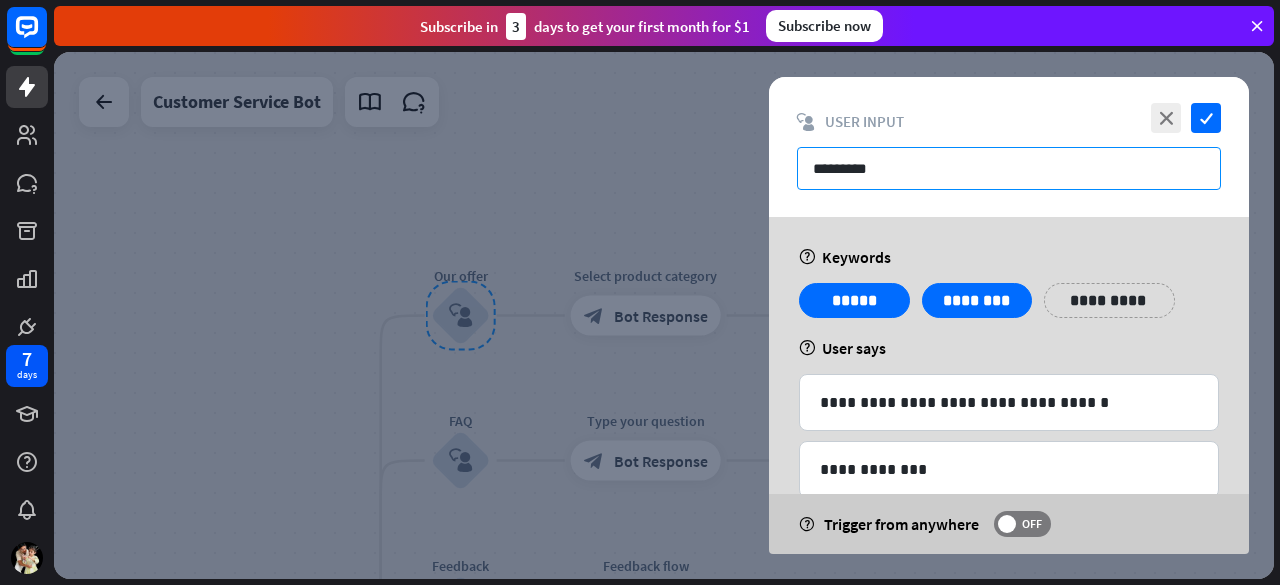 click on "*********" at bounding box center [1009, 168] 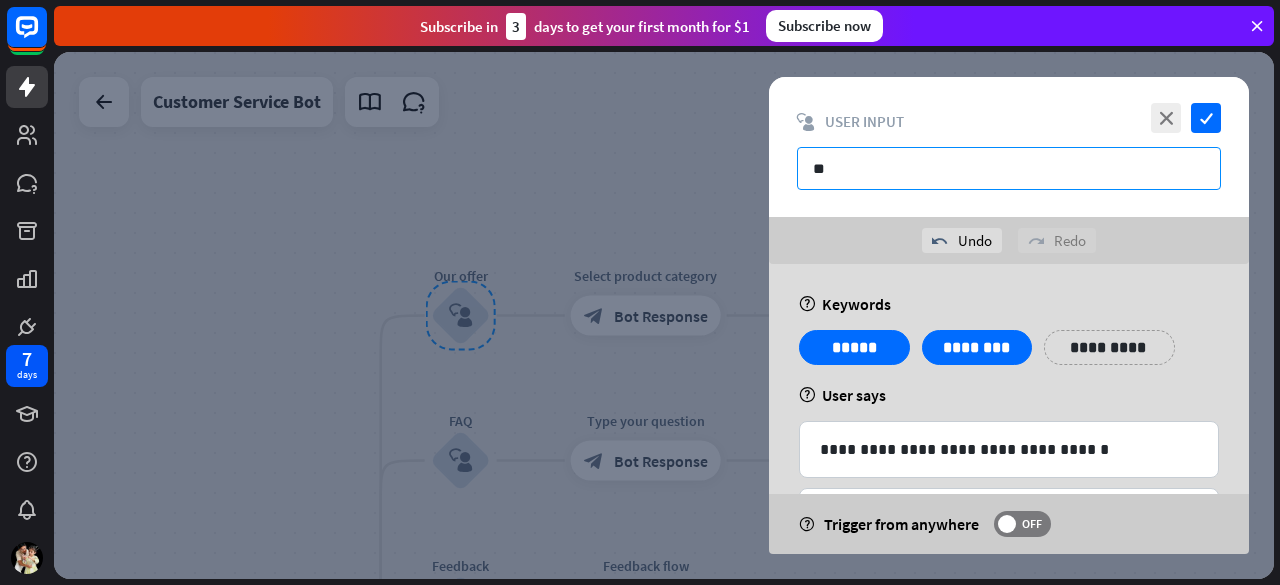 type on "*" 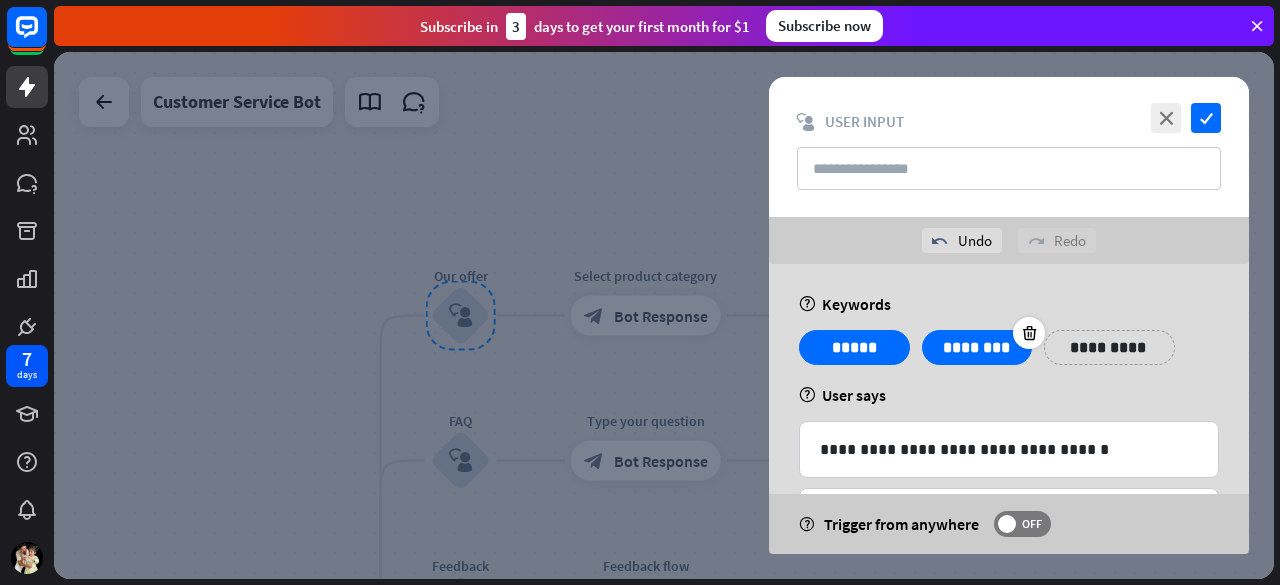 click on "********" at bounding box center (977, 347) 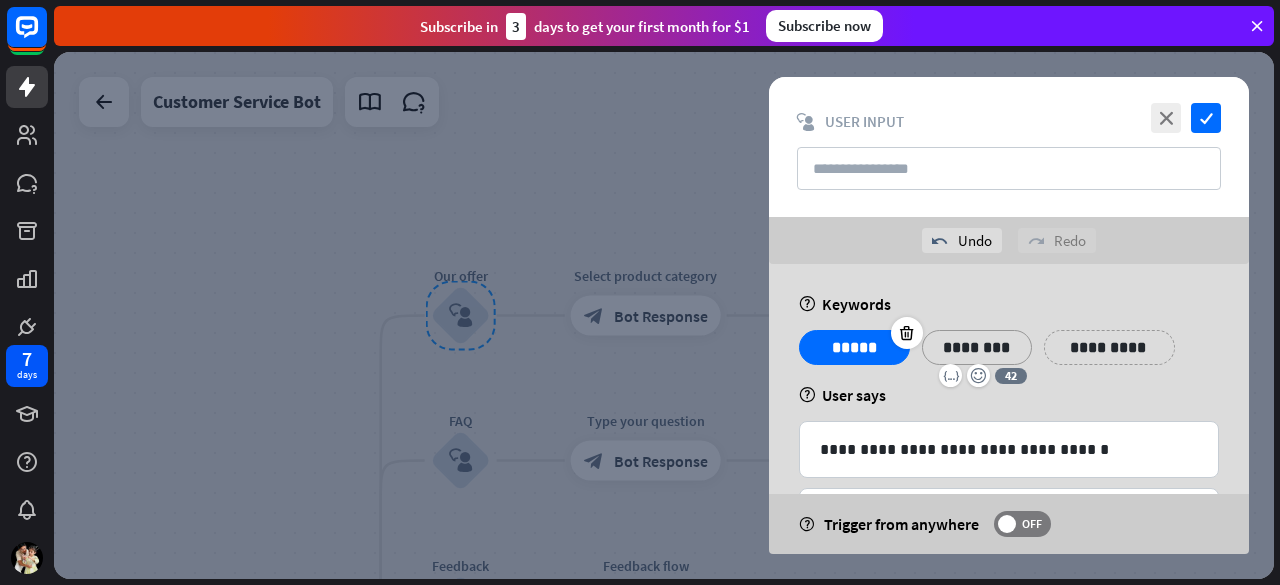 click on "*****" at bounding box center [854, 347] 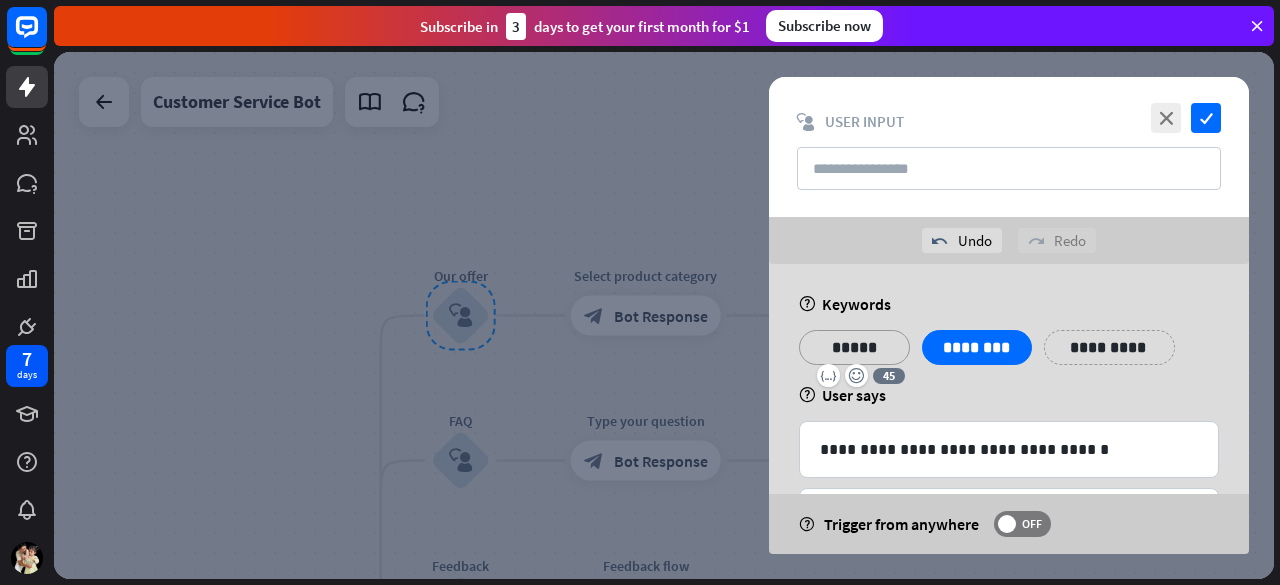 click on "help
Keywords" at bounding box center (1009, 304) 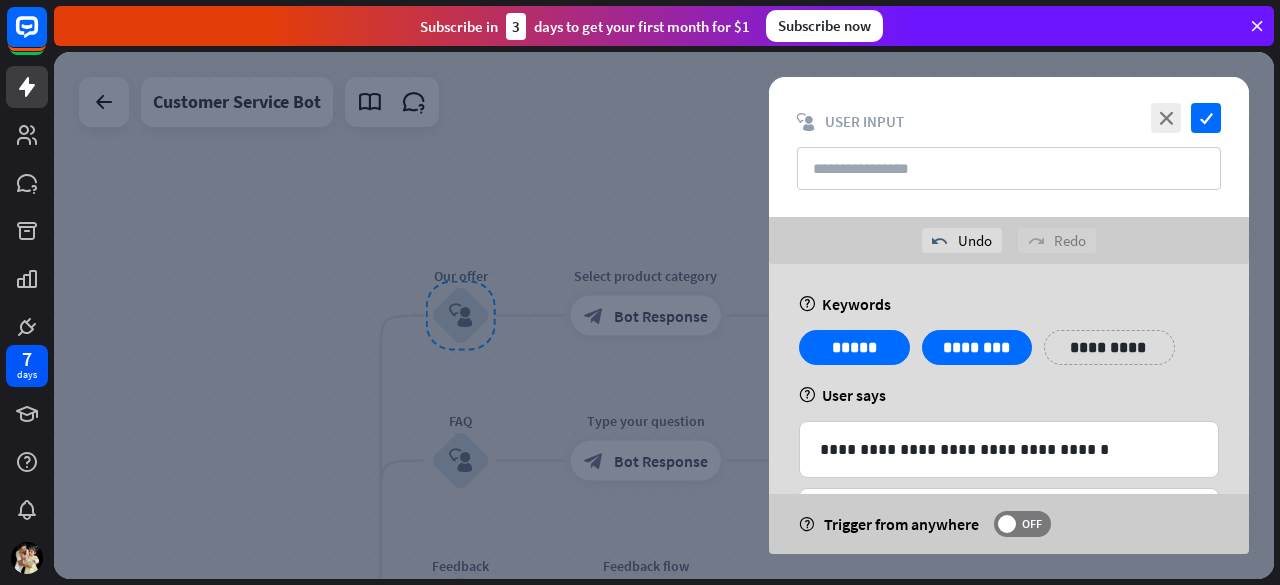 click on "block_user_input   User Input" at bounding box center (1009, 121) 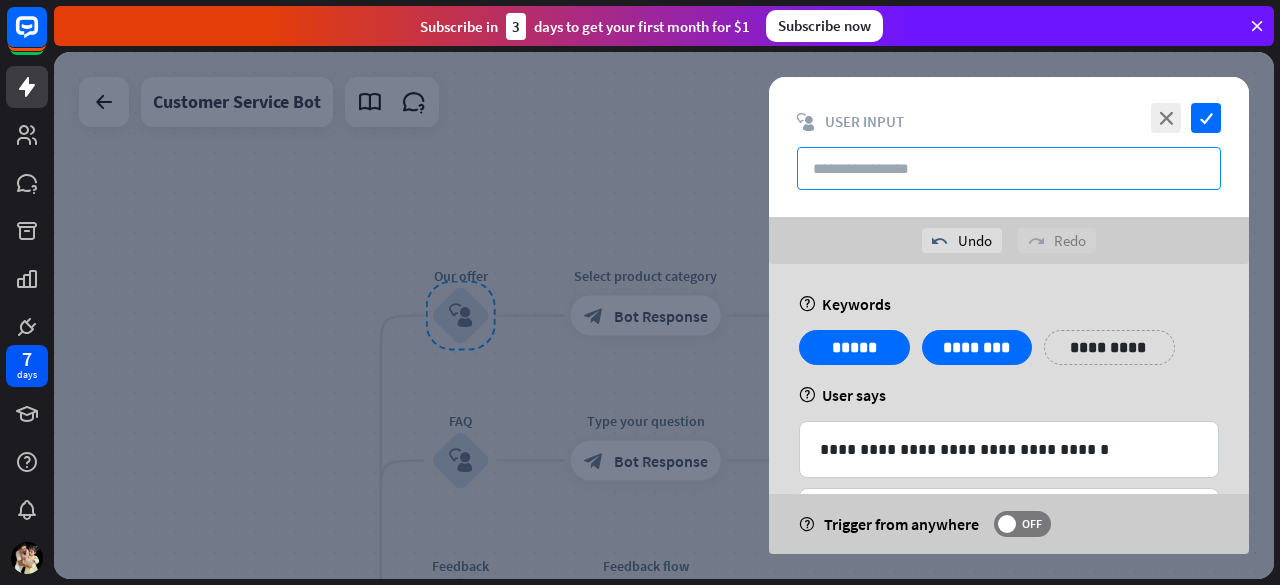 click at bounding box center [1009, 168] 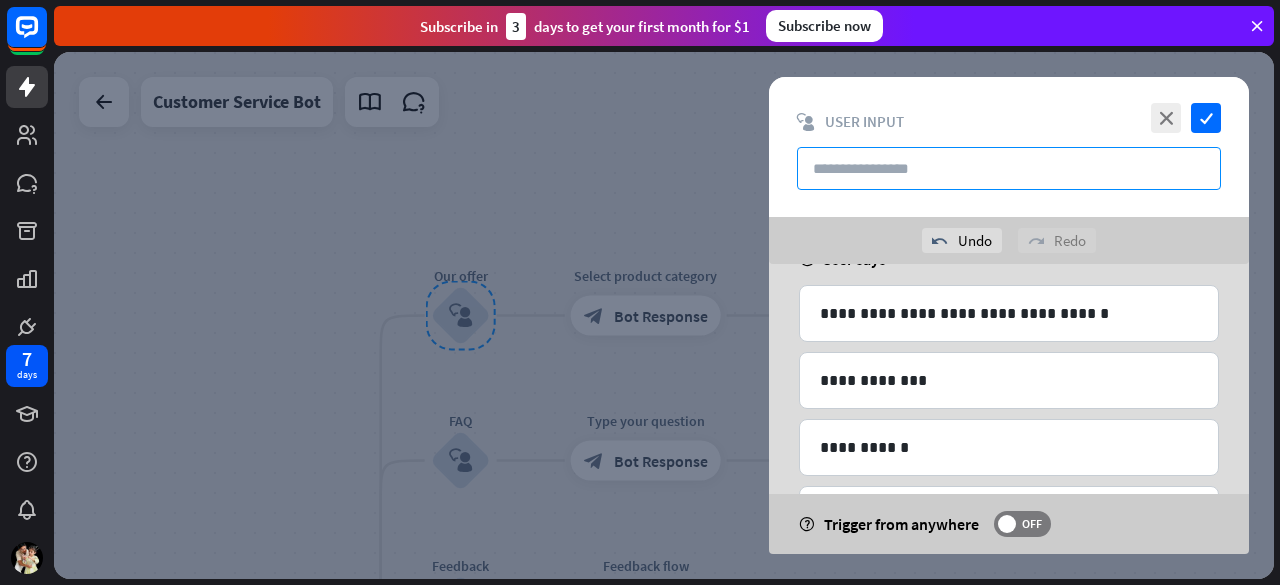 scroll, scrollTop: 130, scrollLeft: 0, axis: vertical 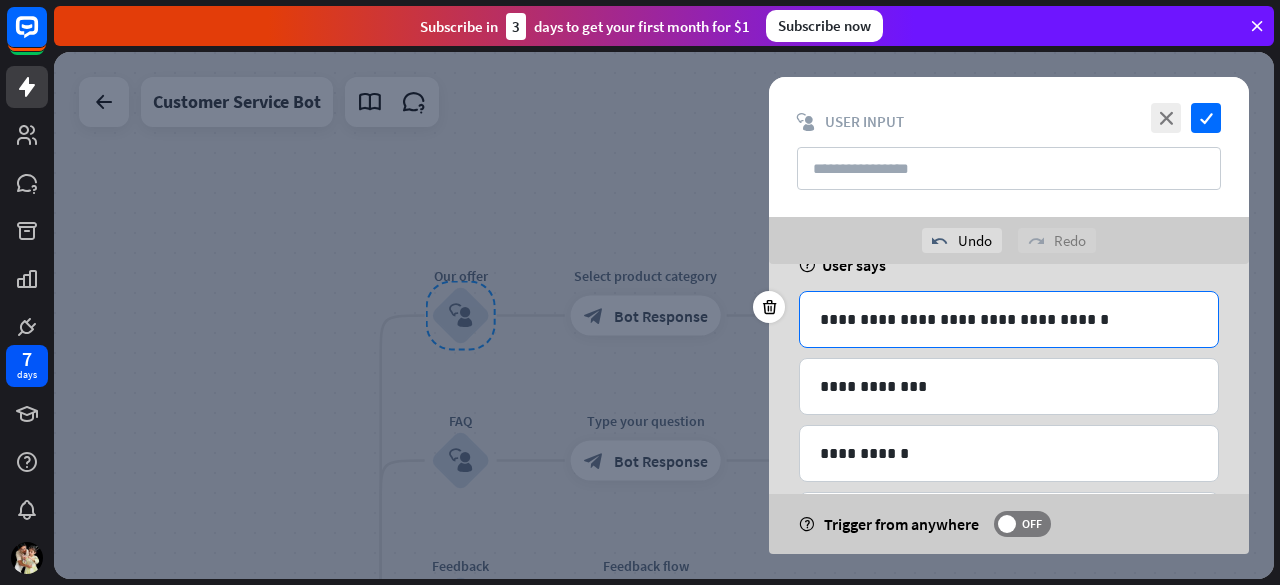 click on "**********" at bounding box center [1009, 319] 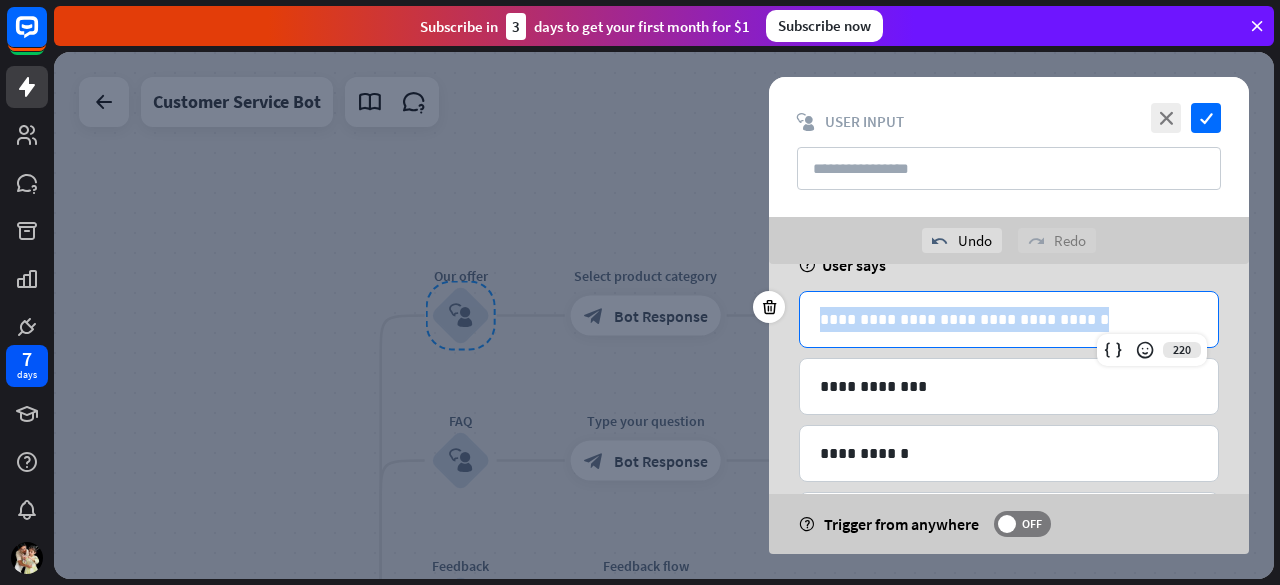 drag, startPoint x: 1091, startPoint y: 324, endPoint x: 813, endPoint y: 306, distance: 278.58212 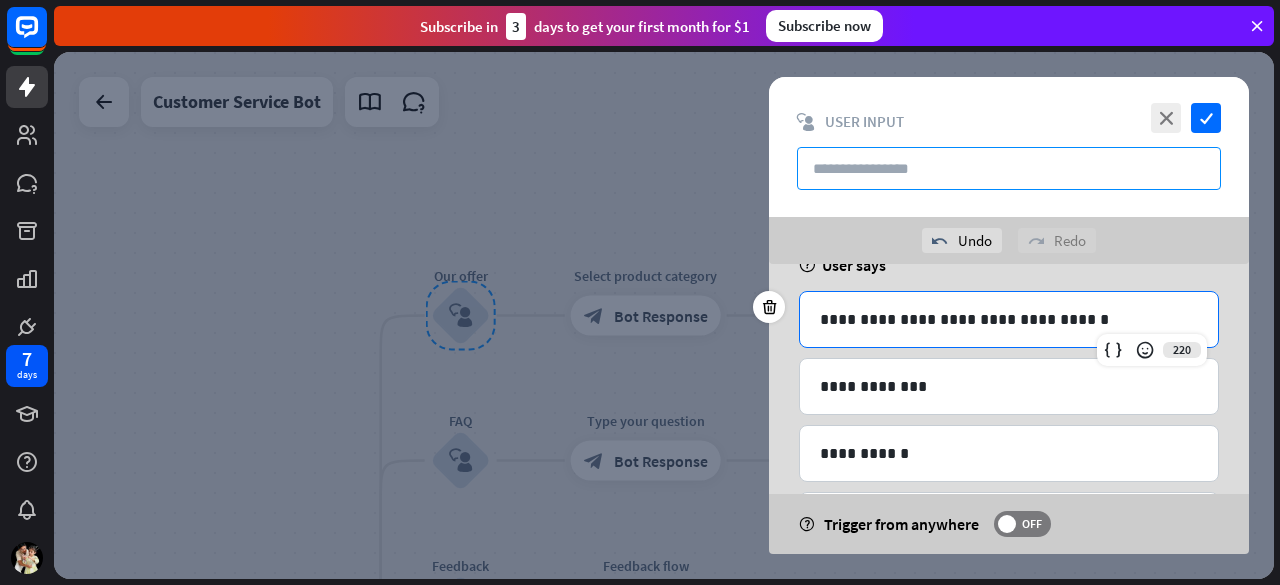 click at bounding box center [1009, 168] 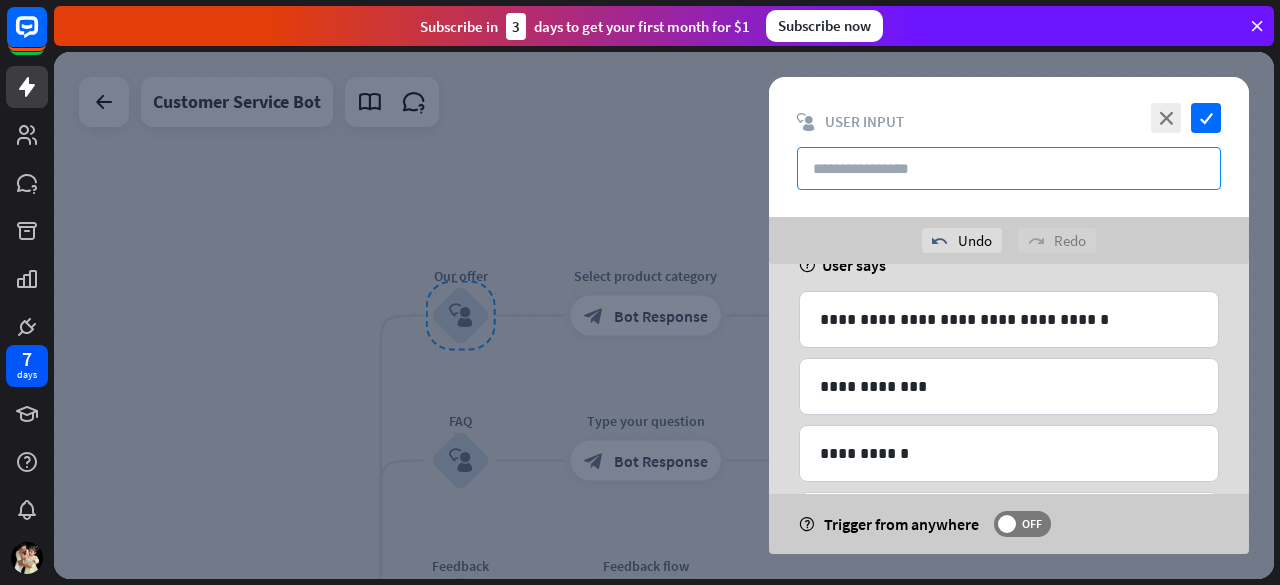 paste on "**********" 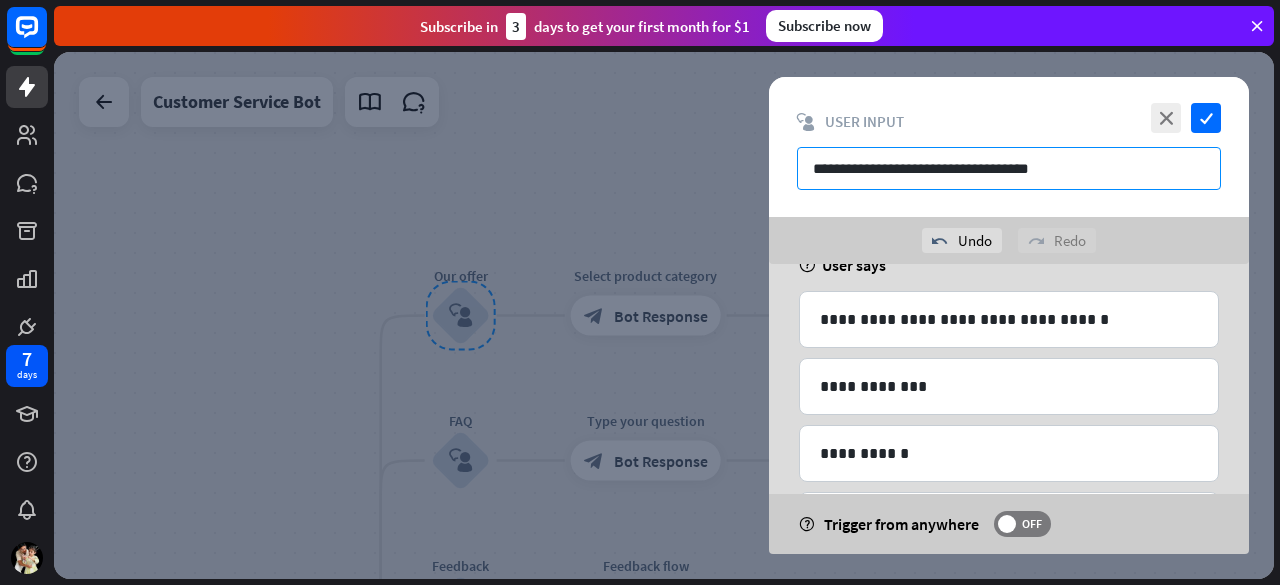 drag, startPoint x: 1093, startPoint y: 175, endPoint x: 734, endPoint y: 173, distance: 359.00558 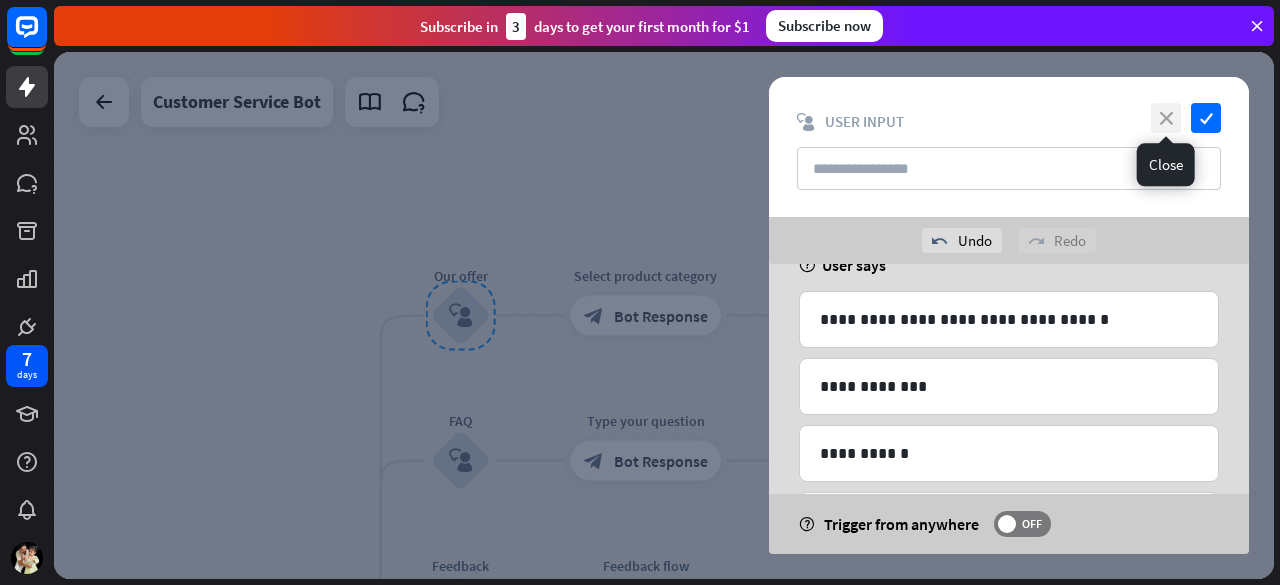 click on "close" at bounding box center [1166, 118] 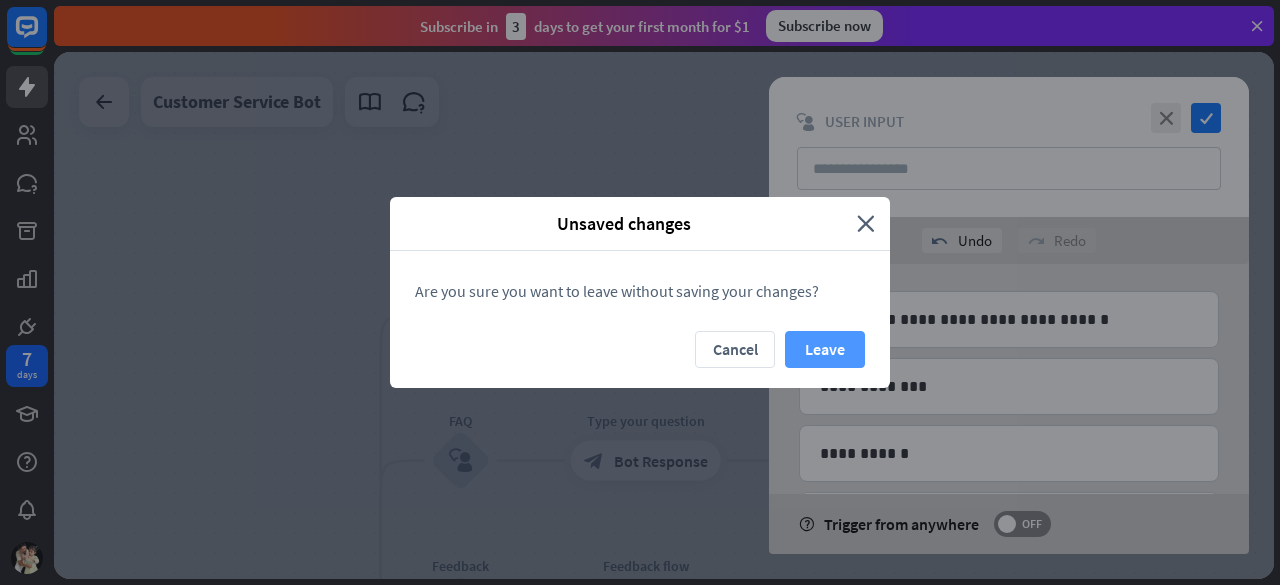 click on "Leave" at bounding box center (825, 349) 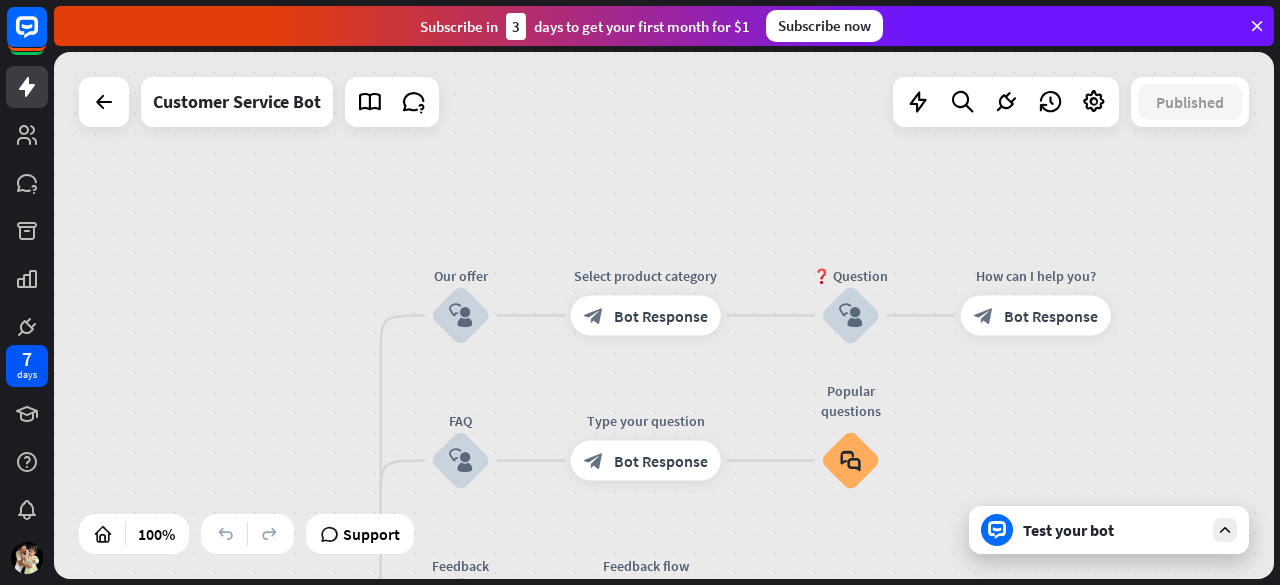 click on "Test your bot" at bounding box center (1113, 530) 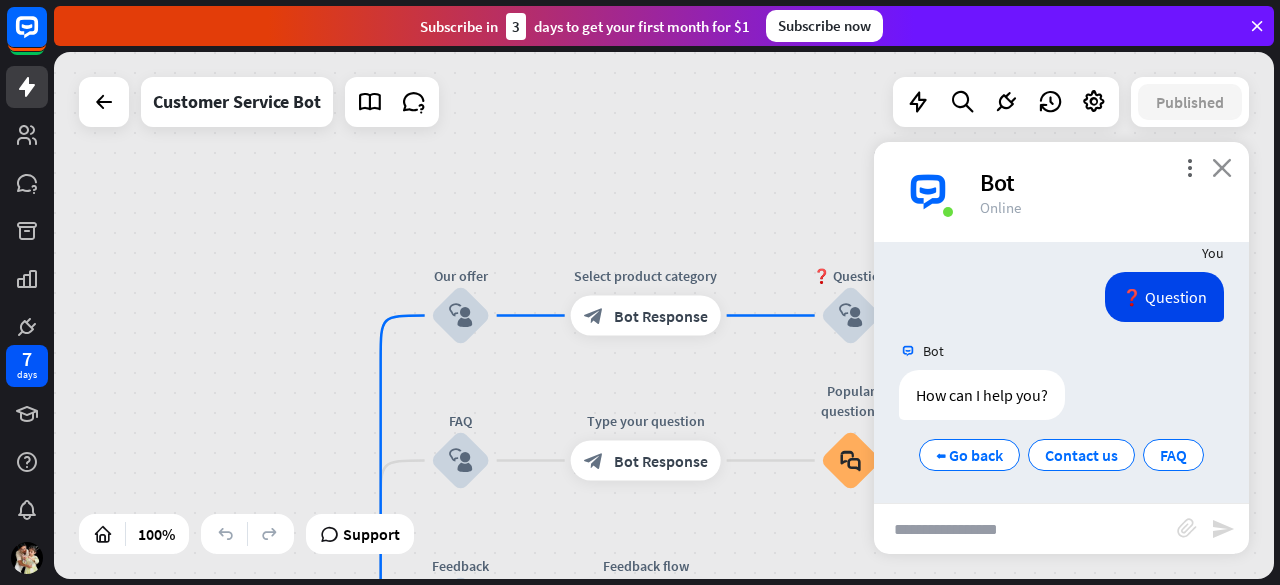 click on "close" at bounding box center (1222, 167) 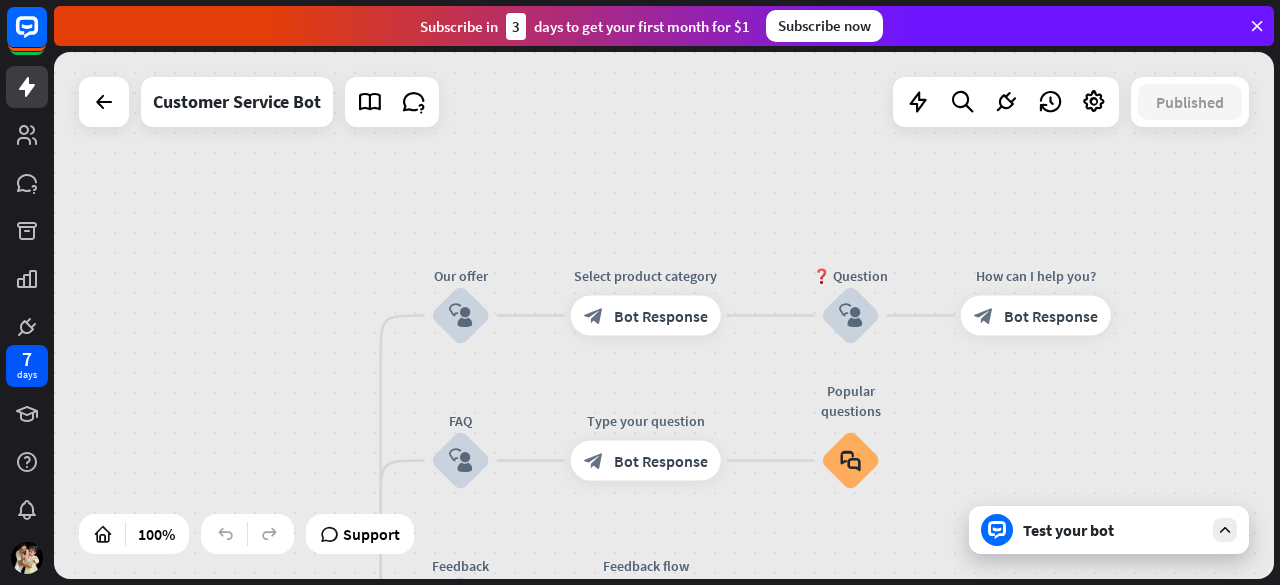click on "Test your bot" at bounding box center (1109, 530) 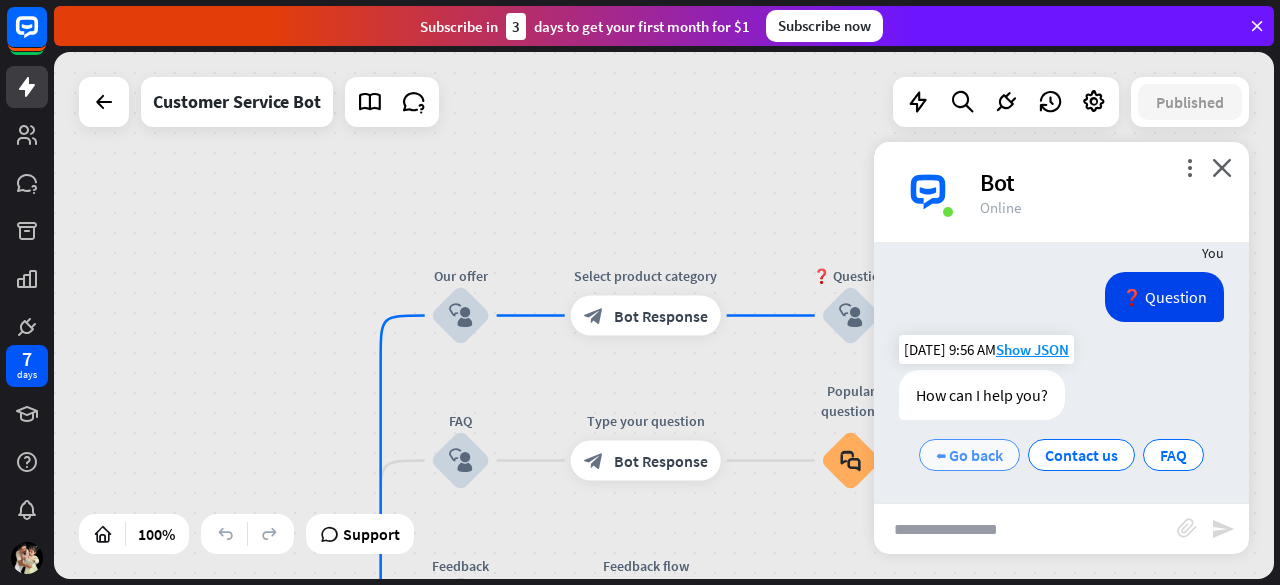 click on "⬅ Go back" at bounding box center (969, 455) 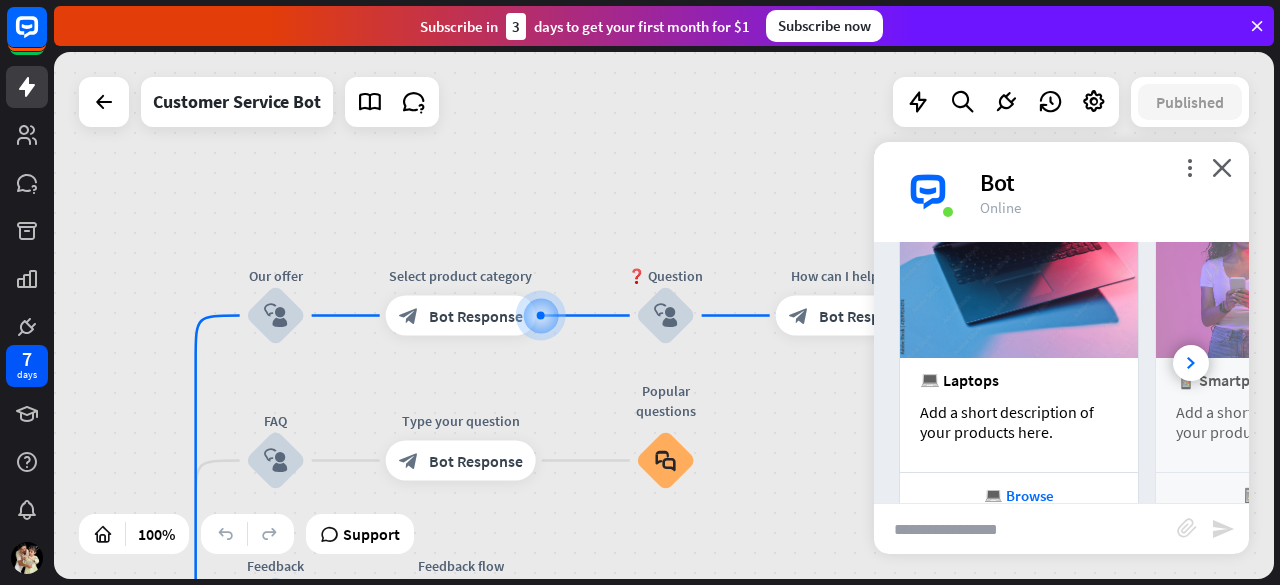 scroll, scrollTop: 1131, scrollLeft: 0, axis: vertical 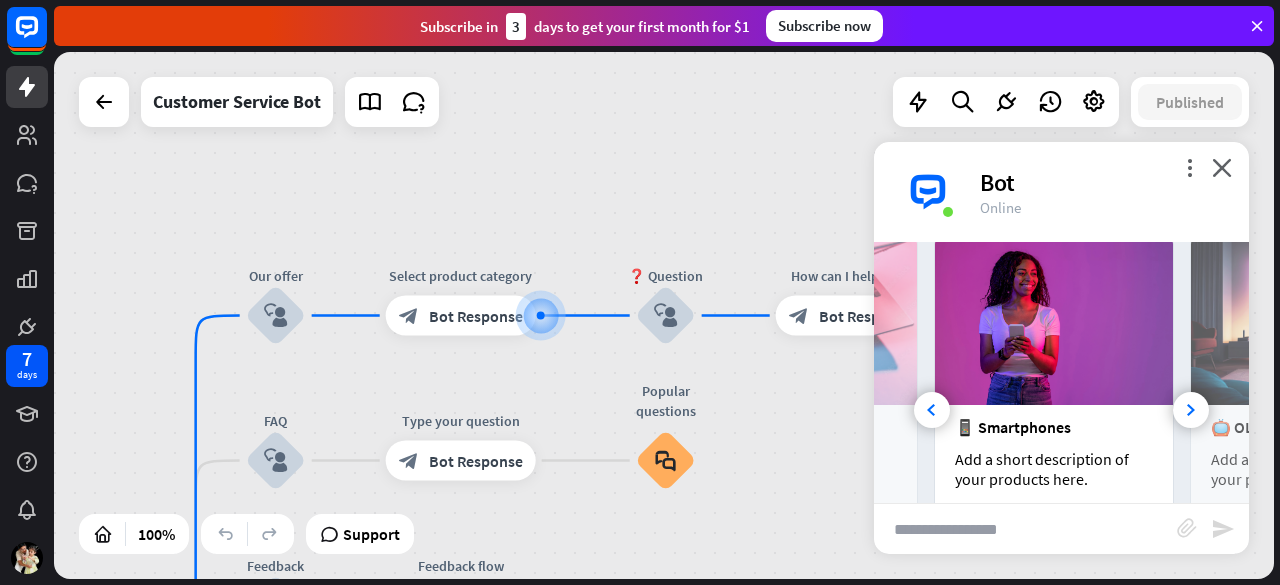 click 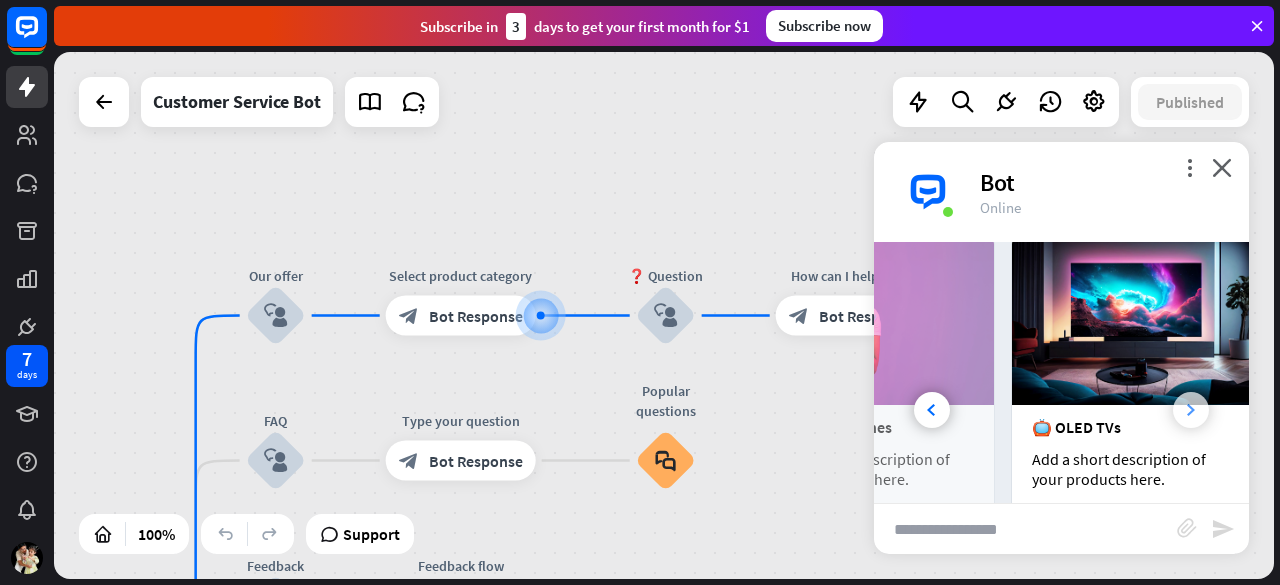scroll, scrollTop: 0, scrollLeft: 442, axis: horizontal 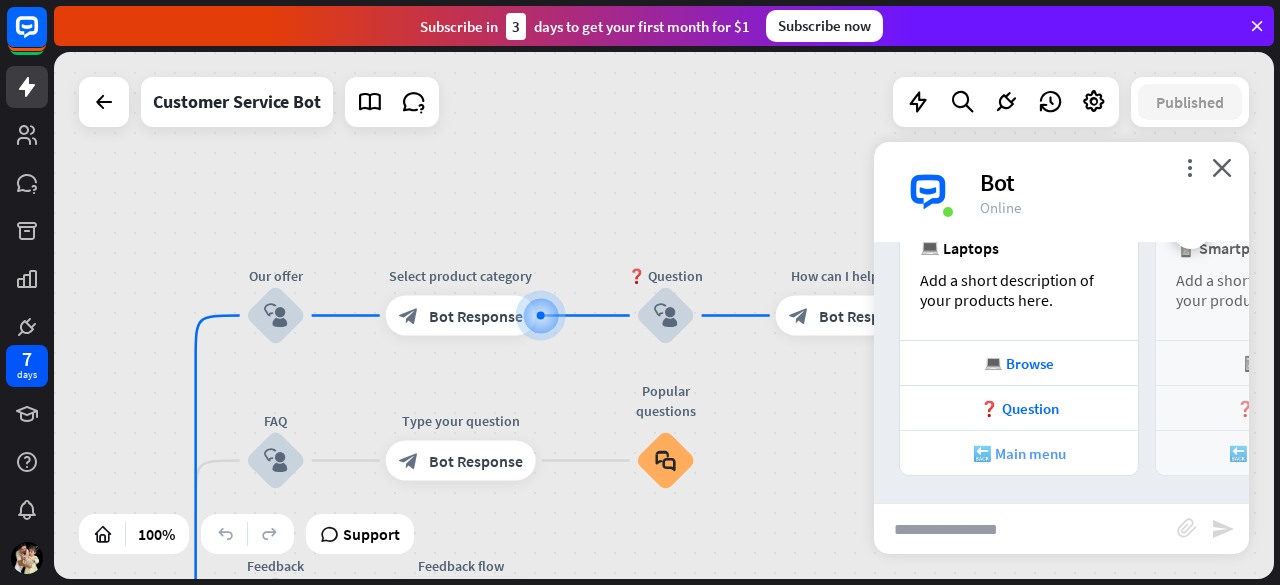 click on "🔙 Main menu" at bounding box center [1019, 453] 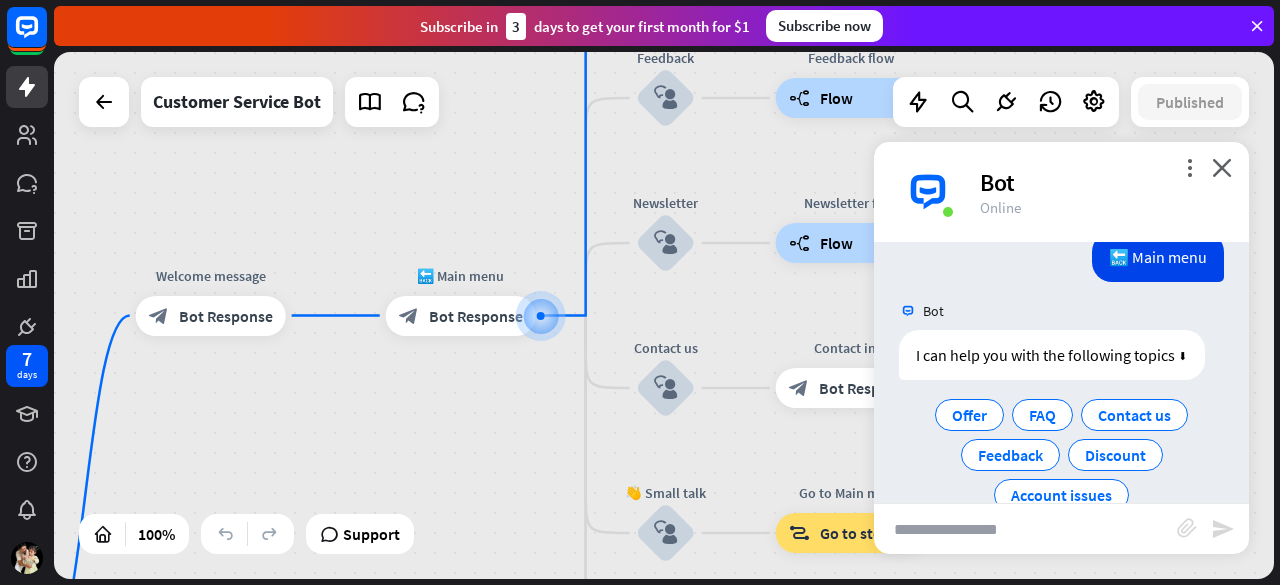 scroll, scrollTop: 1596, scrollLeft: 0, axis: vertical 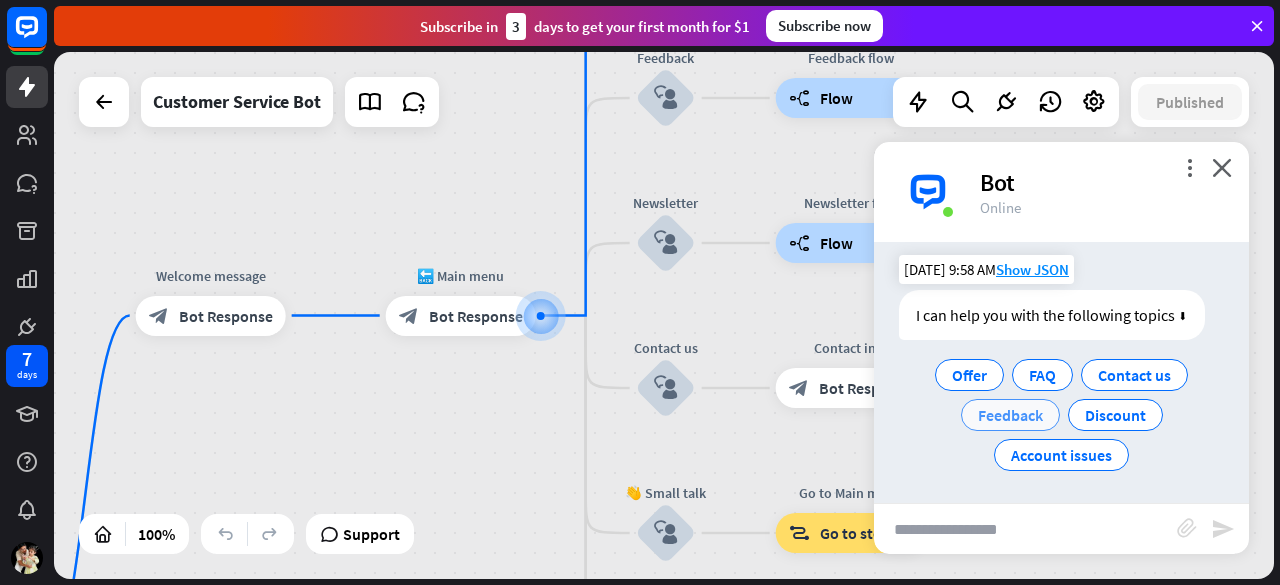 click on "Feedback" at bounding box center (1010, 415) 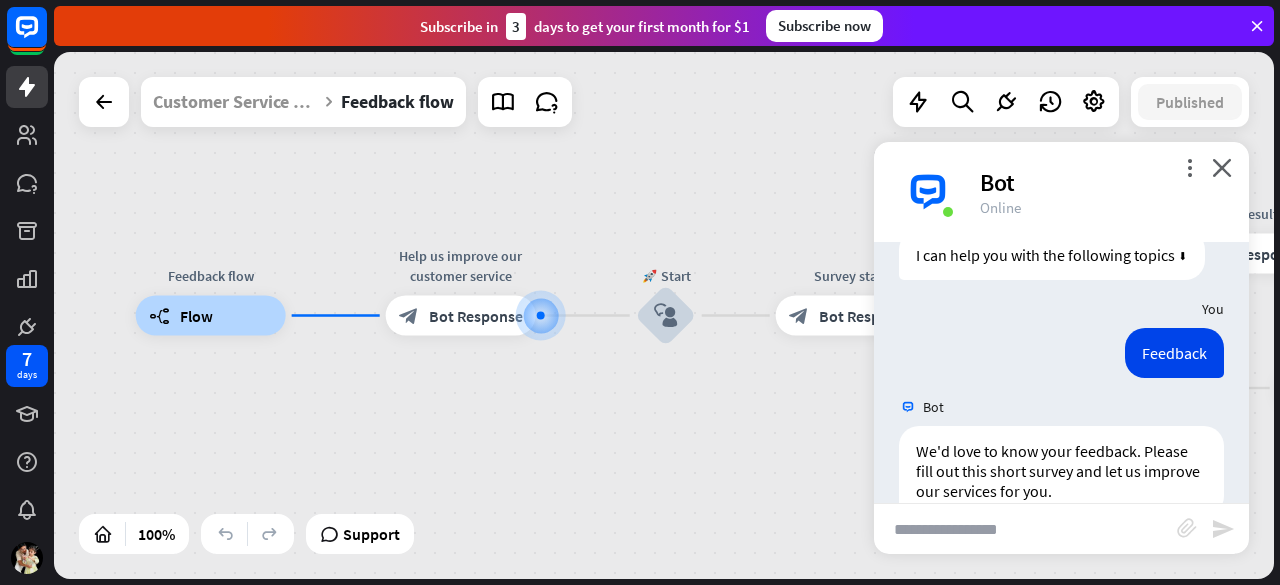scroll, scrollTop: 1752, scrollLeft: 0, axis: vertical 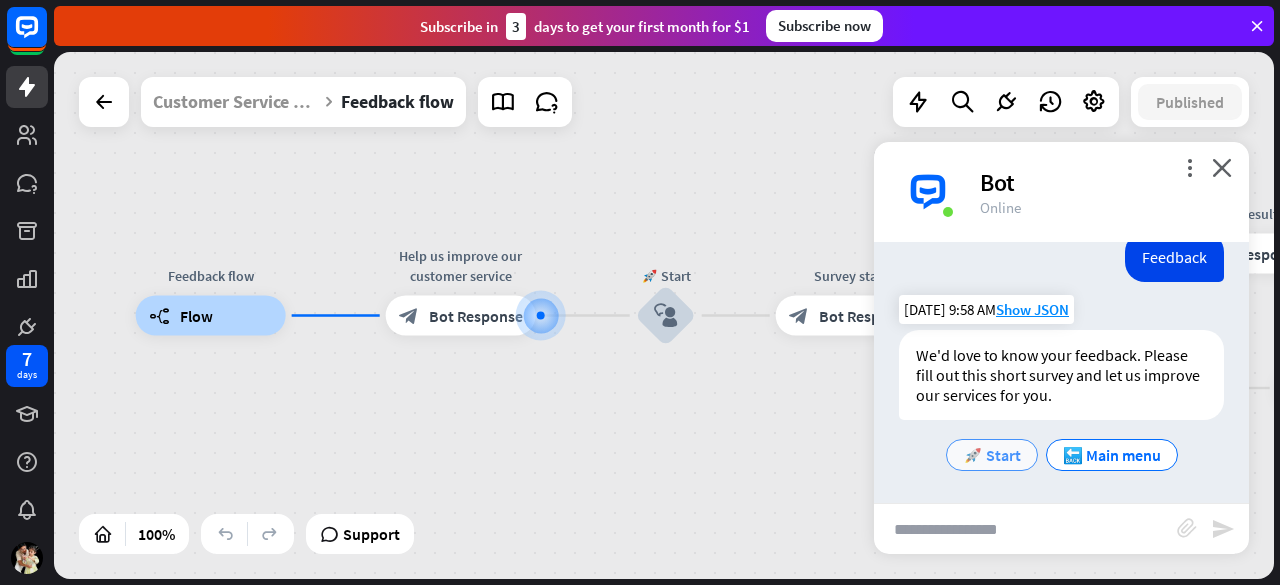 click on "🚀 Start" at bounding box center [992, 455] 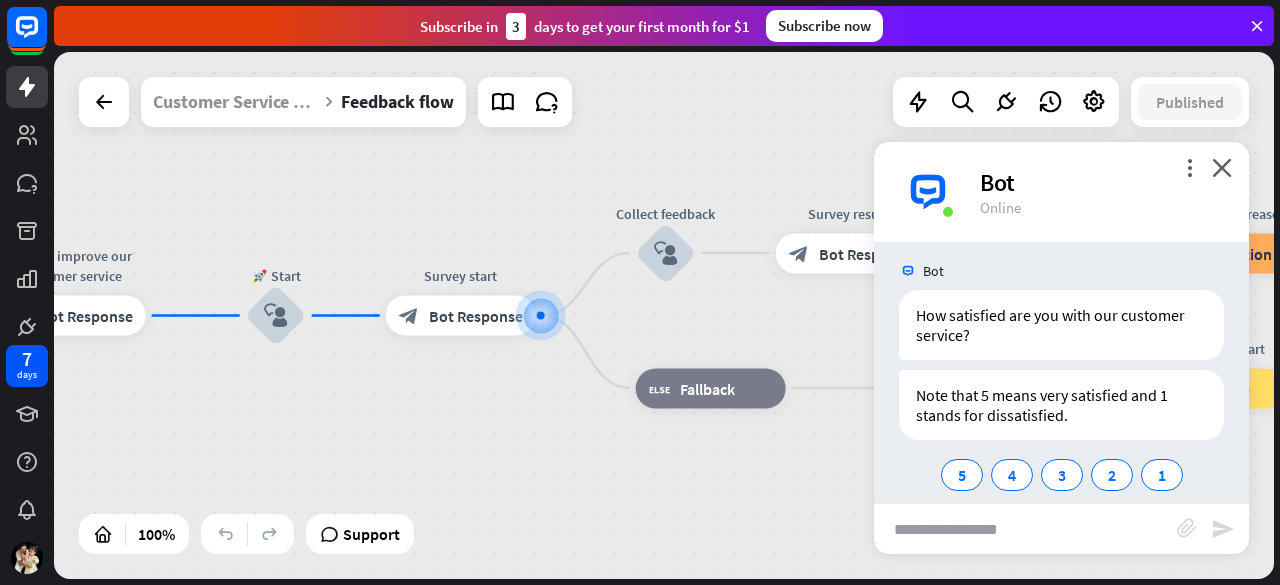 scroll, scrollTop: 2048, scrollLeft: 0, axis: vertical 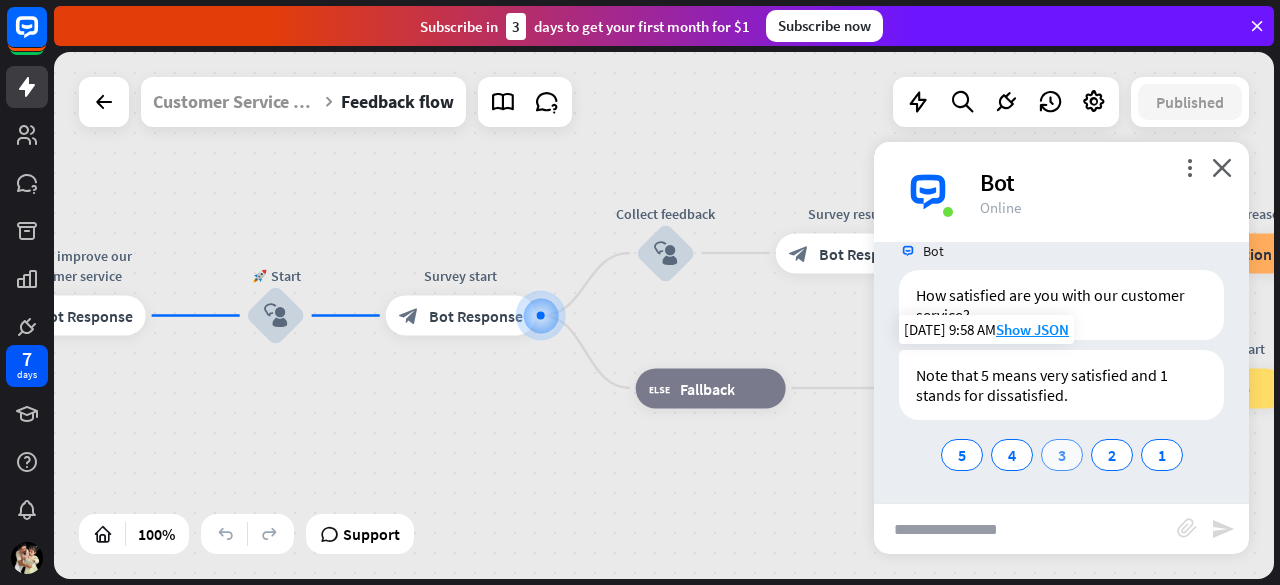 click on "3" at bounding box center [1062, 455] 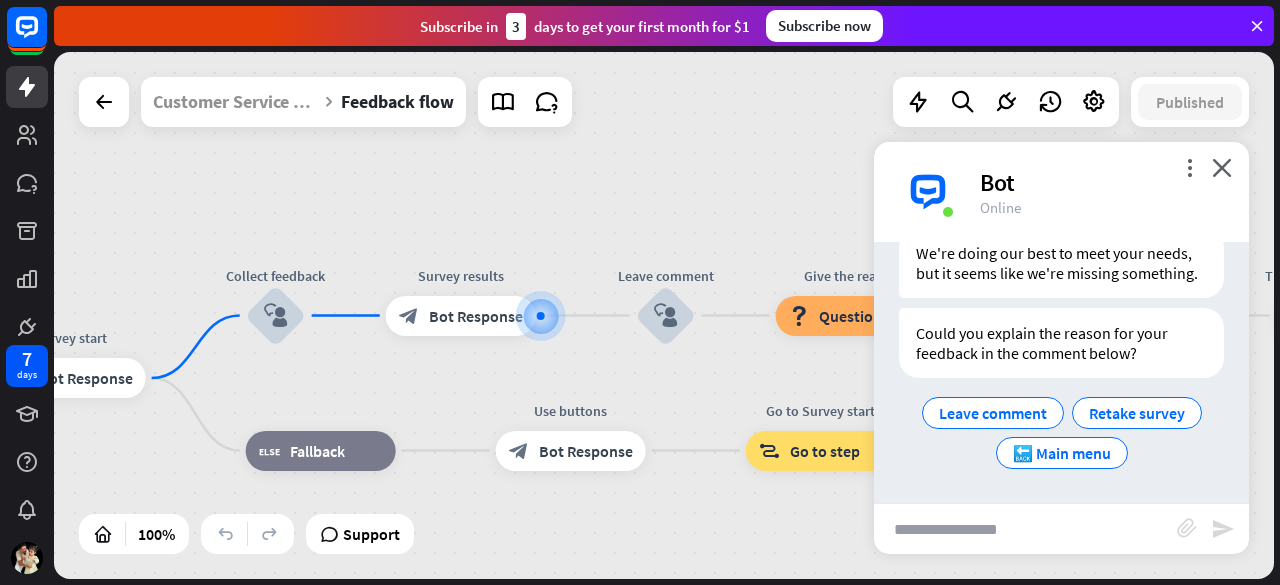 scroll, scrollTop: 2404, scrollLeft: 0, axis: vertical 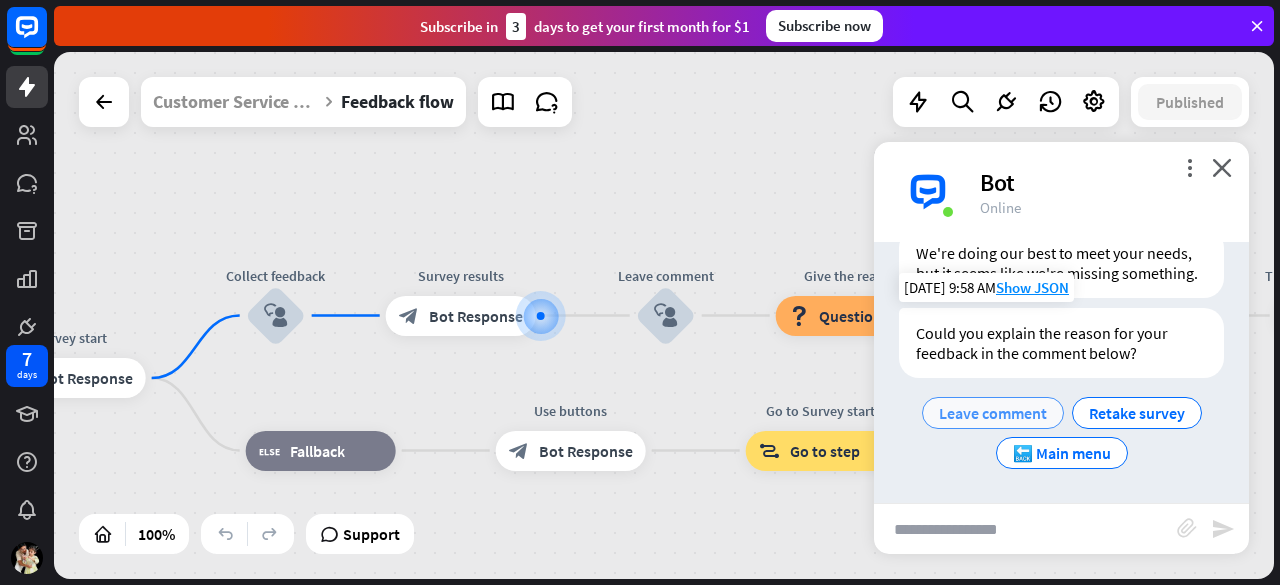 click on "Leave comment" at bounding box center (993, 413) 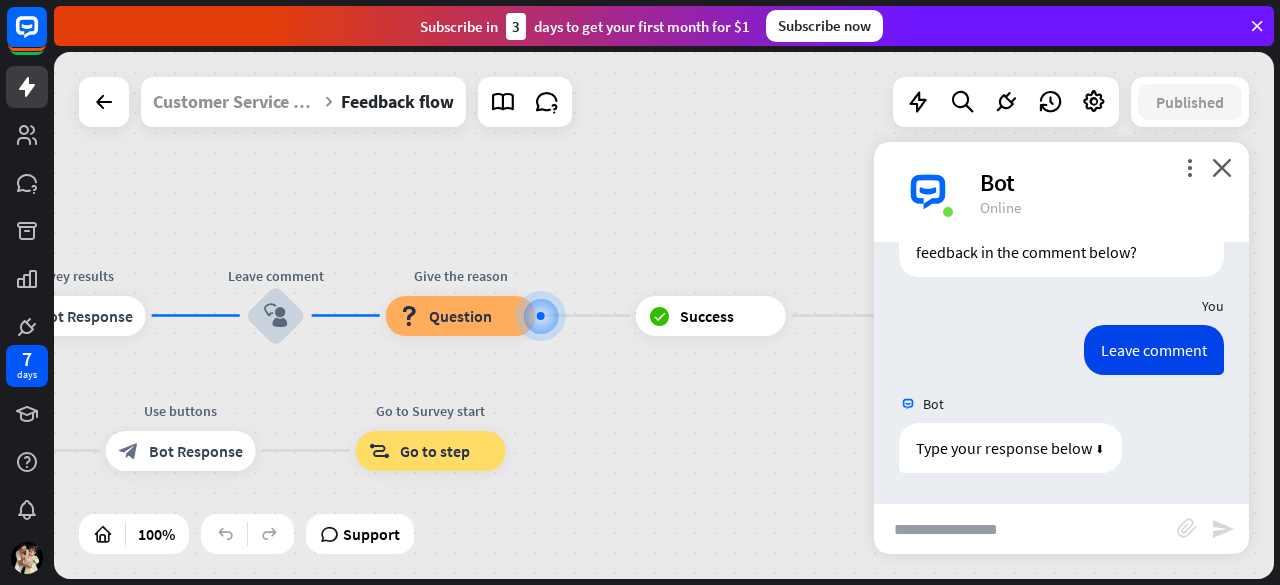 scroll, scrollTop: 2504, scrollLeft: 0, axis: vertical 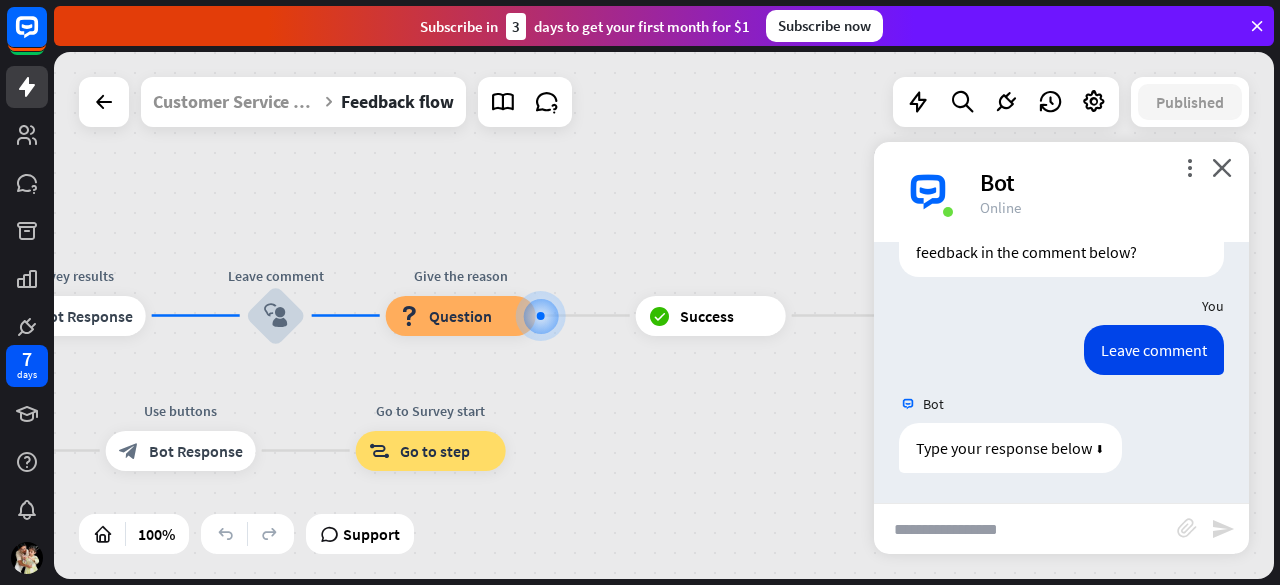 click at bounding box center (1025, 529) 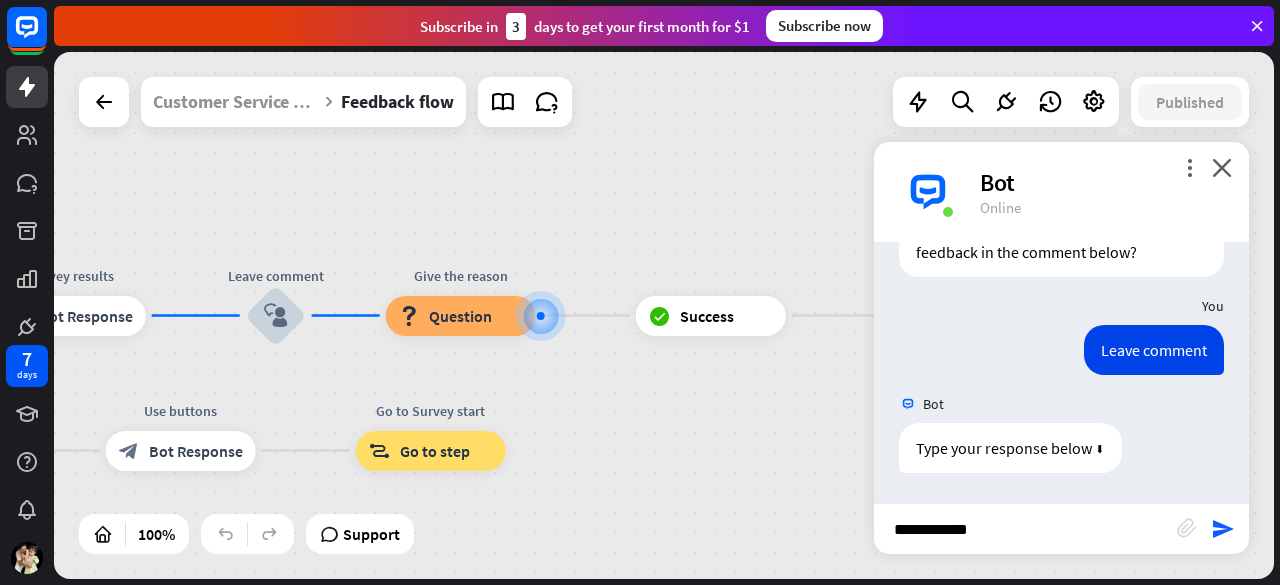 type on "**********" 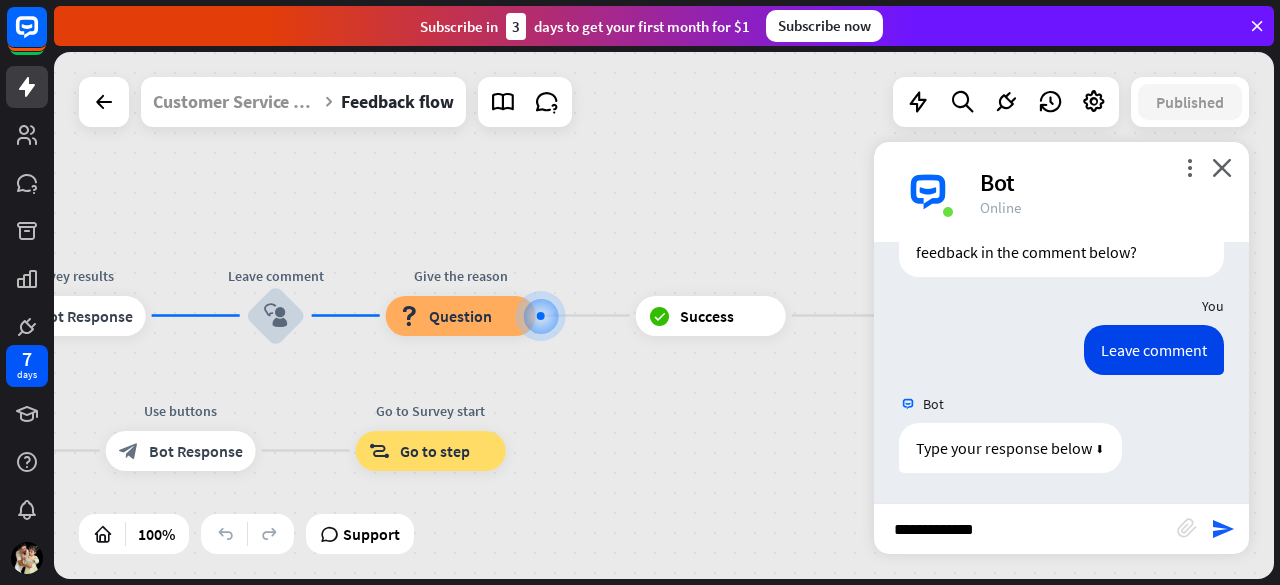 type 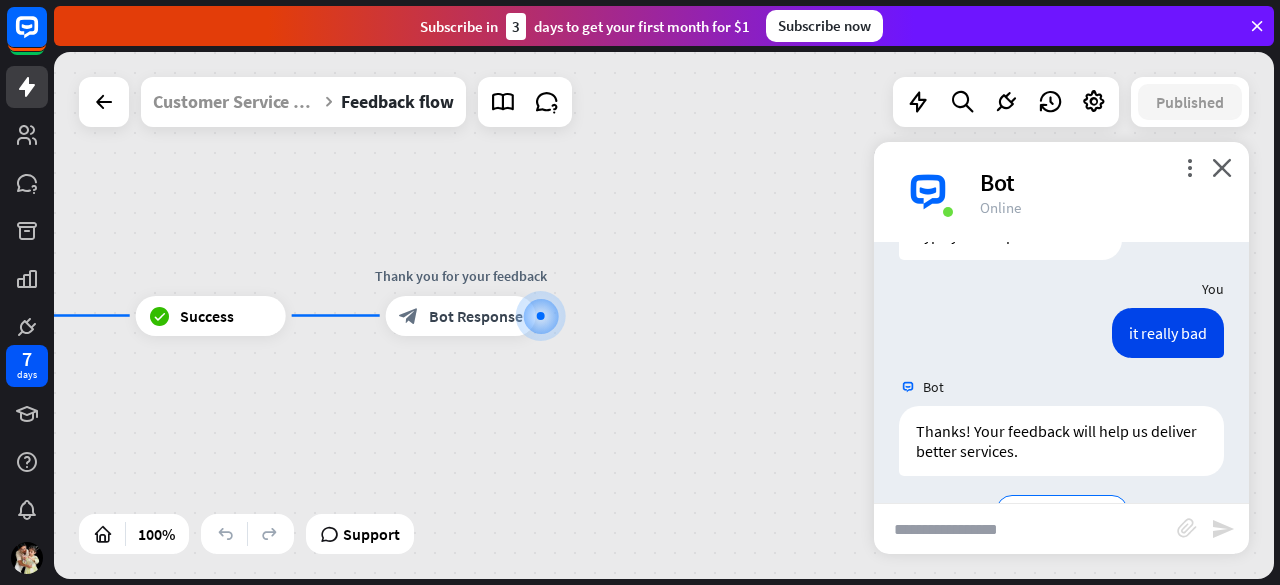 scroll, scrollTop: 2776, scrollLeft: 0, axis: vertical 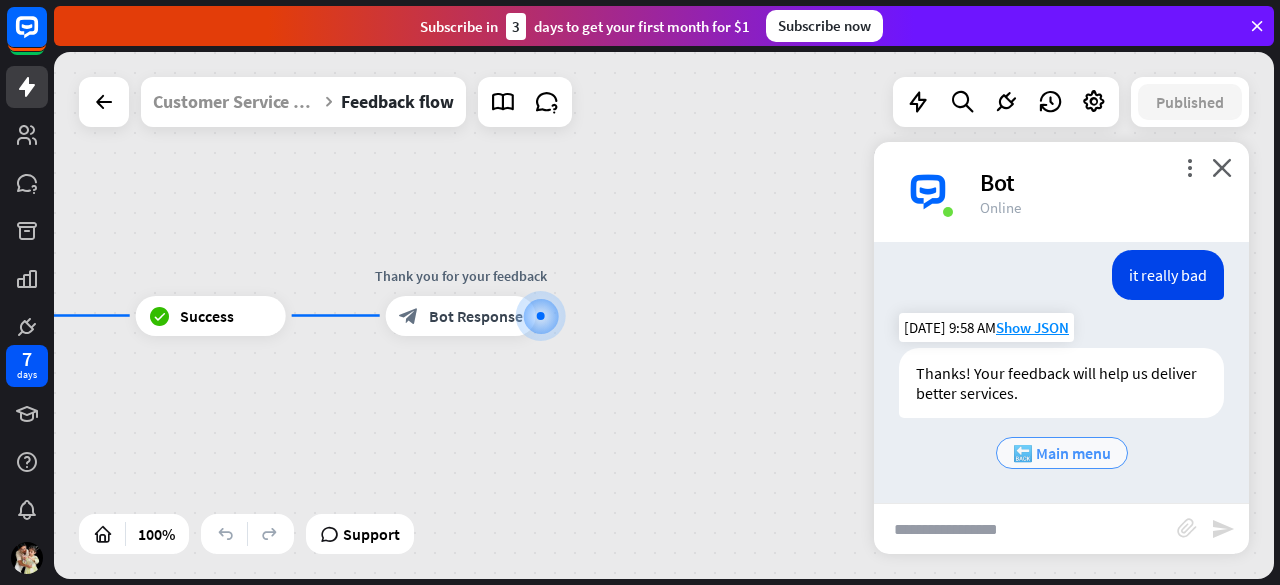 click on "🔙 Main menu" at bounding box center (1062, 453) 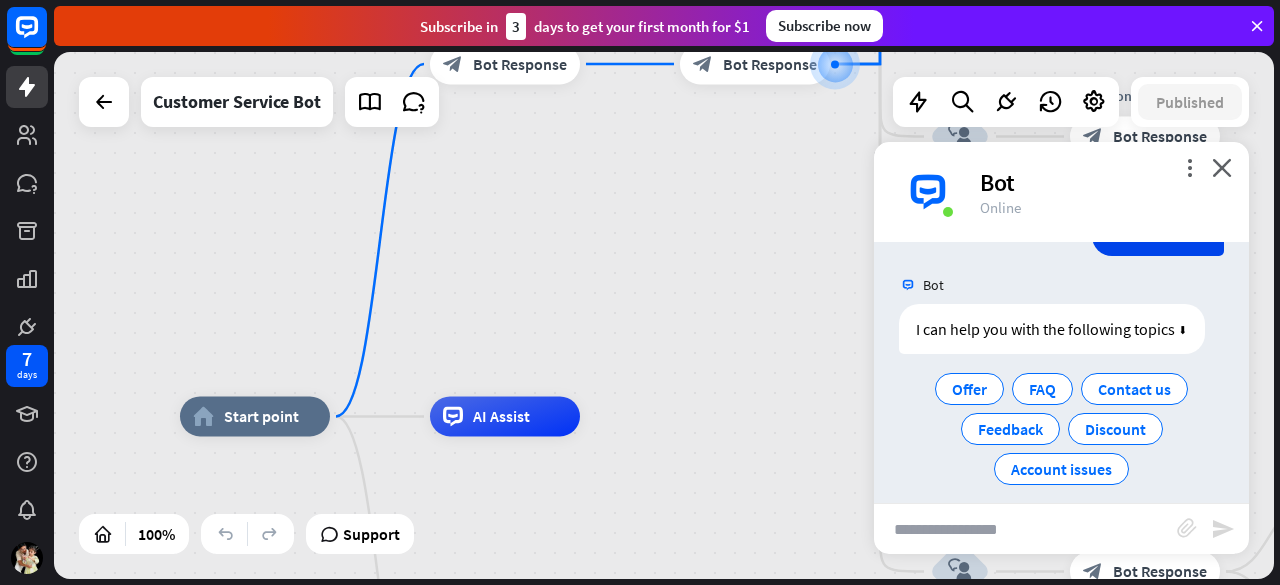 scroll, scrollTop: 3052, scrollLeft: 0, axis: vertical 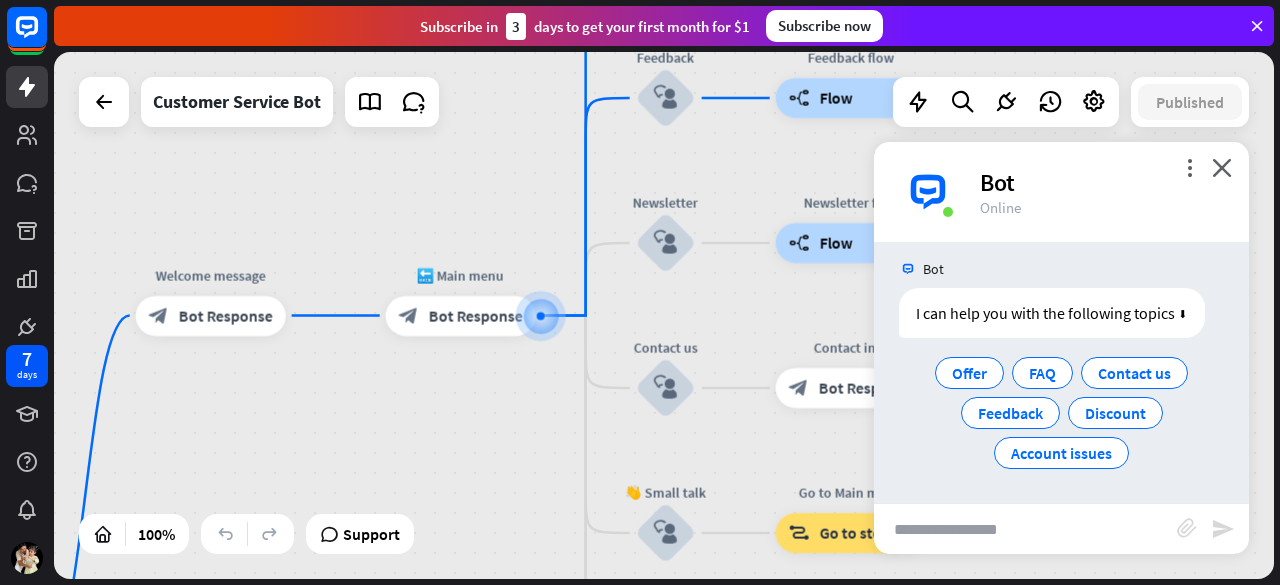click on "more_vert
close
Bot
Online" at bounding box center (1061, 192) 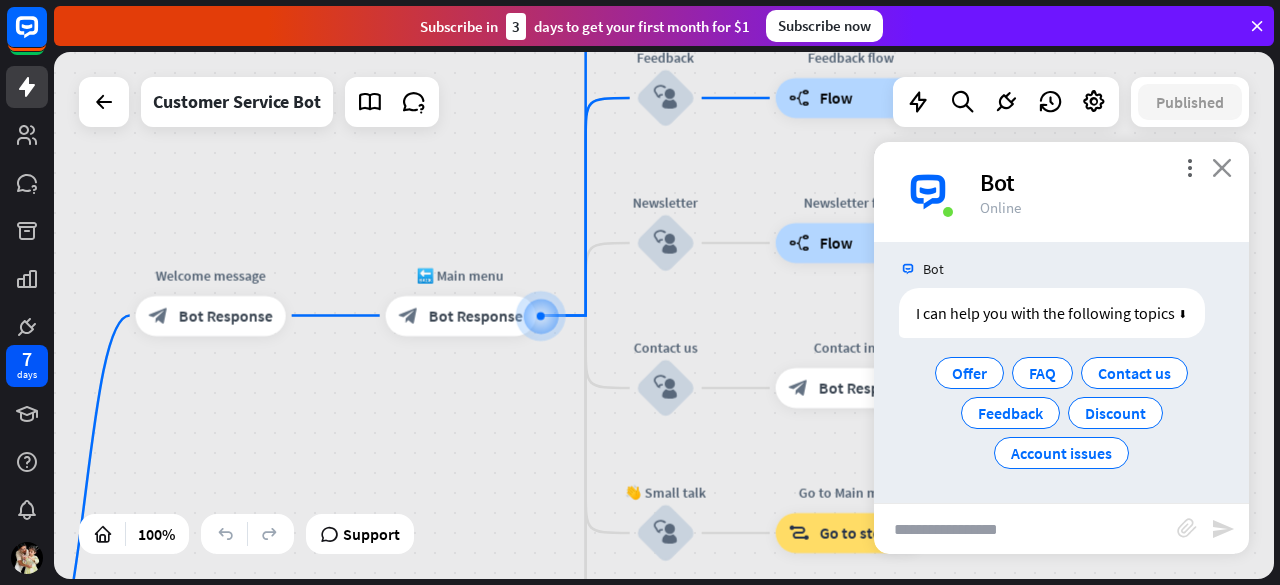 click on "close" at bounding box center [1222, 167] 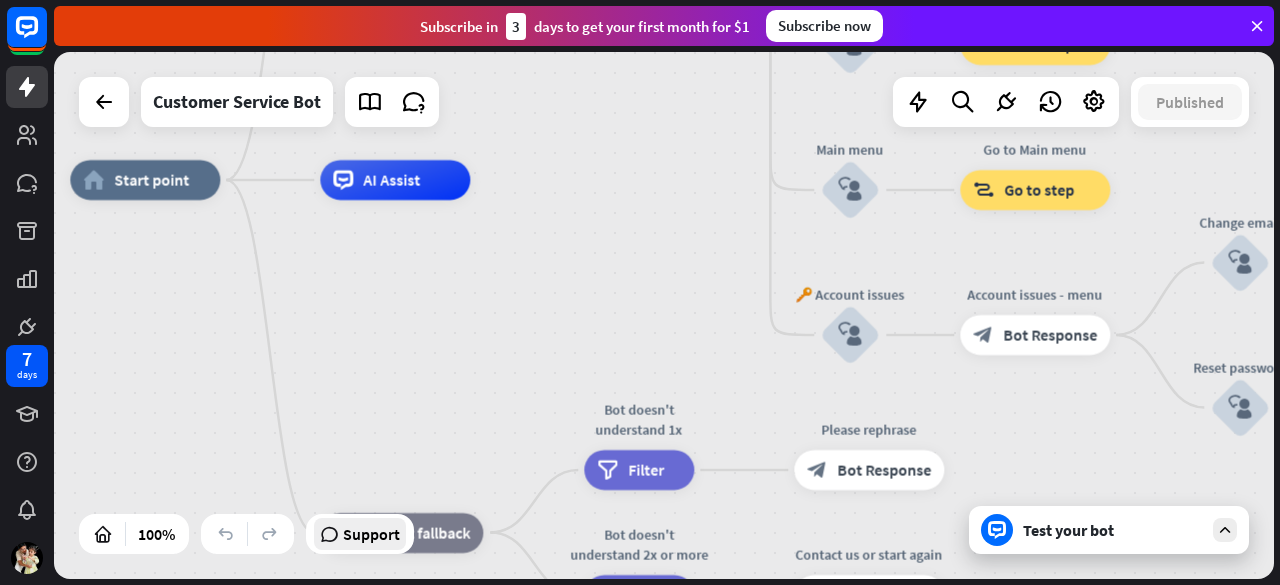 click on "Support" at bounding box center [371, 534] 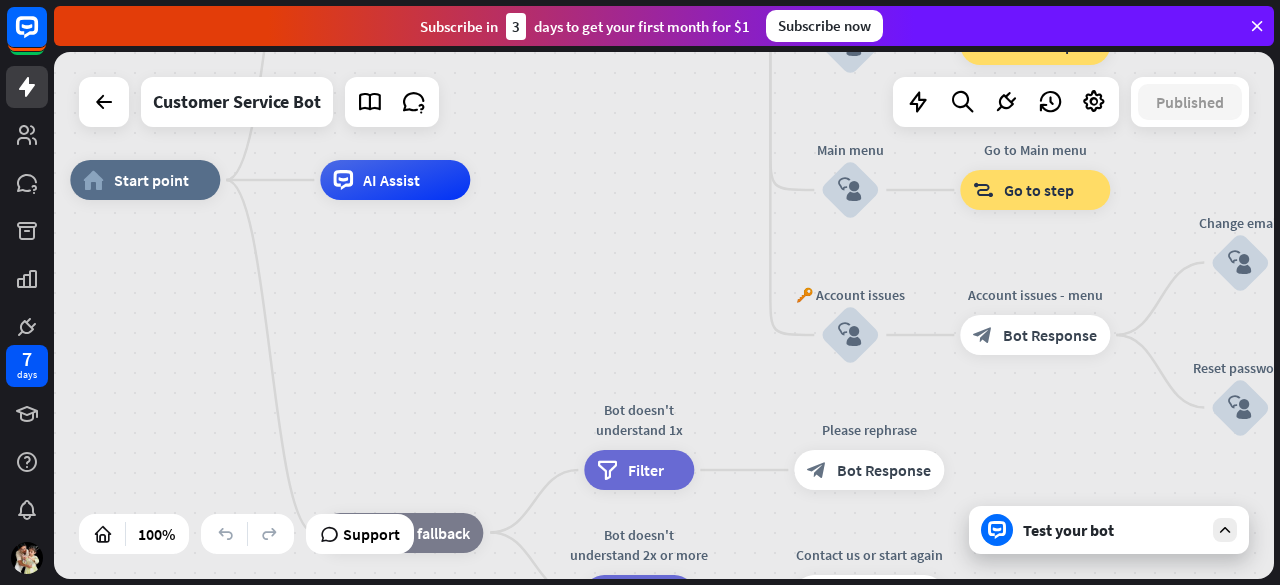 click on "home_2   Start point                 Welcome message   block_bot_response   Bot Response                 🔙 Main menu   block_bot_response   Bot Response                 Our offer   block_user_input                 Select product category   block_bot_response   Bot Response                 ❓ Question   block_user_input                 How can I help you?   block_bot_response   Bot Response                 FAQ   block_user_input                 Type your question   block_bot_response   Bot Response                 Popular questions   block_faq                 Feedback   block_user_input                 Feedback flow   builder_tree   Flow                 Newsletter   block_user_input                 Newsletter flow   builder_tree   Flow                 Contact us   block_user_input                 Contact info   block_bot_response   Bot Response                 👋 Small talk   block_user_input                 Go to Main menu   block_goto   Go to step                 Main menu" at bounding box center (680, 443) 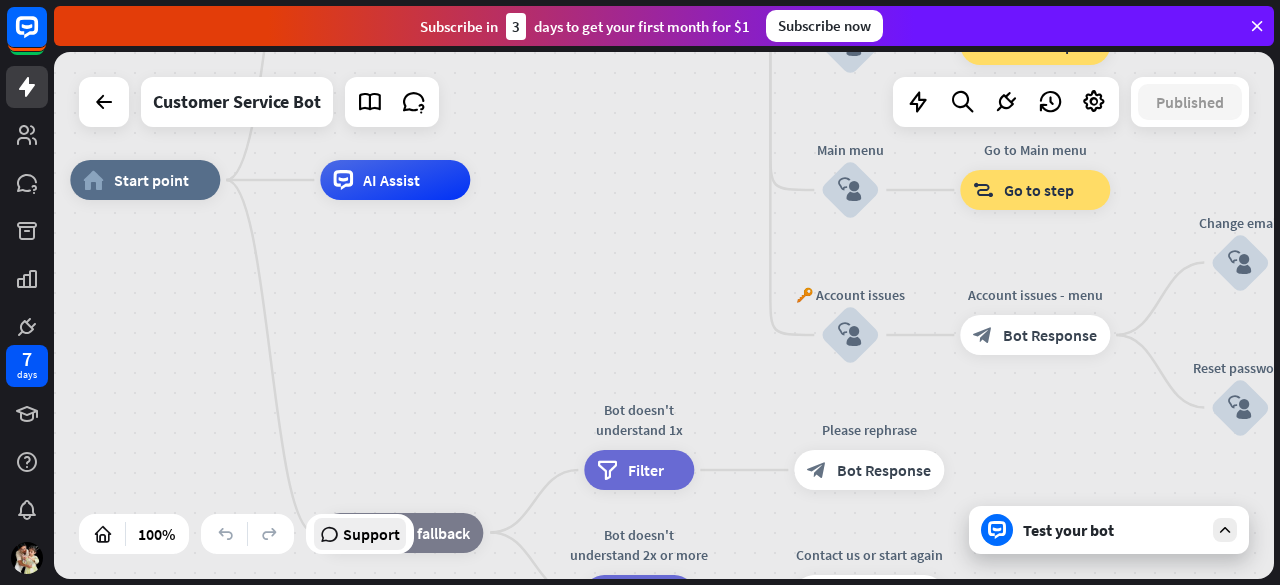 click on "Support" at bounding box center (371, 534) 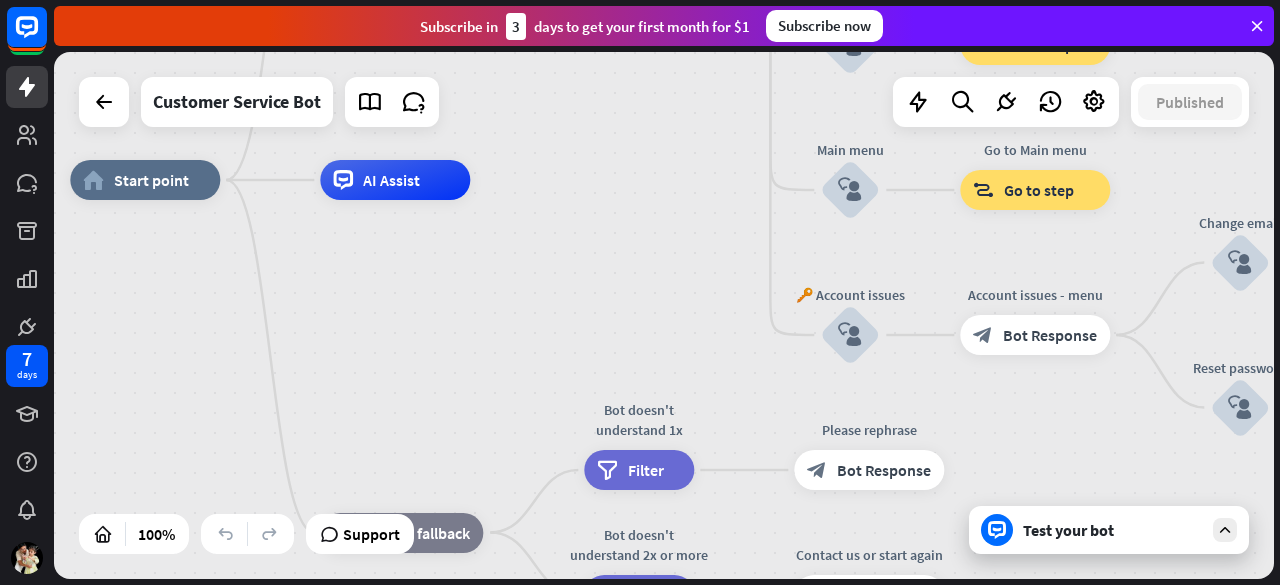 click on "home_2   Start point                 Welcome message   block_bot_response   Bot Response                 🔙 Main menu   block_bot_response   Bot Response                 Our offer   block_user_input                 Select product category   block_bot_response   Bot Response                 ❓ Question   block_user_input                 How can I help you?   block_bot_response   Bot Response                 FAQ   block_user_input                 Type your question   block_bot_response   Bot Response                 Popular questions   block_faq                 Feedback   block_user_input                 Feedback flow   builder_tree   Flow                 Newsletter   block_user_input                 Newsletter flow   builder_tree   Flow                 Contact us   block_user_input                 Contact info   block_bot_response   Bot Response                 👋 Small talk   block_user_input                 Go to Main menu   block_goto   Go to step                 Main menu" at bounding box center [680, 443] 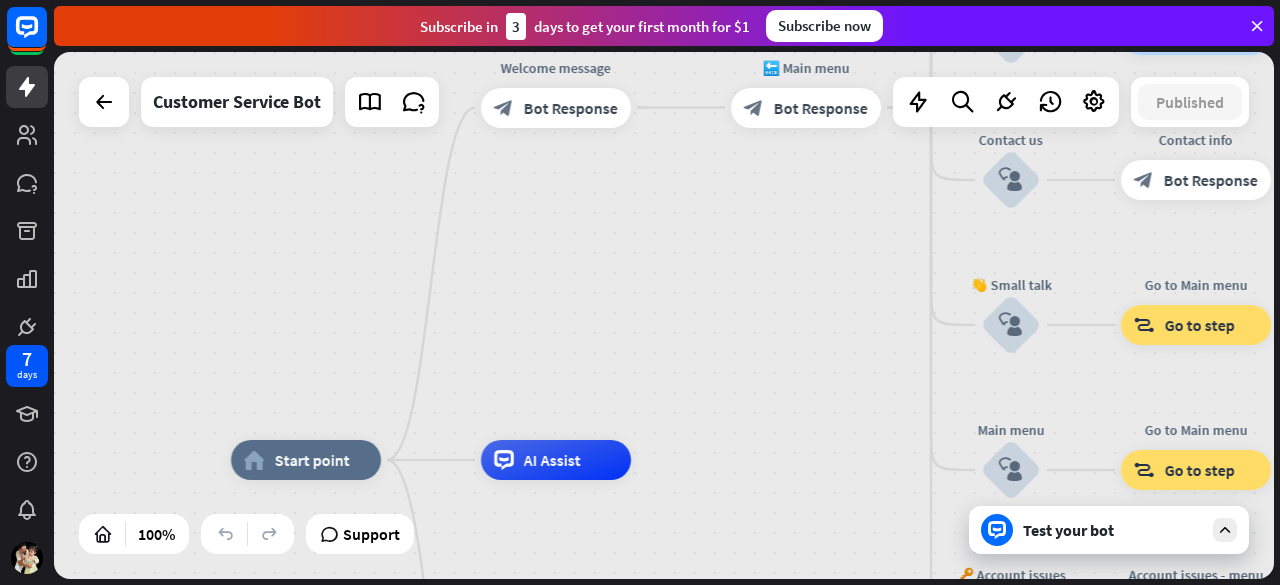 click on "home_2   Start point" at bounding box center [306, 460] 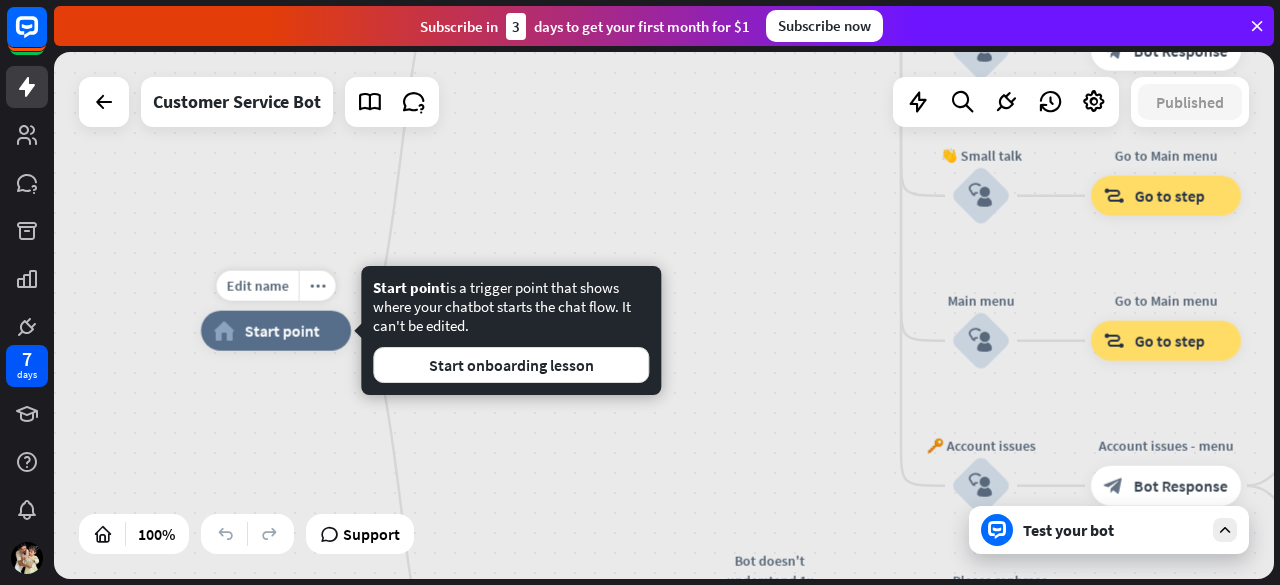 click on "Edit name   more_horiz         plus     home_2   Start point                 Welcome message   block_bot_response   Bot Response                 🔙 Main menu   block_bot_response   Bot Response                 Our offer   block_user_input                 Select product category   block_bot_response   Bot Response                 ❓ Question   block_user_input                 How can I help you?   block_bot_response   Bot Response                 FAQ   block_user_input                 Type your question   block_bot_response   Bot Response                 Popular questions   block_faq                 Feedback   block_user_input                 Feedback flow   builder_tree   Flow                 Newsletter   block_user_input                 Newsletter flow   builder_tree   Flow                 Contact us   block_user_input                 Contact info   block_bot_response   Bot Response                 👋 Small talk   block_user_input                 Go to Main menu   block_goto   Go to step" at bounding box center [811, 594] 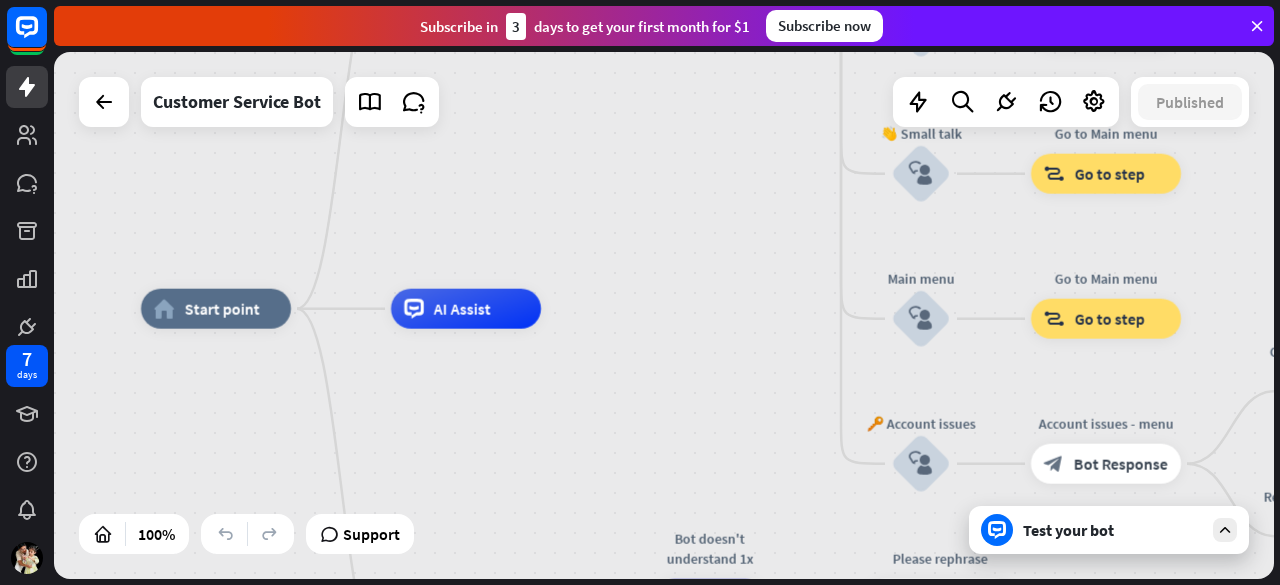 click on "home_2   Start point                 Welcome message   block_bot_response   Bot Response                 🔙 Main menu   block_bot_response   Bot Response                 Our offer   block_user_input                 Select product category   block_bot_response   Bot Response                 ❓ Question   block_user_input                 How can I help you?   block_bot_response   Bot Response                 FAQ   block_user_input                 Type your question   block_bot_response   Bot Response                 Popular questions   block_faq                 Feedback   block_user_input                 Feedback flow   builder_tree   Flow                 Newsletter   block_user_input                 Newsletter flow   builder_tree   Flow                 Contact us   block_user_input                 Contact info   block_bot_response   Bot Response                 👋 Small talk   block_user_input                 Go to Main menu   block_goto   Go to step                 Main menu" at bounding box center [664, 315] 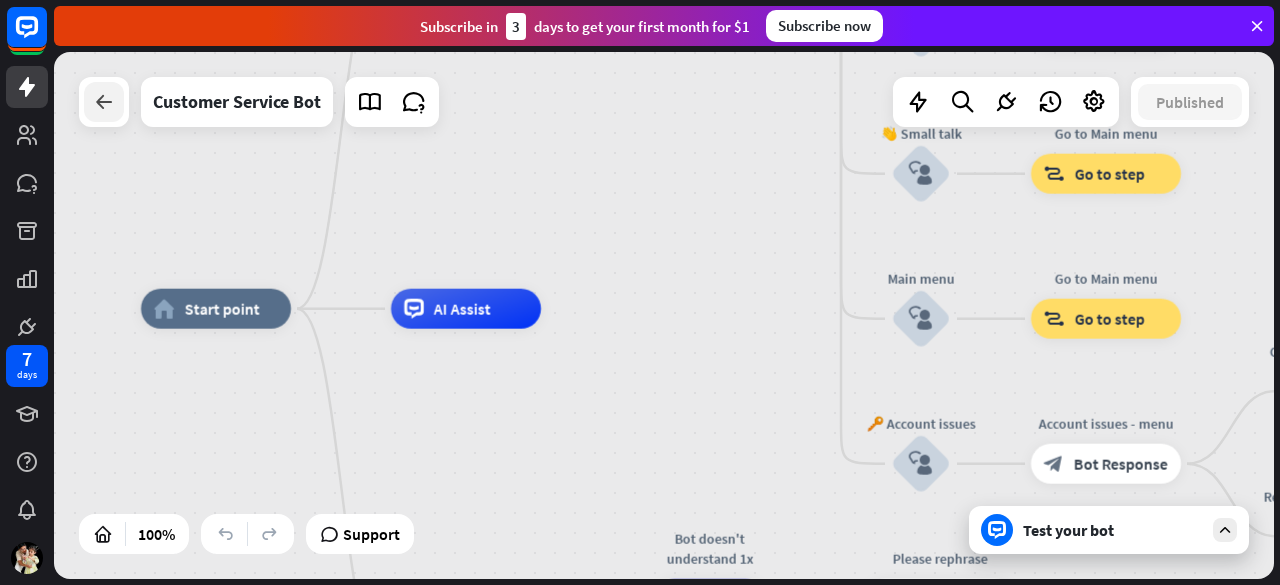 click at bounding box center (104, 102) 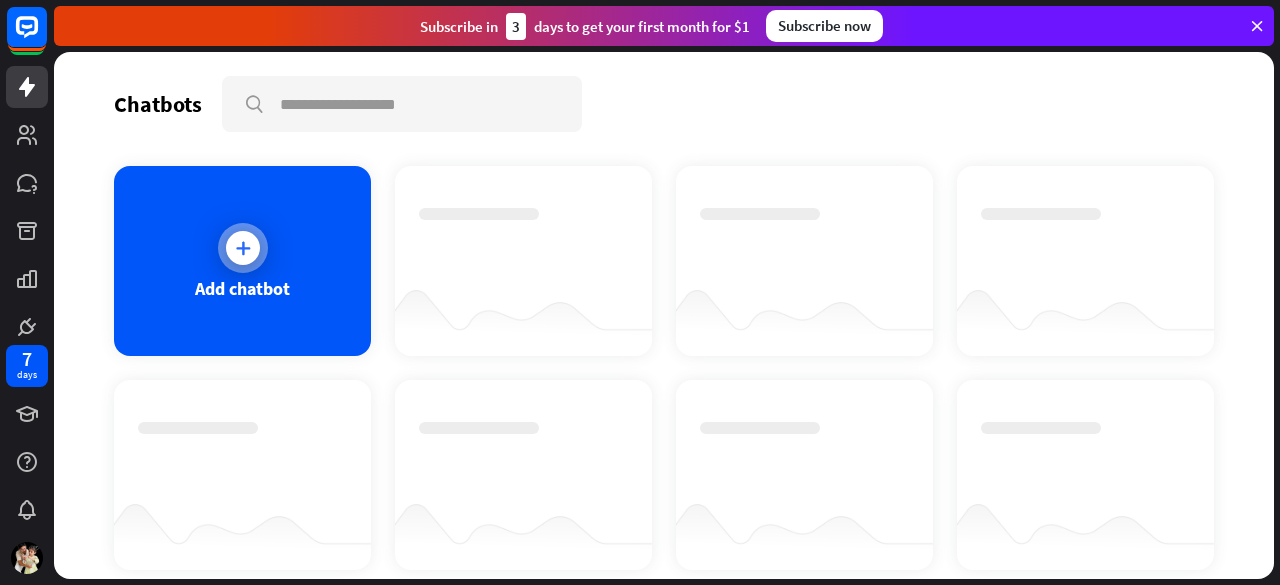 click on "Add chatbot" at bounding box center [242, 261] 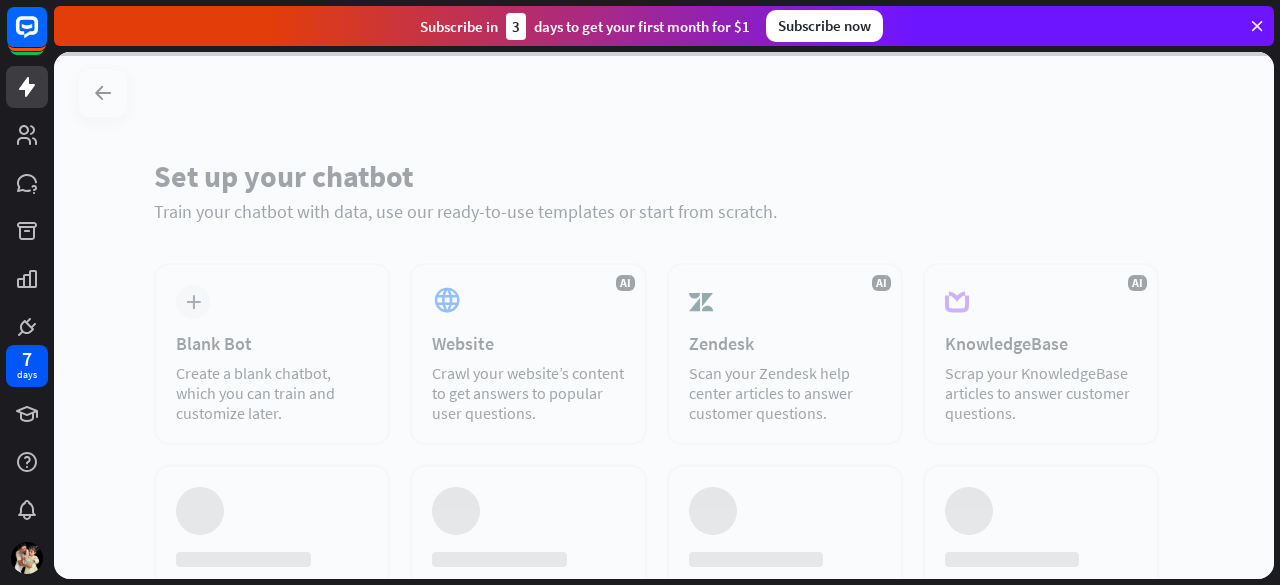click 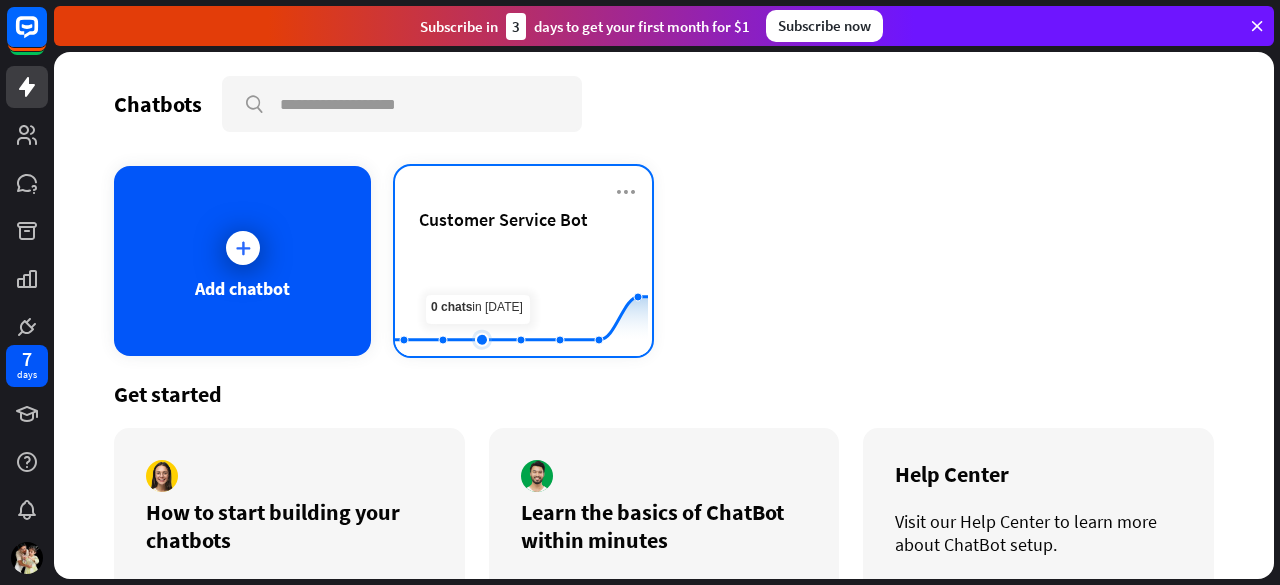 click 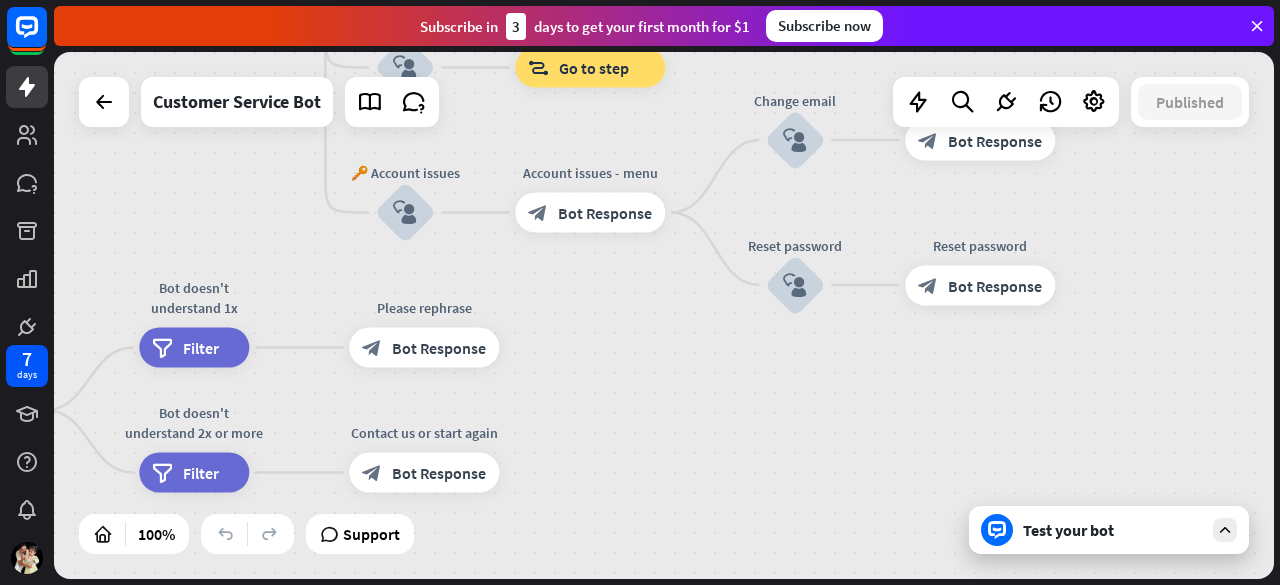 click on "Test your bot" at bounding box center (1113, 530) 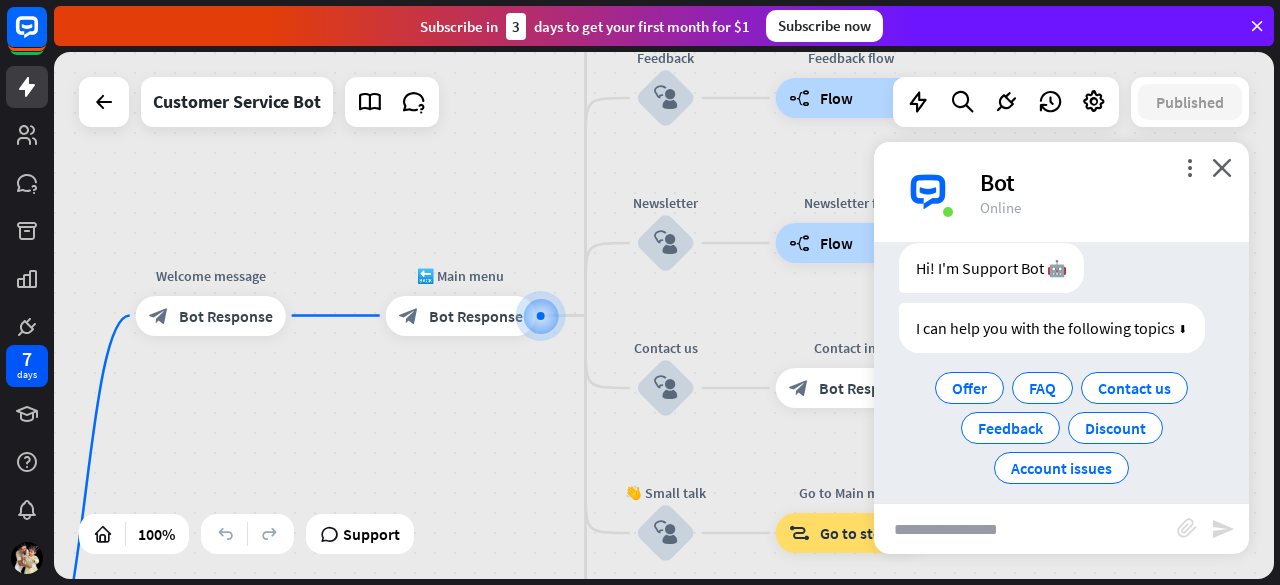 scroll, scrollTop: 71, scrollLeft: 0, axis: vertical 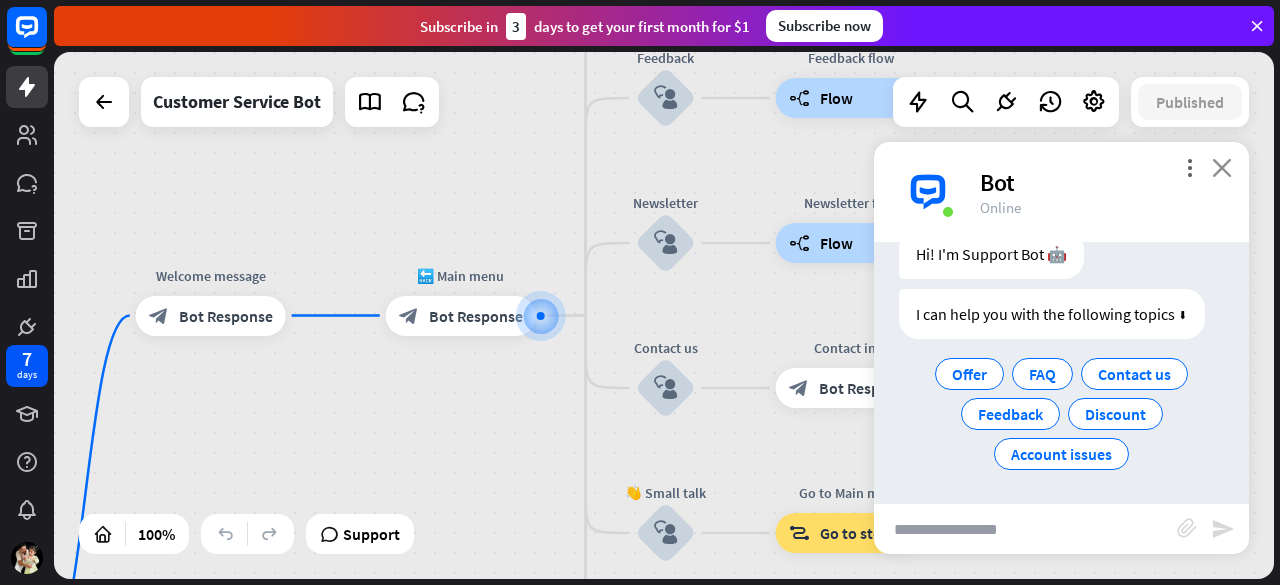 click on "close" at bounding box center (1222, 167) 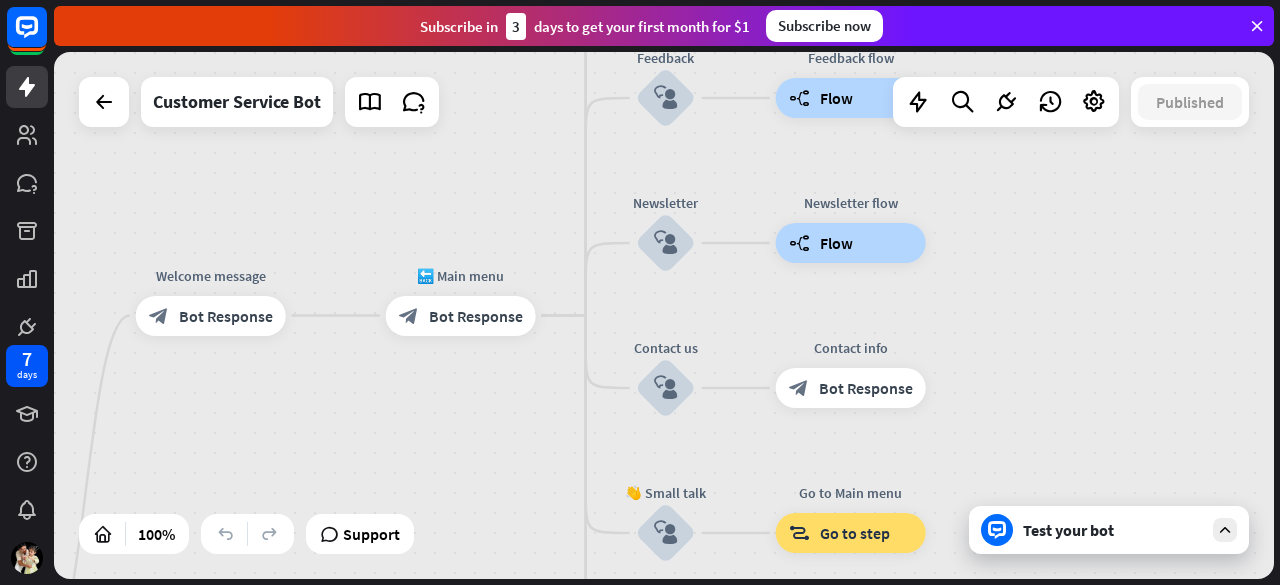 click on "Test your bot" at bounding box center (1109, 530) 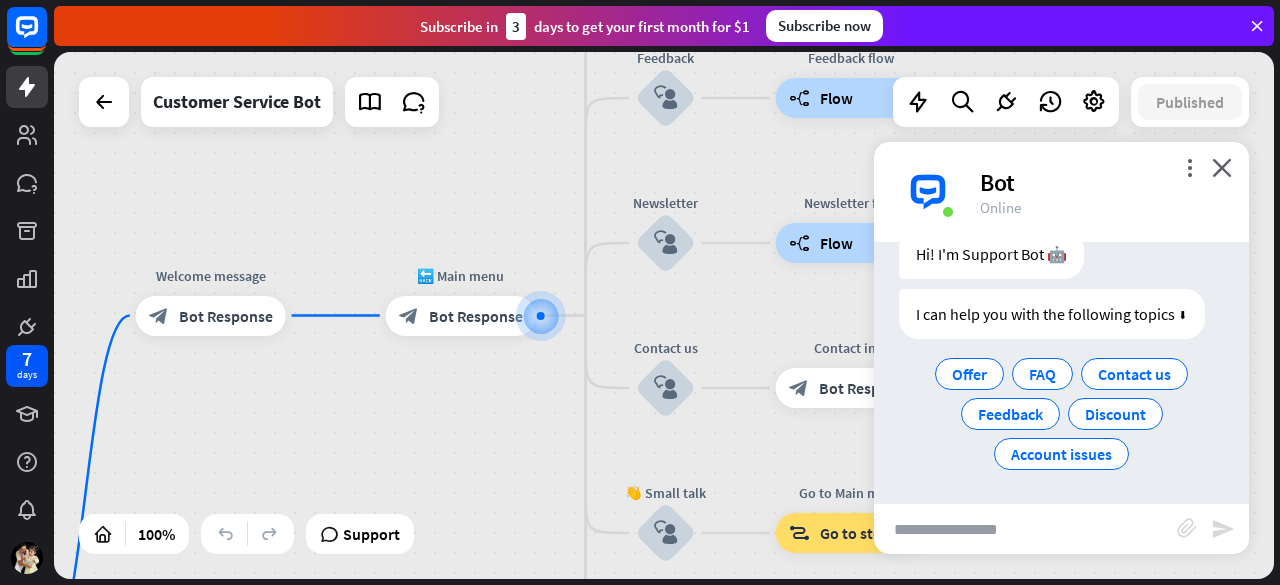 click at bounding box center (1025, 529) 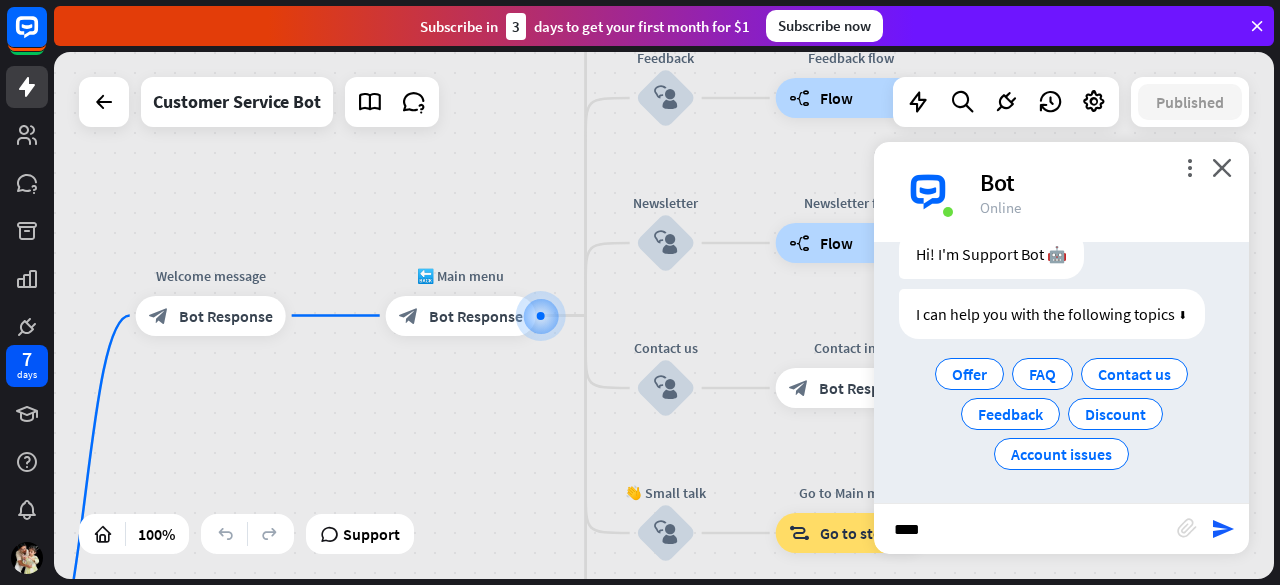 type on "*****" 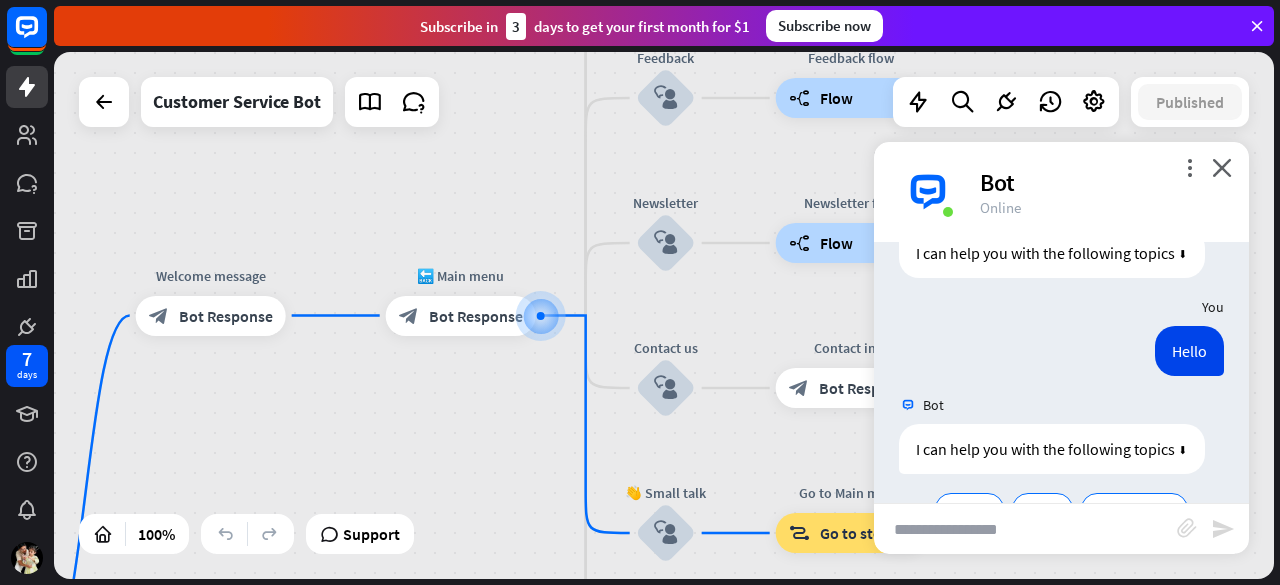 scroll, scrollTop: 267, scrollLeft: 0, axis: vertical 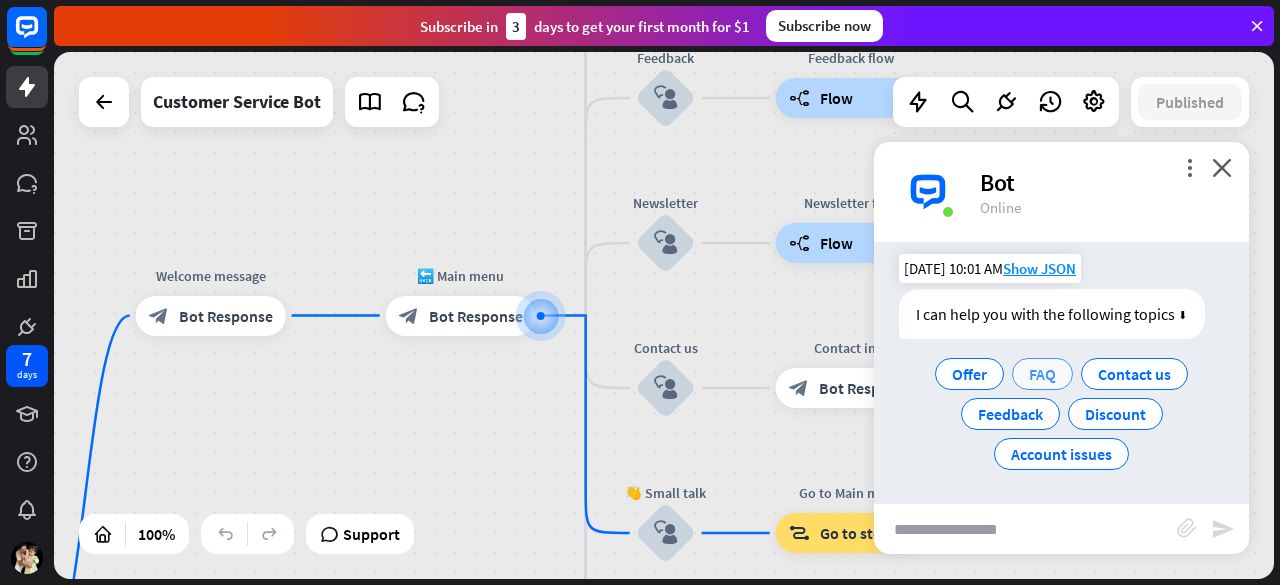 click on "FAQ" at bounding box center [1042, 374] 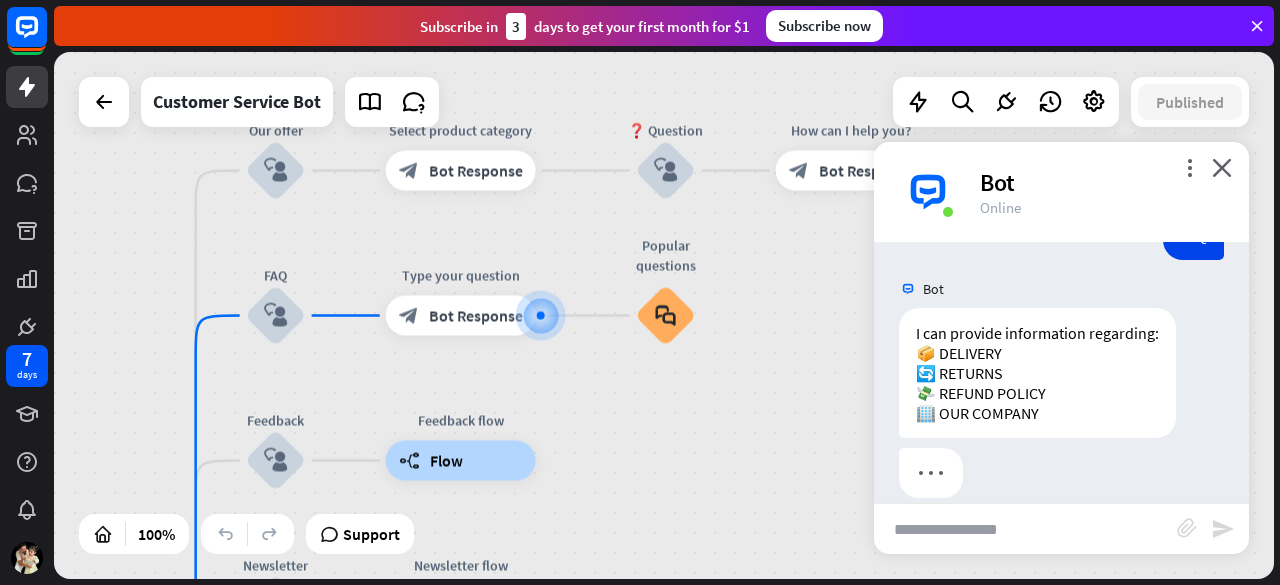scroll, scrollTop: 468, scrollLeft: 0, axis: vertical 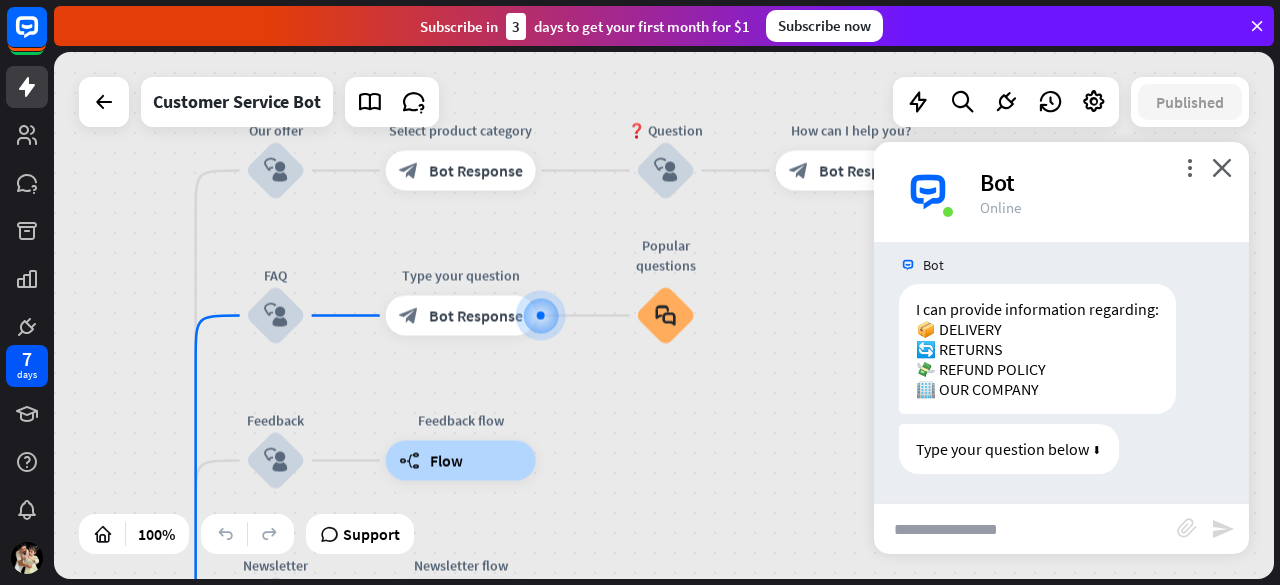 click at bounding box center [1025, 529] 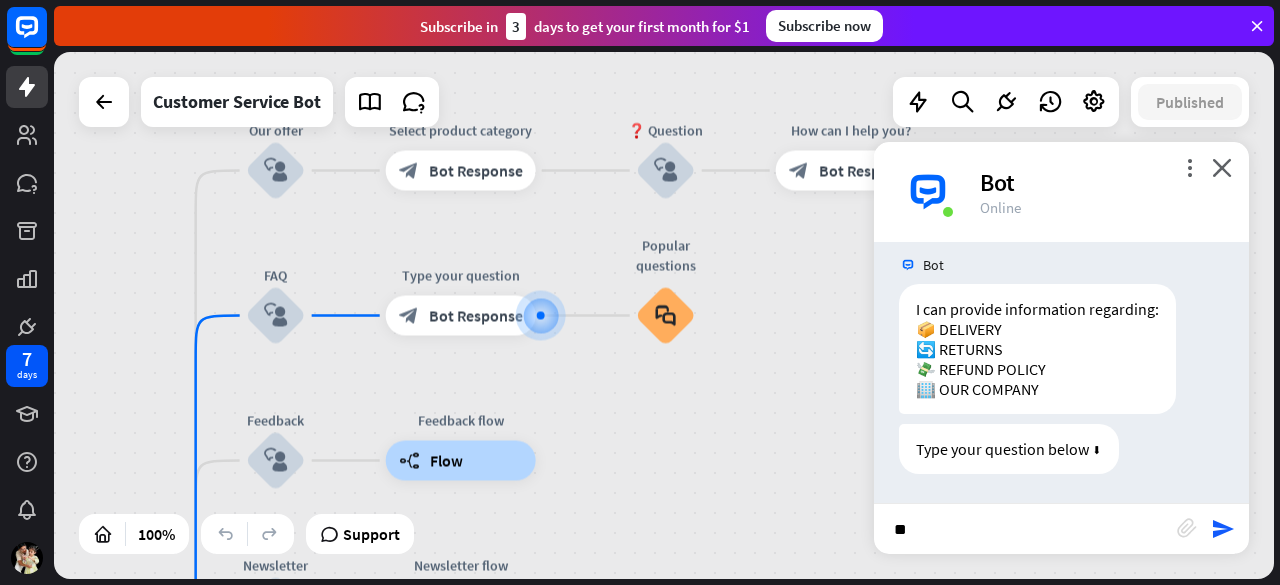 type on "*" 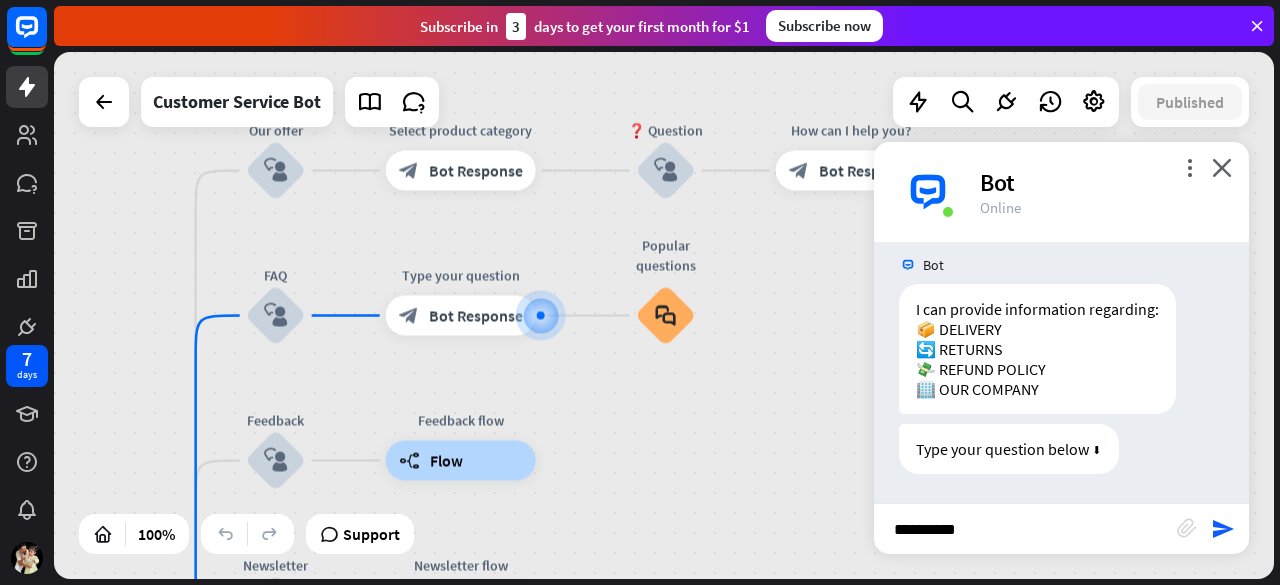 type on "**********" 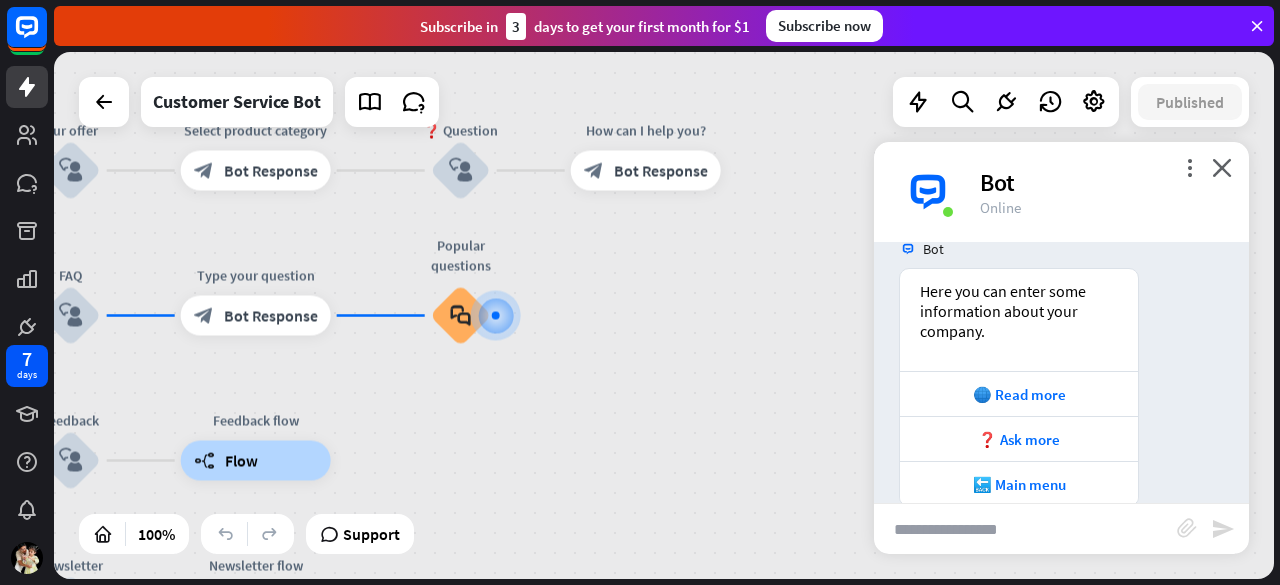 scroll, scrollTop: 852, scrollLeft: 0, axis: vertical 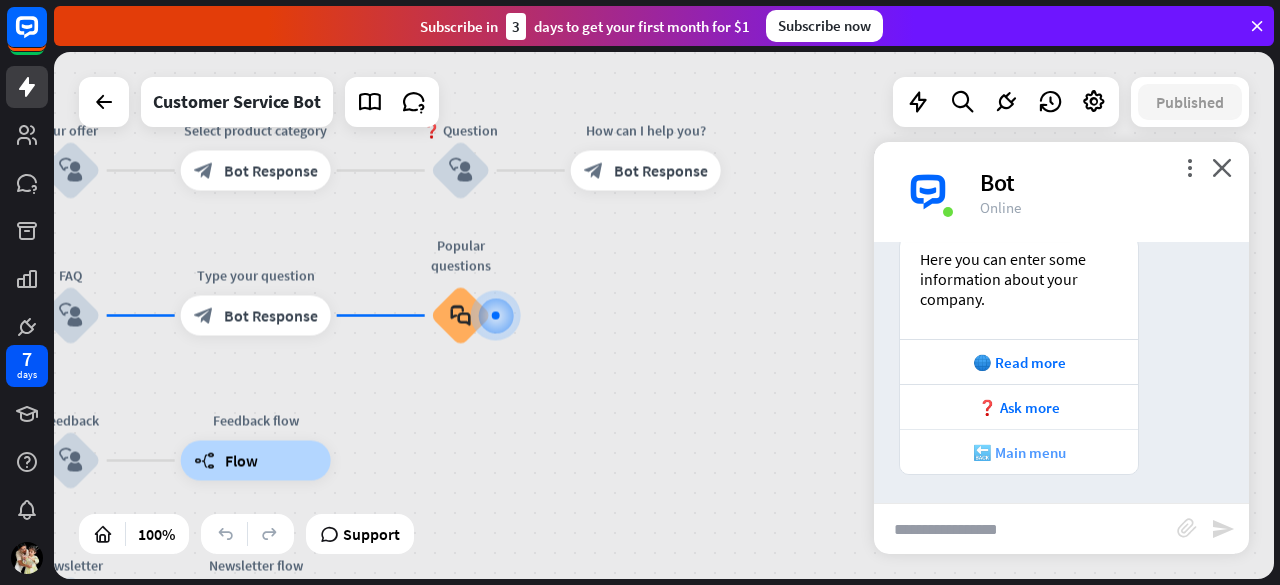 click on "🔙 Main menu" at bounding box center (1019, 452) 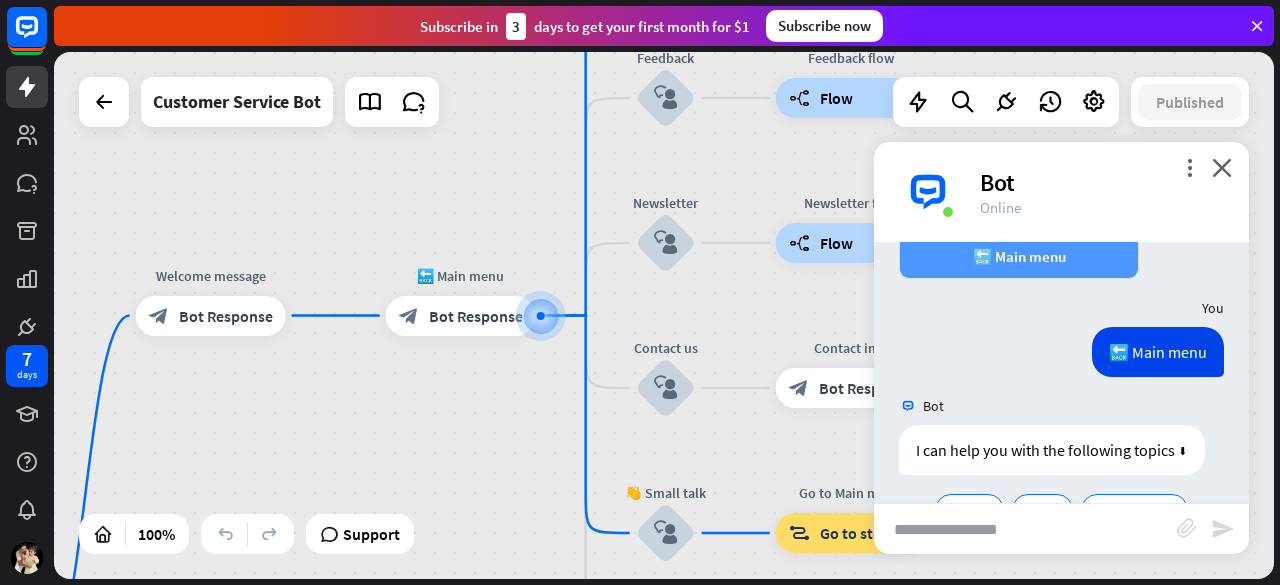 scroll, scrollTop: 1183, scrollLeft: 0, axis: vertical 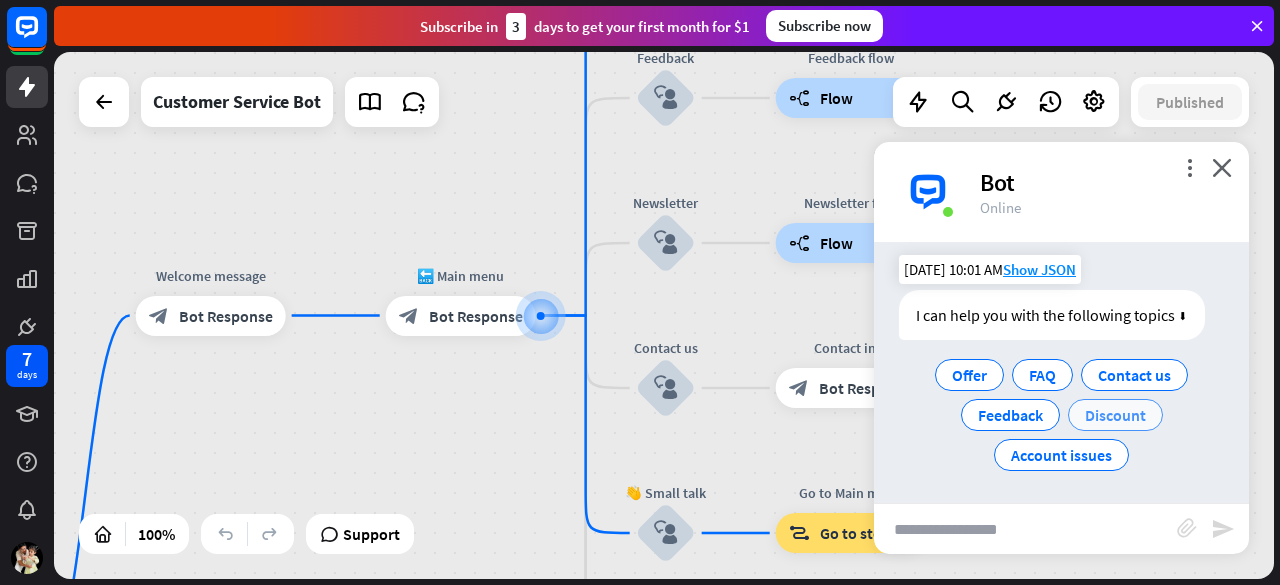 click on "Discount" at bounding box center [1115, 415] 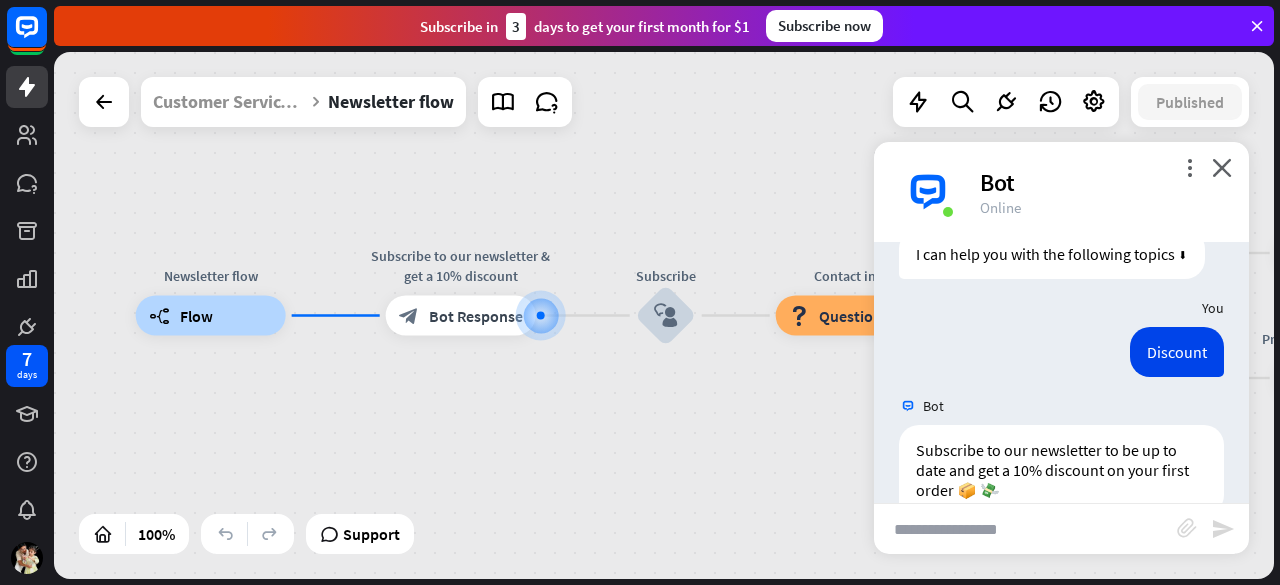 scroll, scrollTop: 1339, scrollLeft: 0, axis: vertical 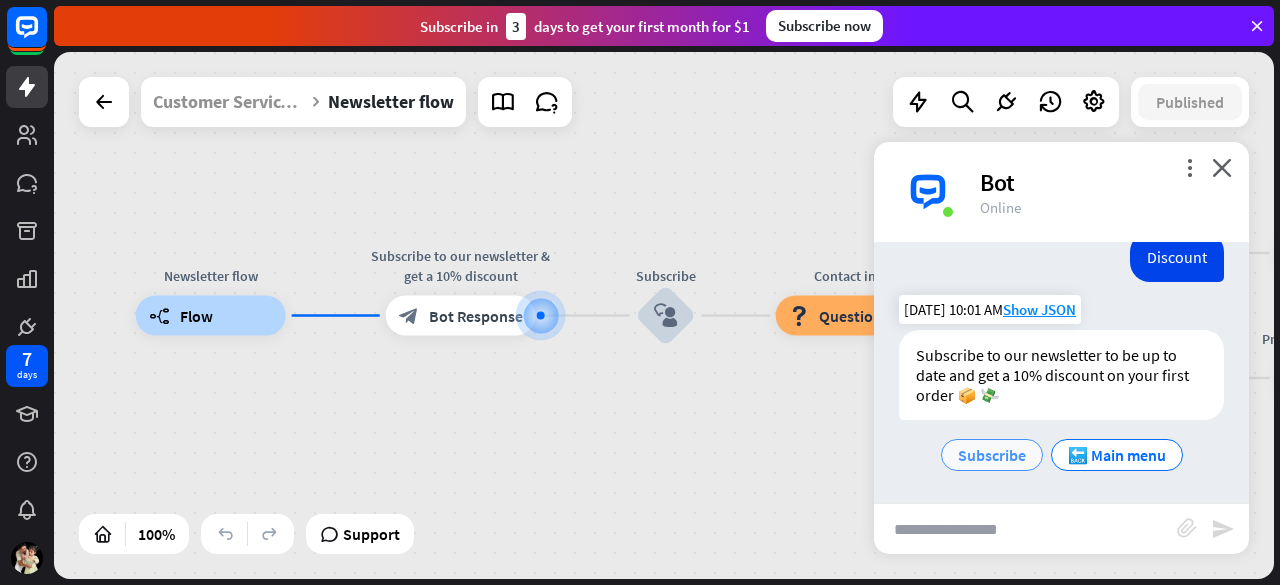 click on "Subscribe" at bounding box center (992, 455) 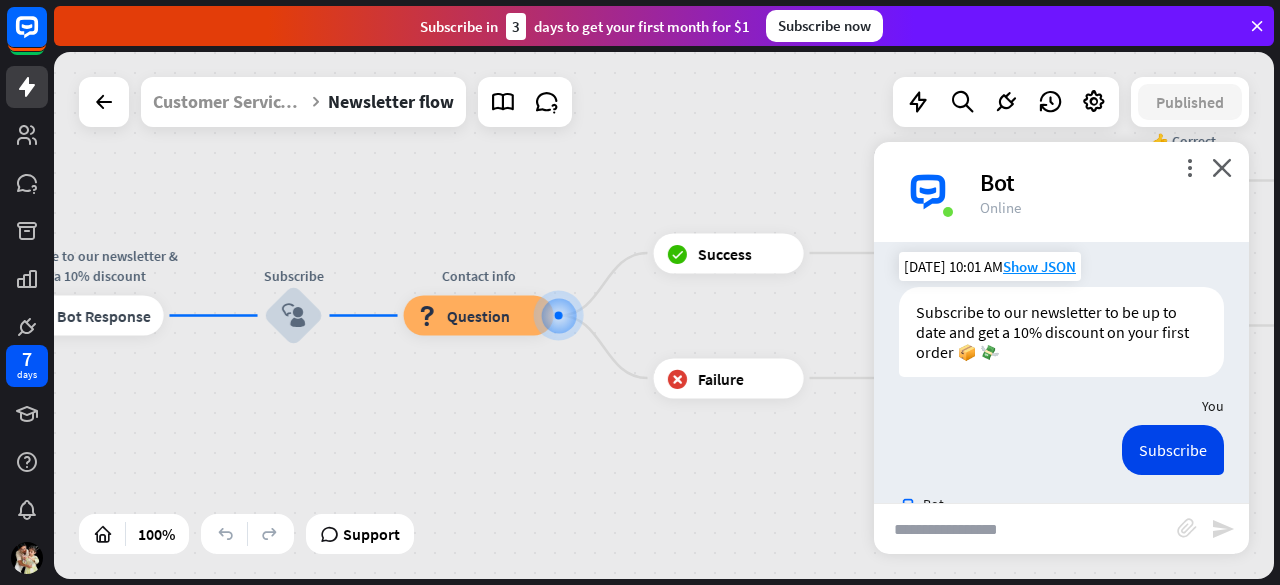 scroll, scrollTop: 1480, scrollLeft: 0, axis: vertical 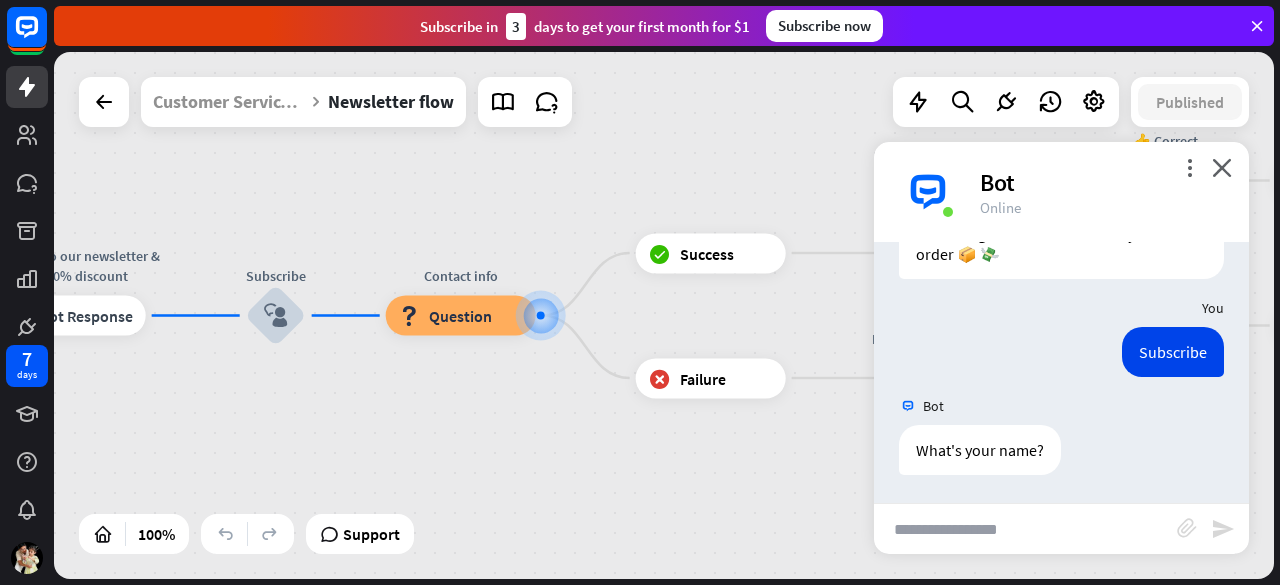 click on "Newsletter flow   builder_tree   Flow                 Subscribe to our newsletter & get a 10% discount   block_bot_response   Bot Response                 Subscribe   block_user_input                 Contact info   block_question   Question                       block_success   Success                 Confirm email address   block_bot_response   Bot Response                 👍 Correct   block_user_input                 Customer Service Bot — Newsletter   block_add_to_segment   Add to segment                 ✅ Discount code   block_bot_response   Bot Response                 👎 Incorrect   block_user_input                 Go to Contact info   block_goto   Go to step                   block_failure   Failure                 Provide a valid email address   block_bot_response   Bot Response" at bounding box center [664, 315] 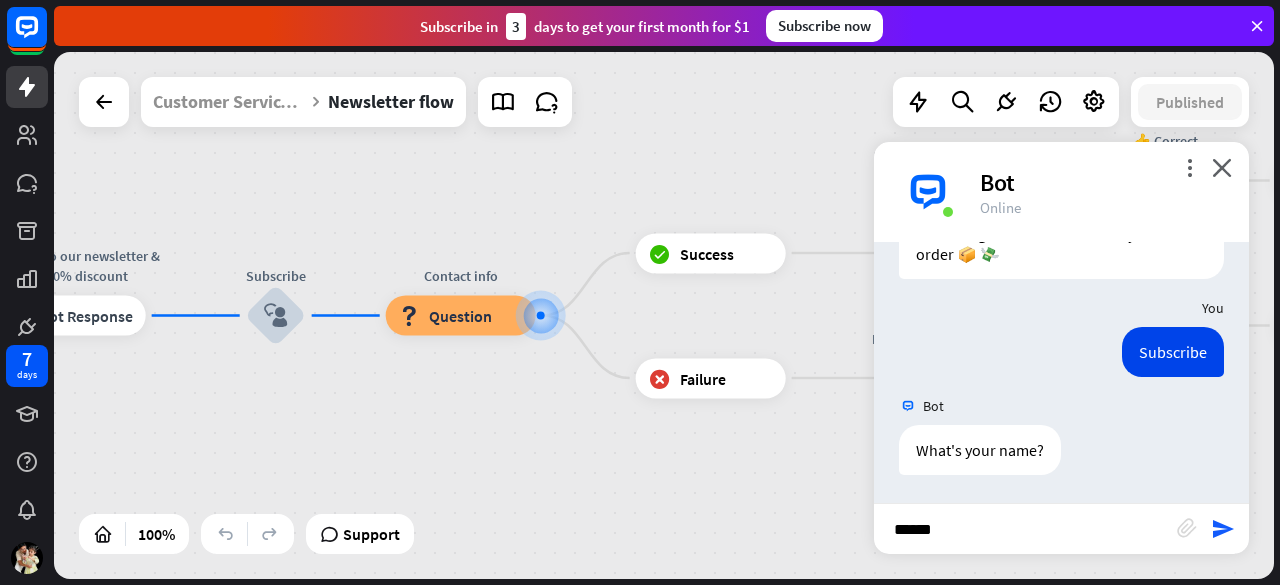 type on "*******" 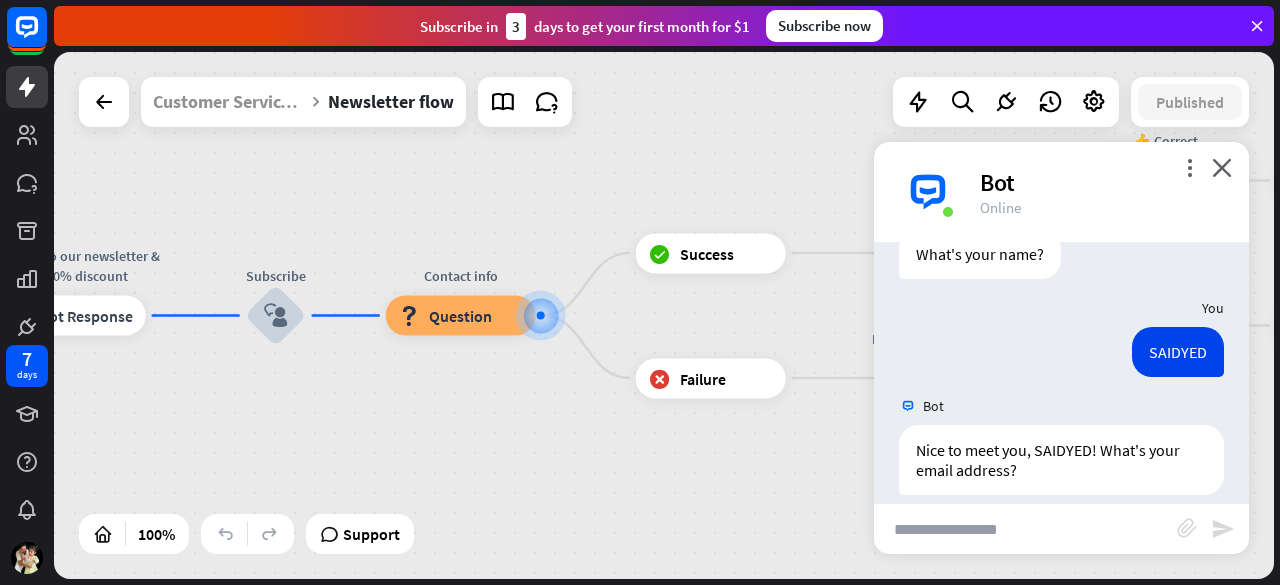 scroll, scrollTop: 1696, scrollLeft: 0, axis: vertical 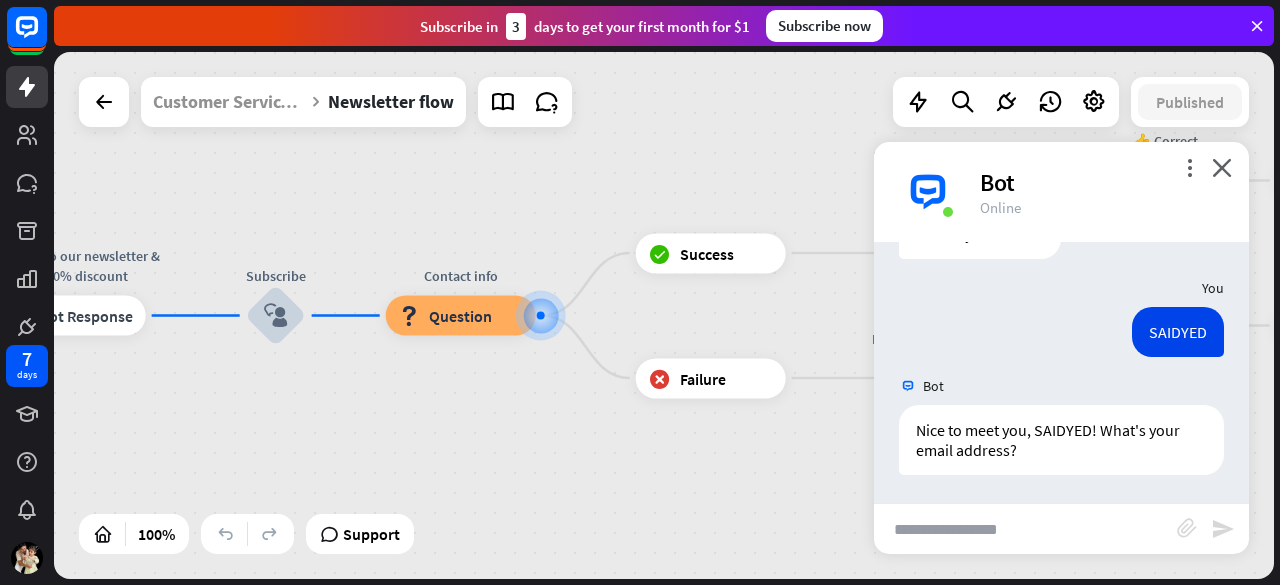 click at bounding box center [1025, 529] 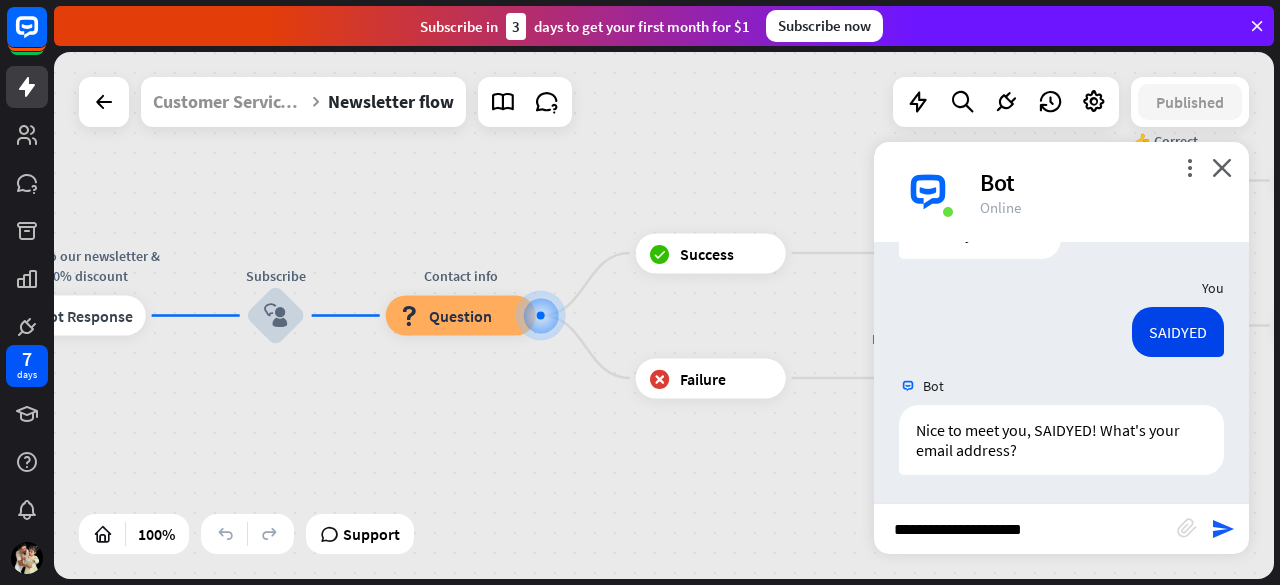 type on "**********" 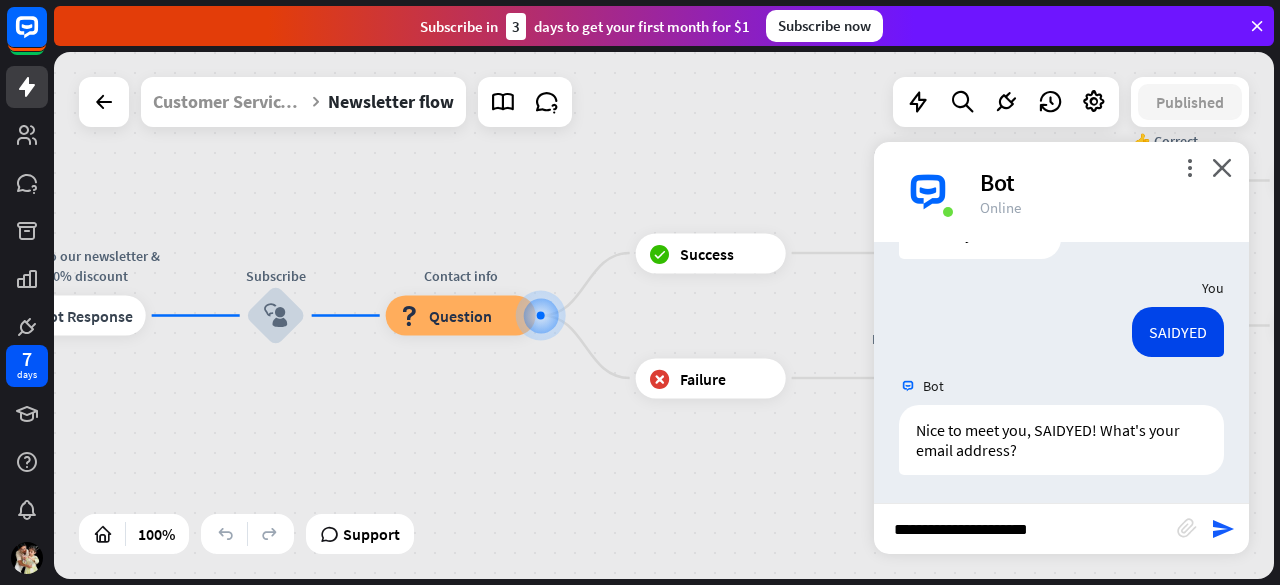 type 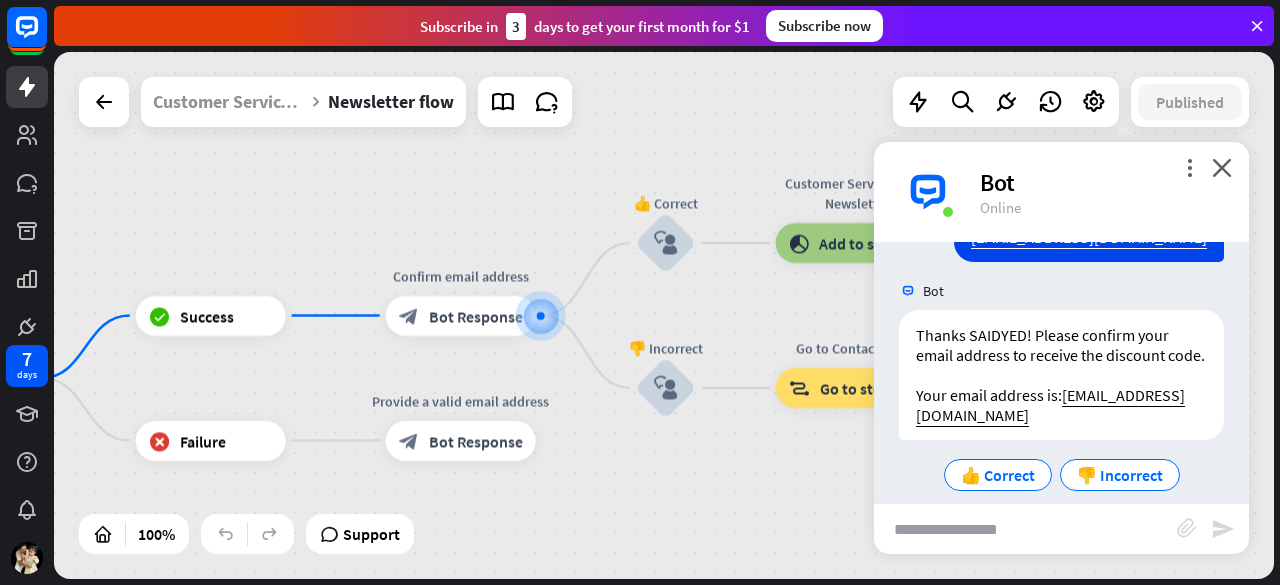 scroll, scrollTop: 2047, scrollLeft: 0, axis: vertical 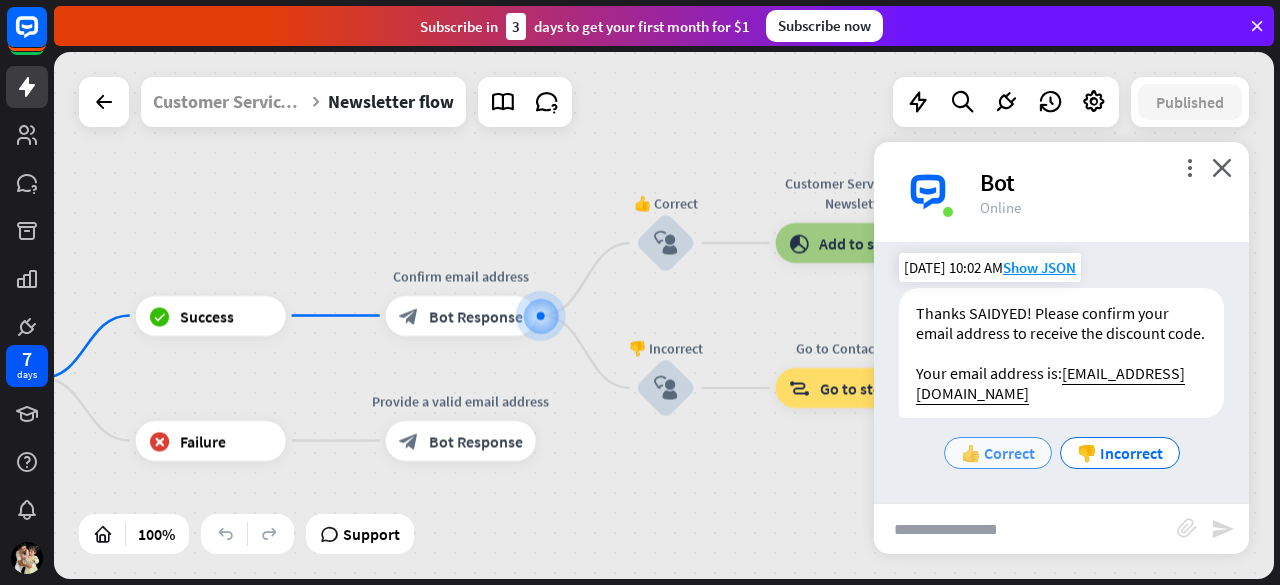 click on "👍 Correct" at bounding box center (998, 453) 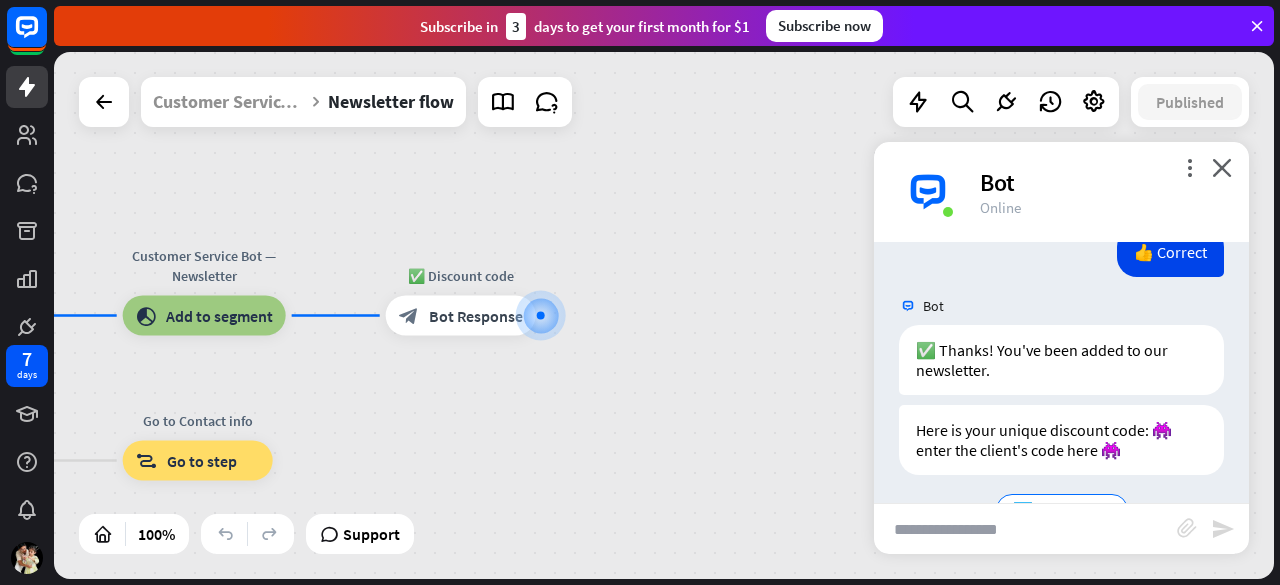 scroll, scrollTop: 2343, scrollLeft: 0, axis: vertical 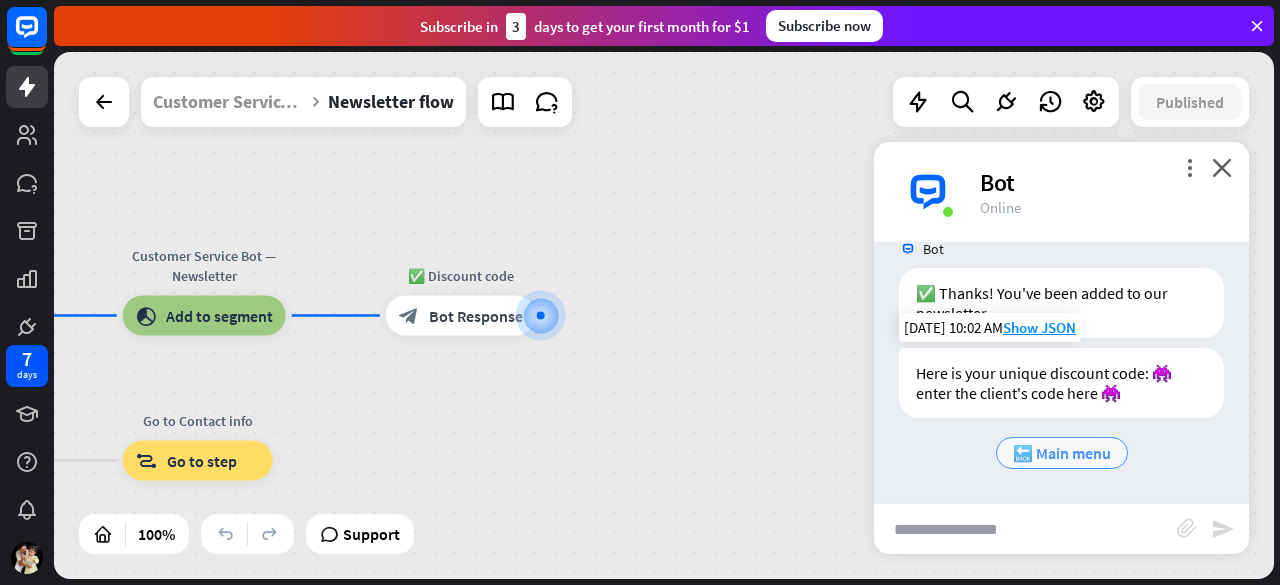 click on "🔙 Main menu" at bounding box center (1062, 453) 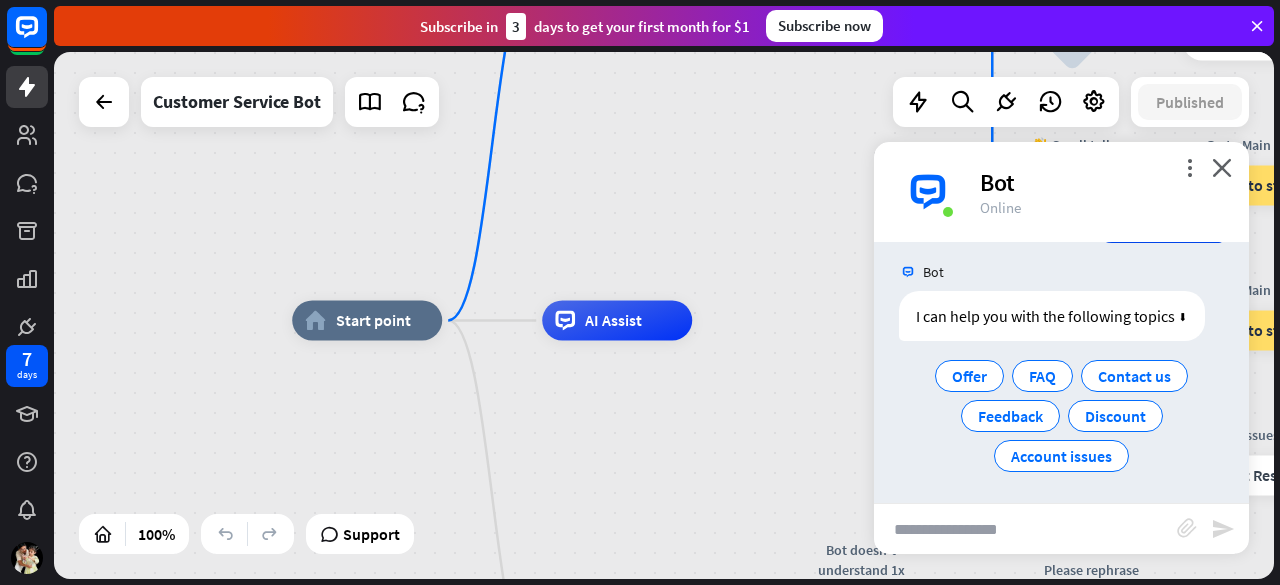 scroll, scrollTop: 2619, scrollLeft: 0, axis: vertical 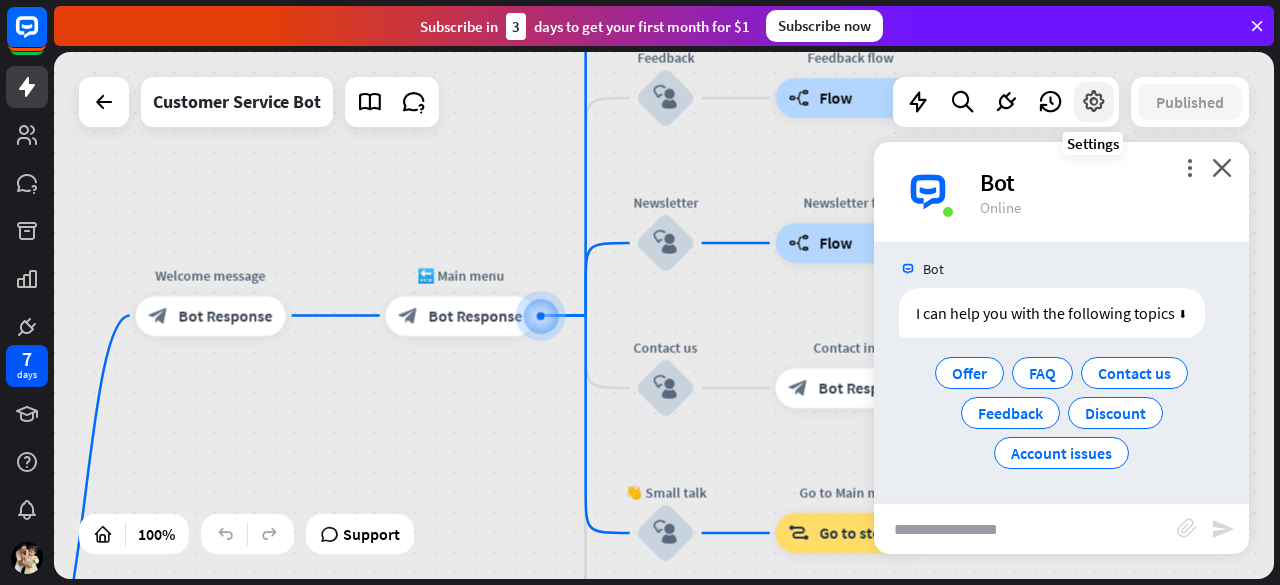 click at bounding box center [1094, 102] 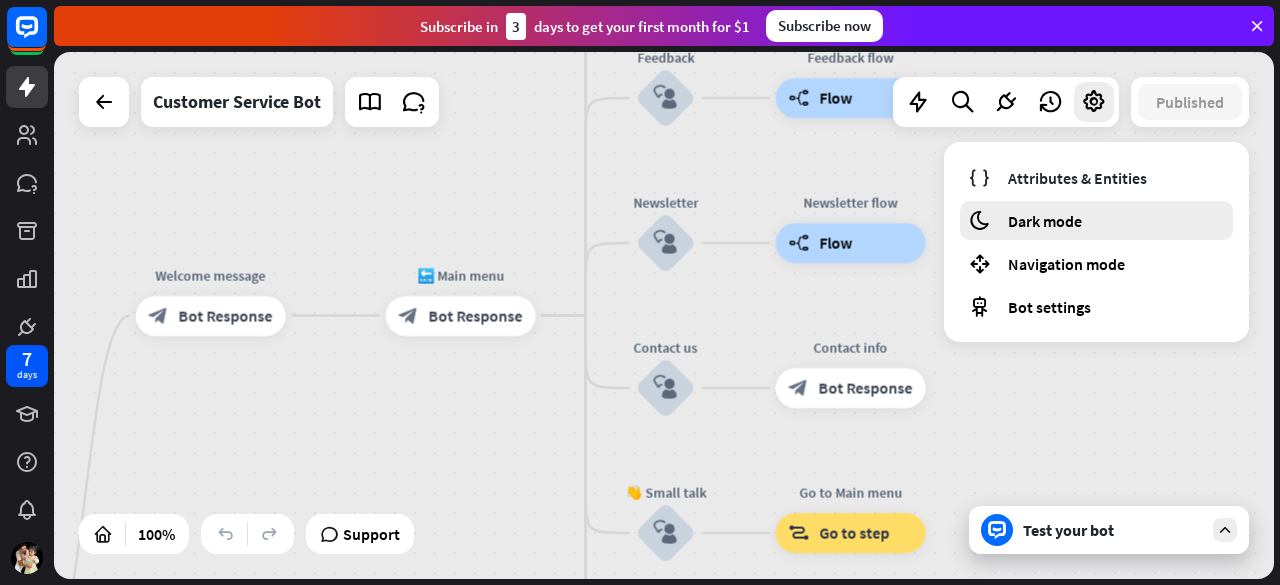 click on "moon   Dark mode" at bounding box center [1096, 220] 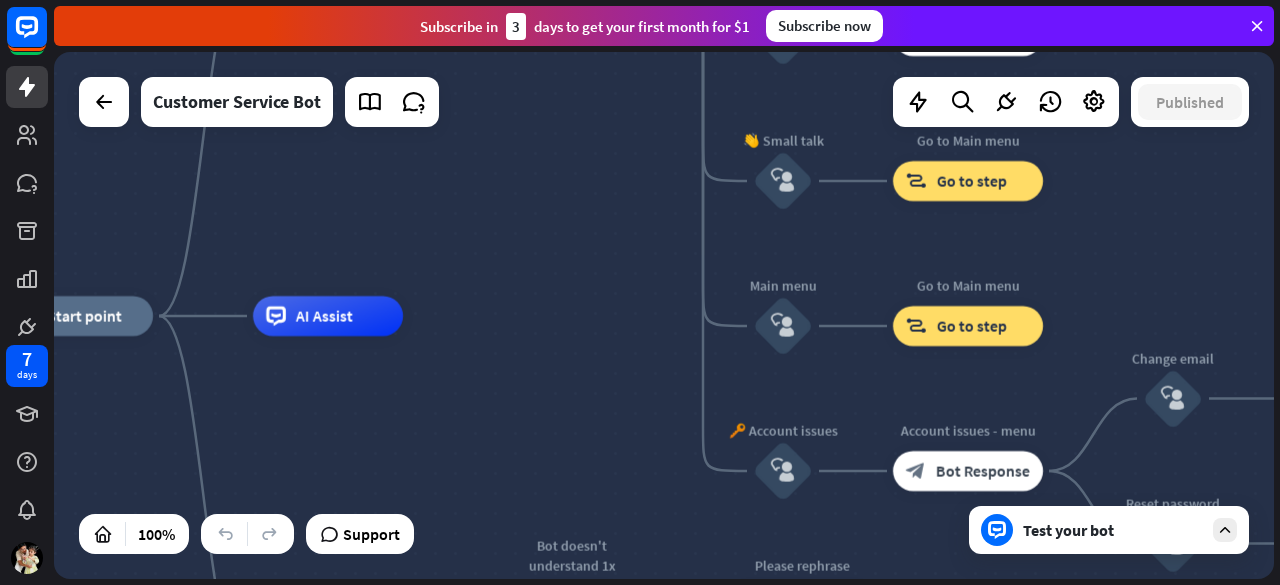 click on "block_goto   Go to step" at bounding box center (968, 326) 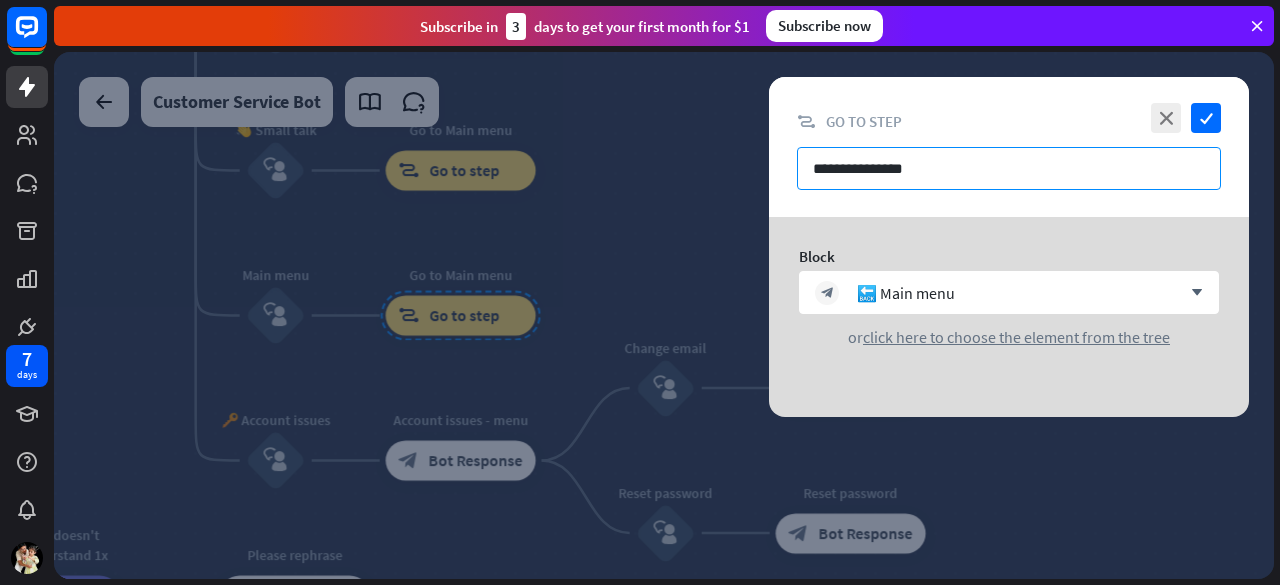 click on "**********" at bounding box center (1009, 168) 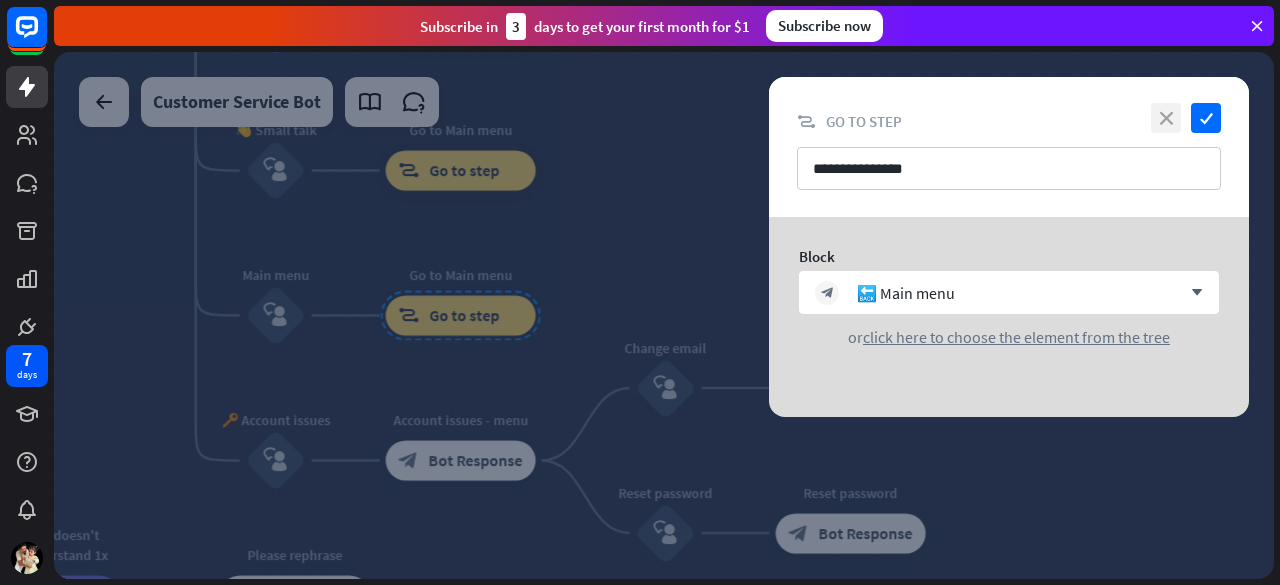 click on "close" at bounding box center [1166, 118] 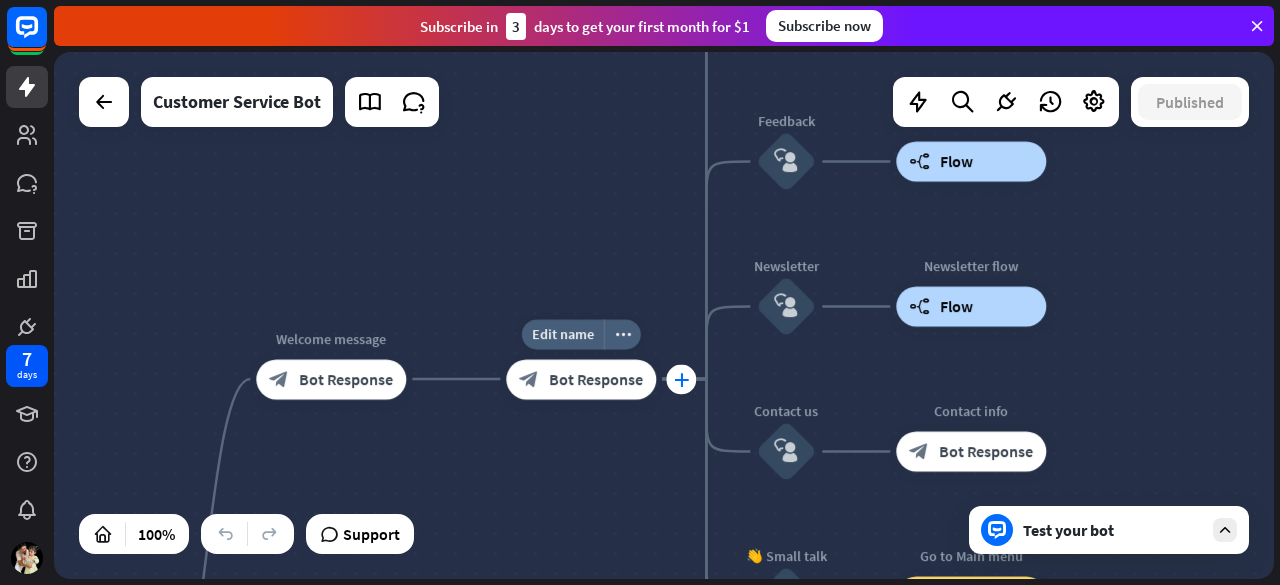click on "plus" at bounding box center (681, 379) 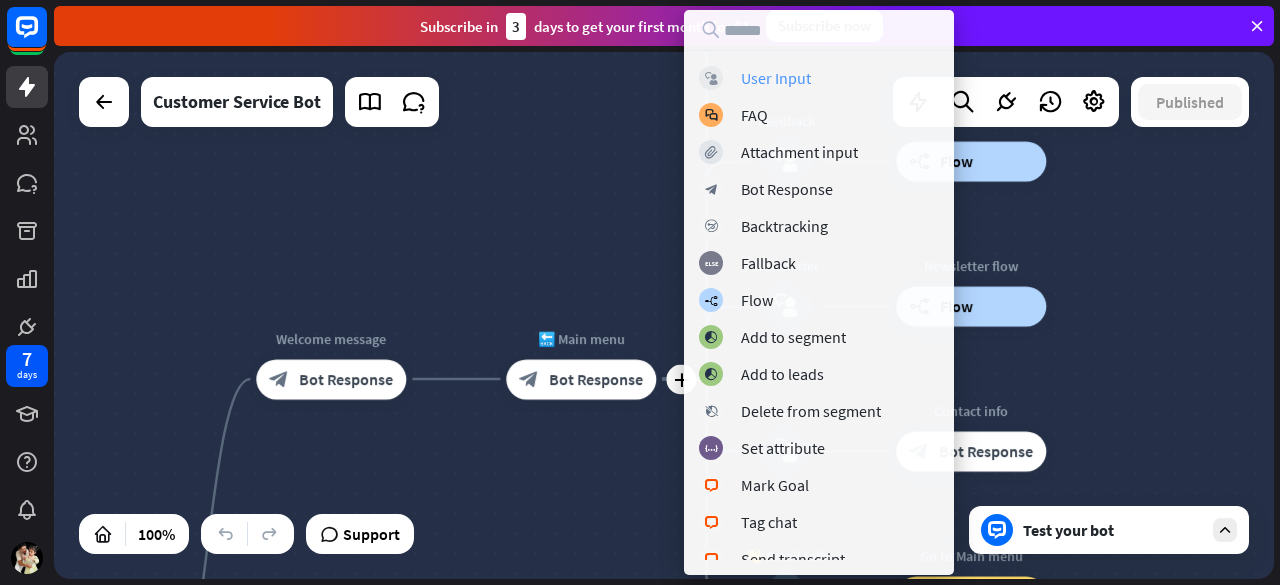 click on "block_user_input
User Input" at bounding box center (819, 78) 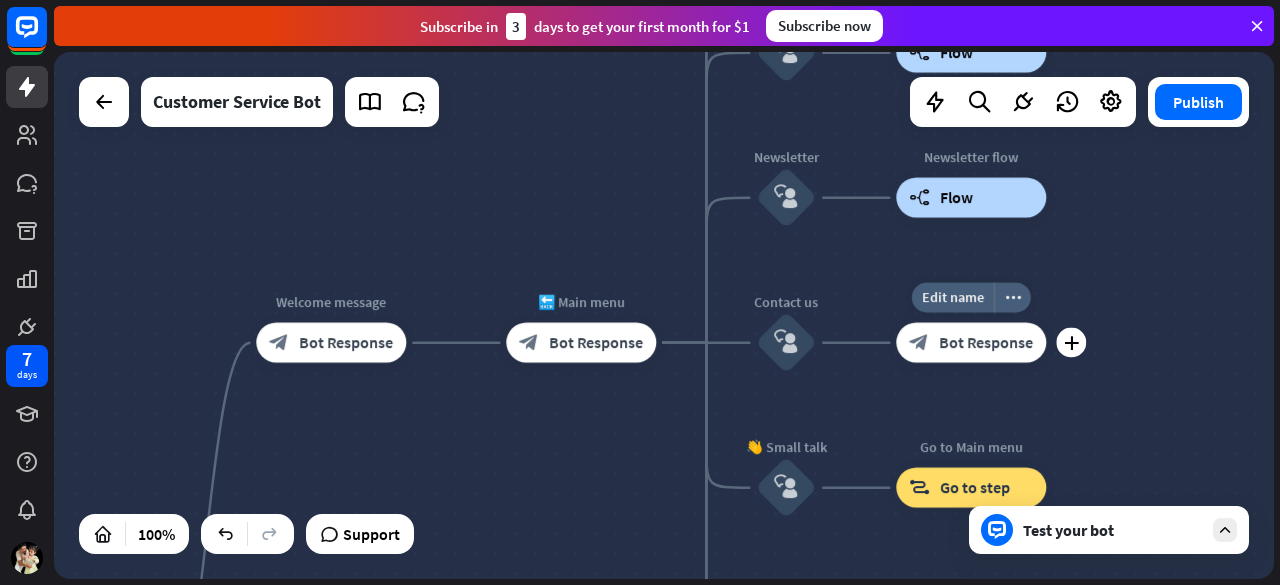 click on "block_bot_response   Bot Response" at bounding box center [971, 343] 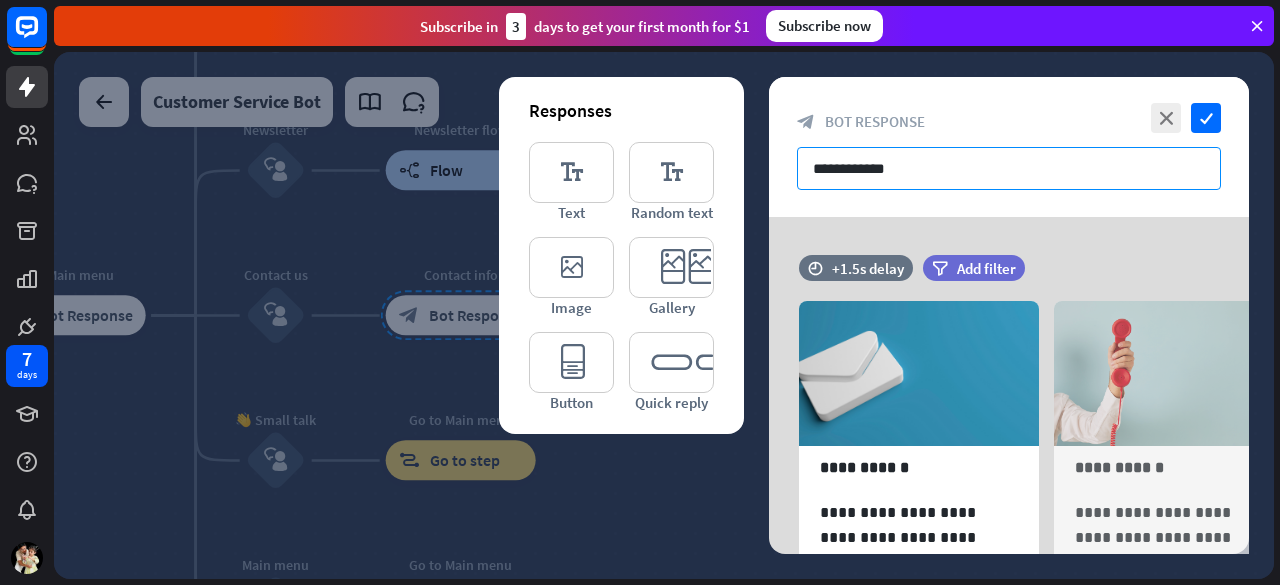 click on "**********" at bounding box center [1009, 168] 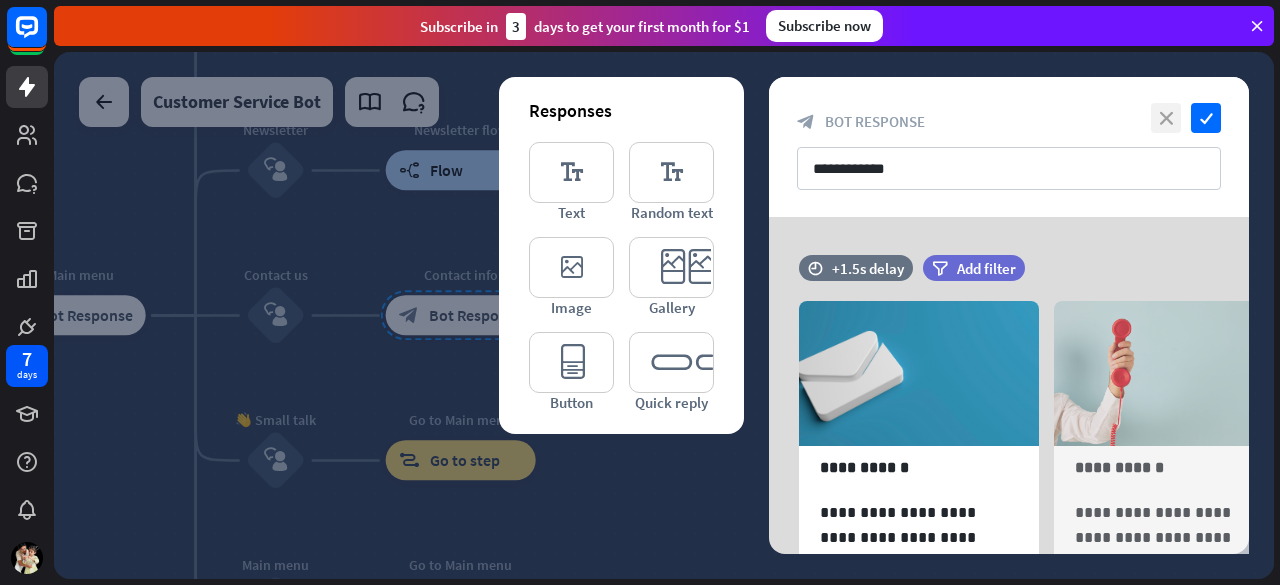 click on "close" at bounding box center (1166, 118) 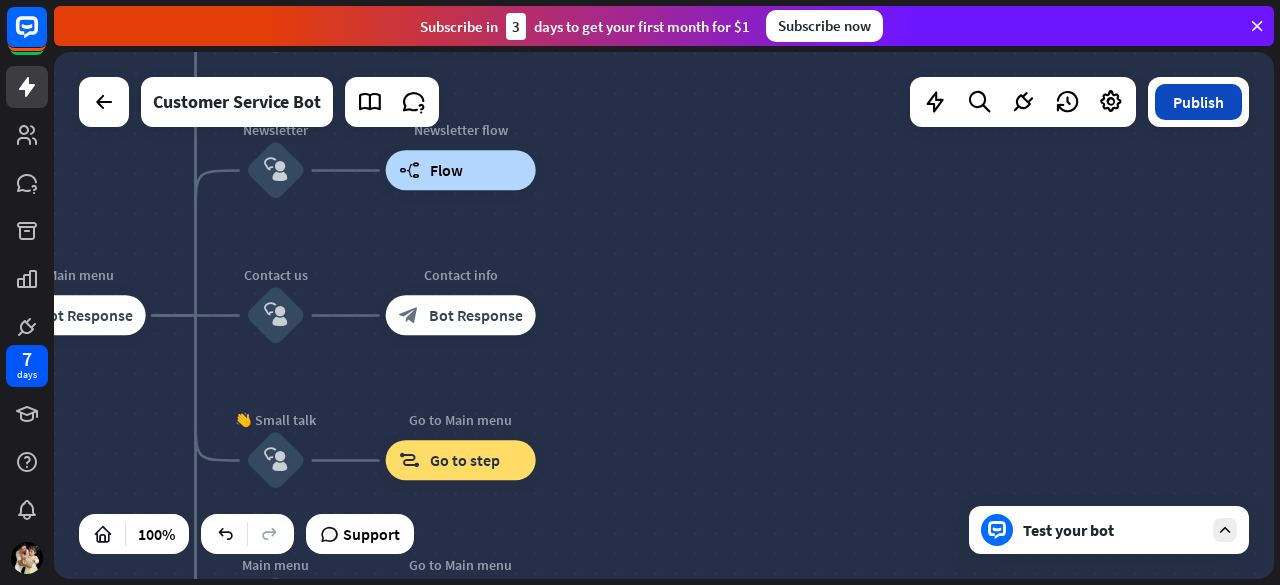 click on "Publish" at bounding box center [1198, 102] 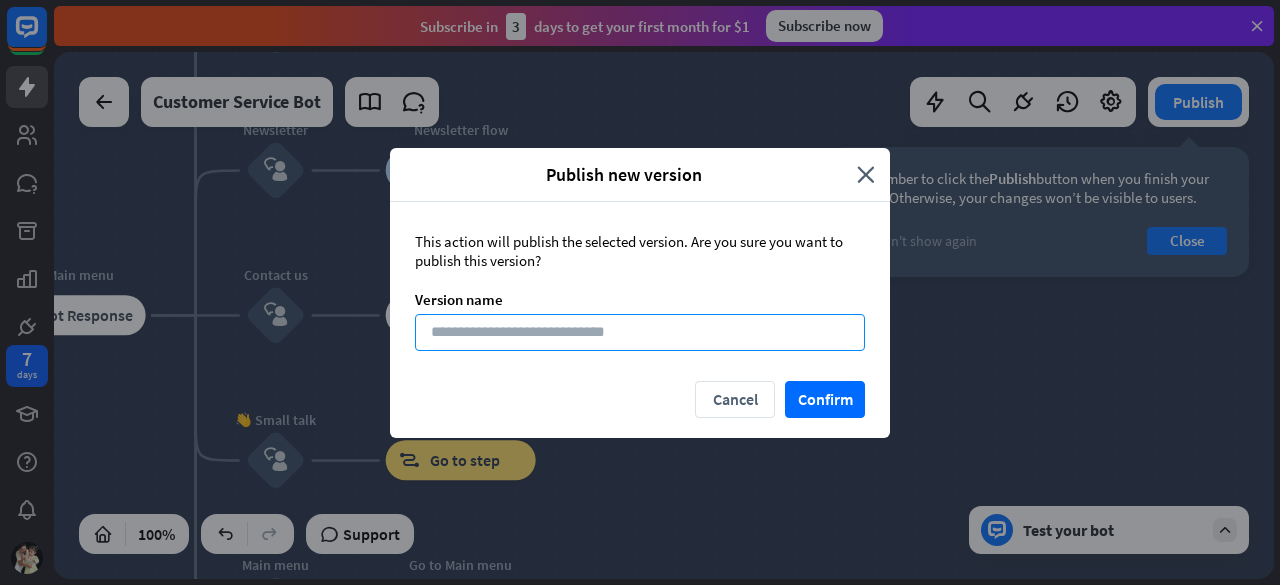 click at bounding box center [640, 332] 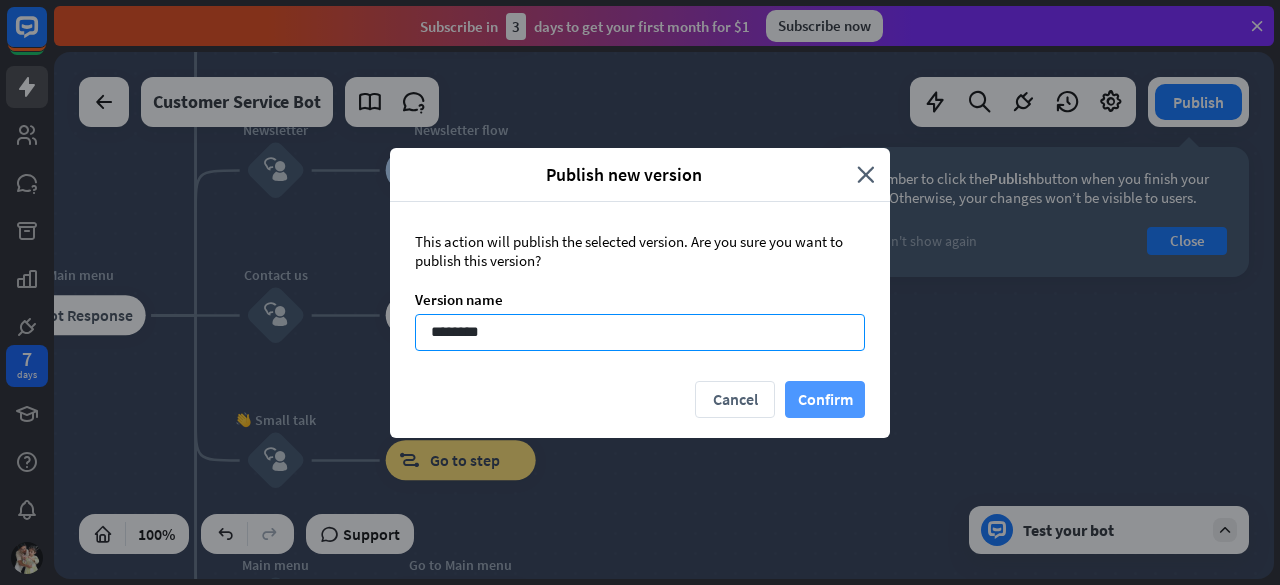 type on "********" 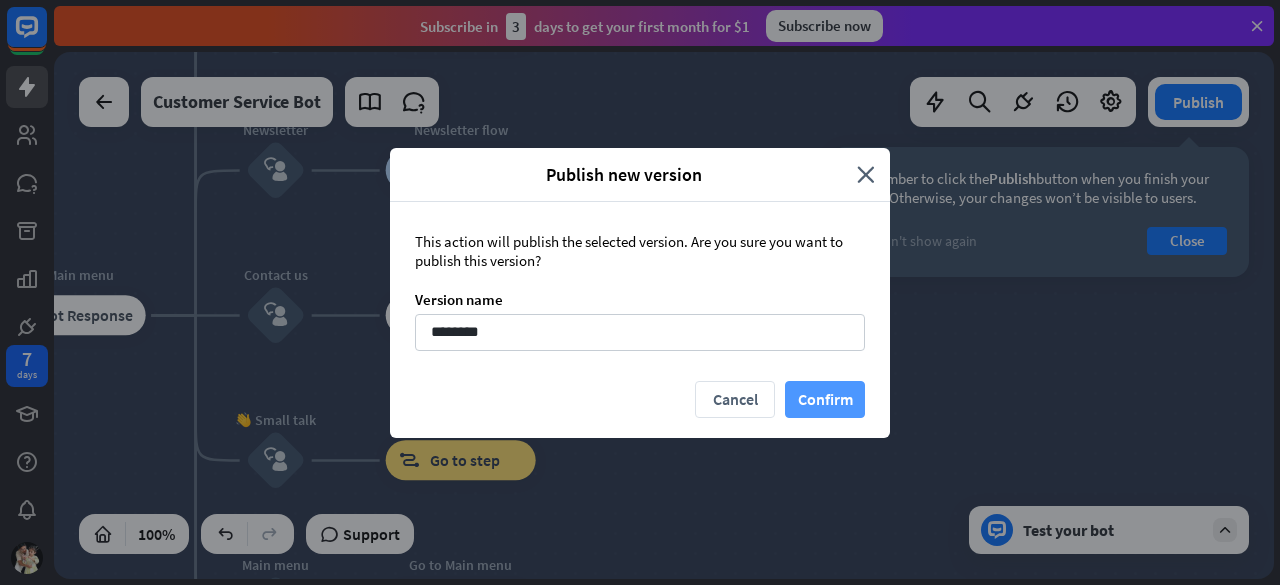 click on "Confirm" at bounding box center [825, 399] 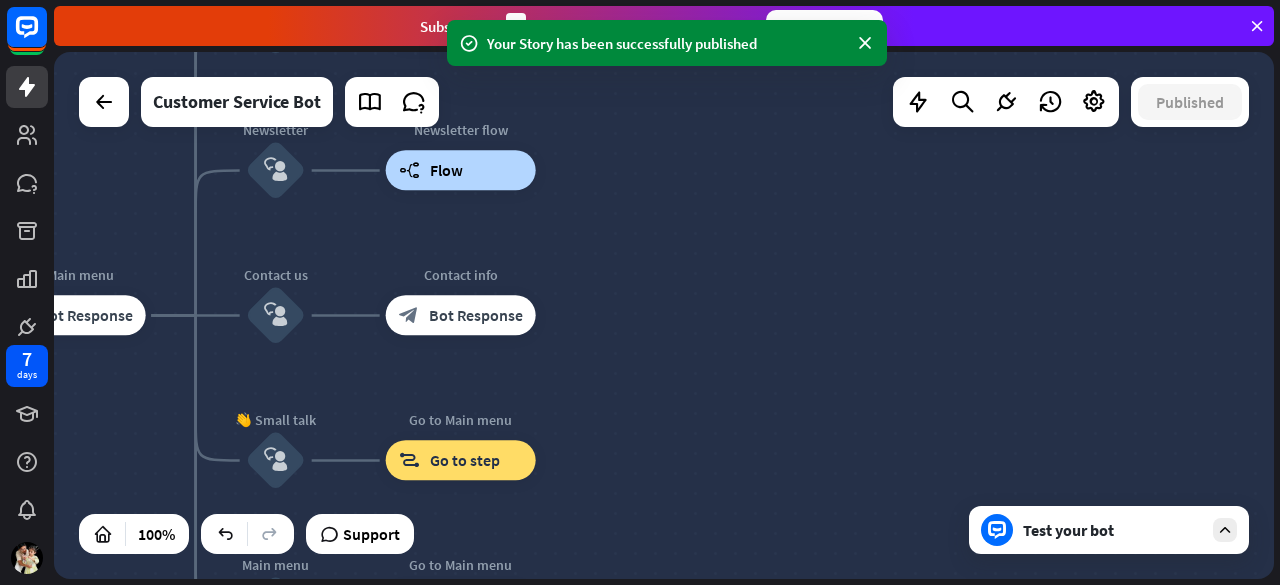 click on "Your Story has been successfully published" at bounding box center (667, 43) 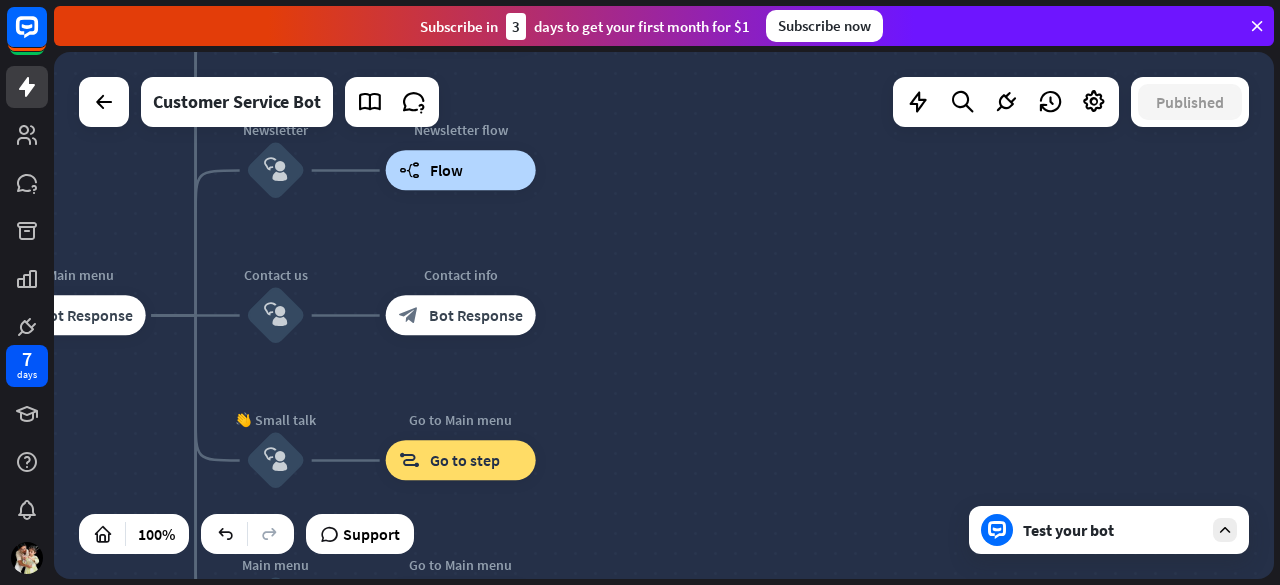 click on "home_2   Start point                 Welcome message   block_bot_response   Bot Response                 🔙 Main menu   block_bot_response   Bot Response                 Our offer   block_user_input                 Select product category   block_bot_response   Bot Response                 ❓ Question   block_user_input                 How can I help you?   block_bot_response   Bot Response                 FAQ   block_user_input                 Type your question   block_bot_response   Bot Response                 Popular questions   block_faq                 Feedback   block_user_input                 Feedback flow   builder_tree   Flow                 Newsletter   block_user_input                 Newsletter flow   builder_tree   Flow                 Contact us   block_user_input                 Contact info   block_bot_response   Bot Response                 👋 Small talk   block_user_input                 Go to Main menu   block_goto   Go to step                 Main menu" at bounding box center (664, 315) 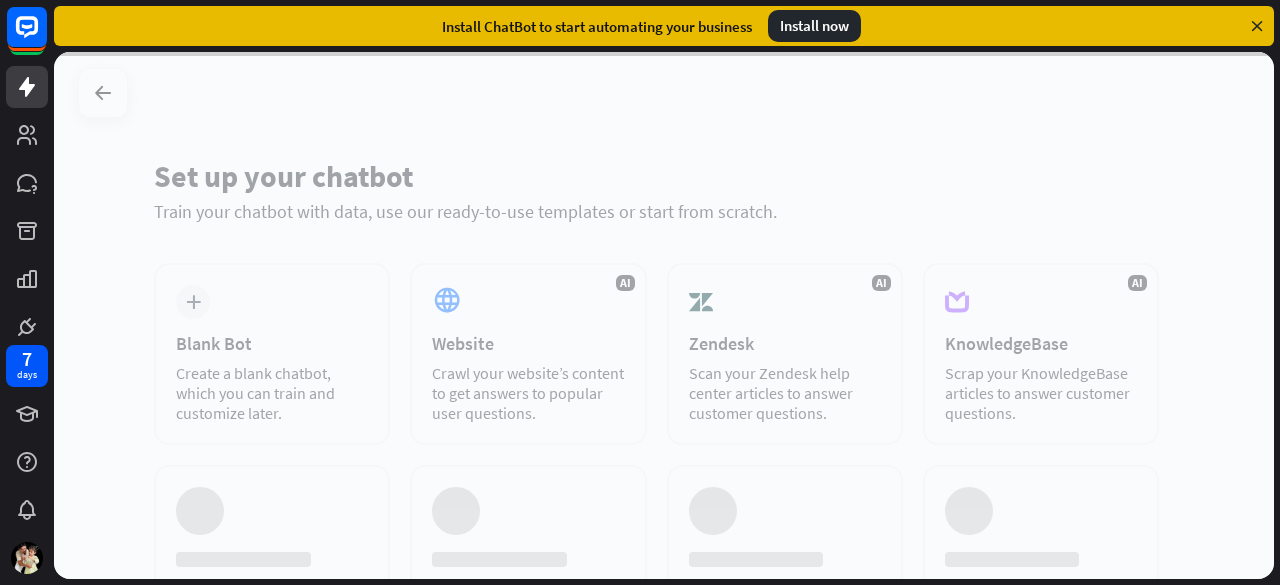 scroll, scrollTop: 0, scrollLeft: 0, axis: both 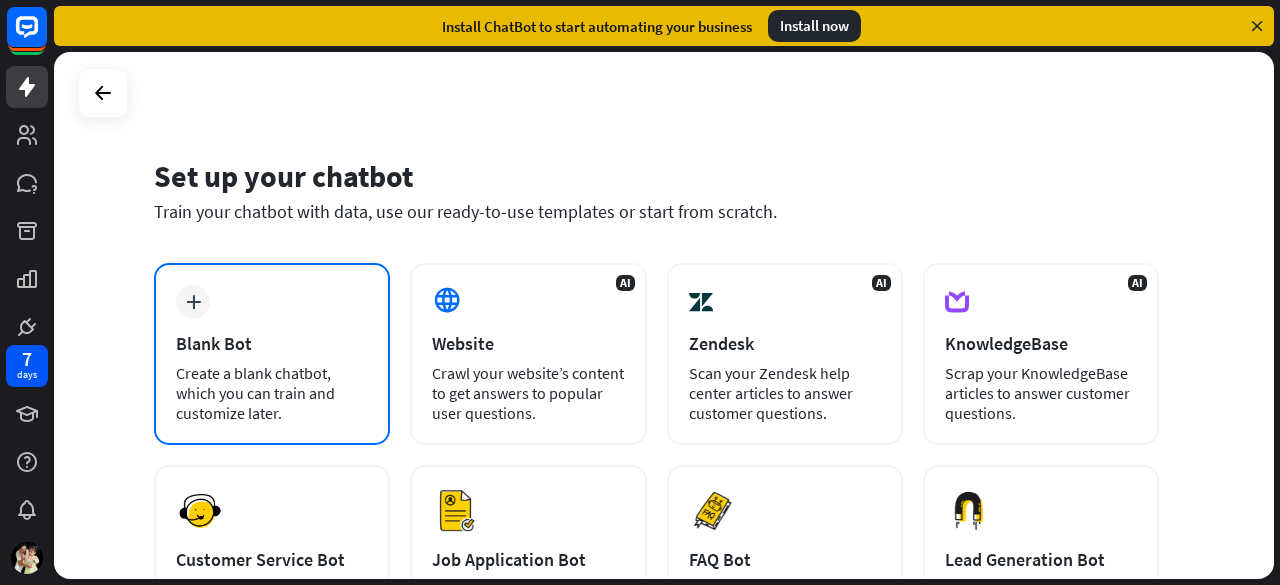 click on "plus   Blank Bot
Create a blank chatbot, which you can train and
customize later." at bounding box center (272, 354) 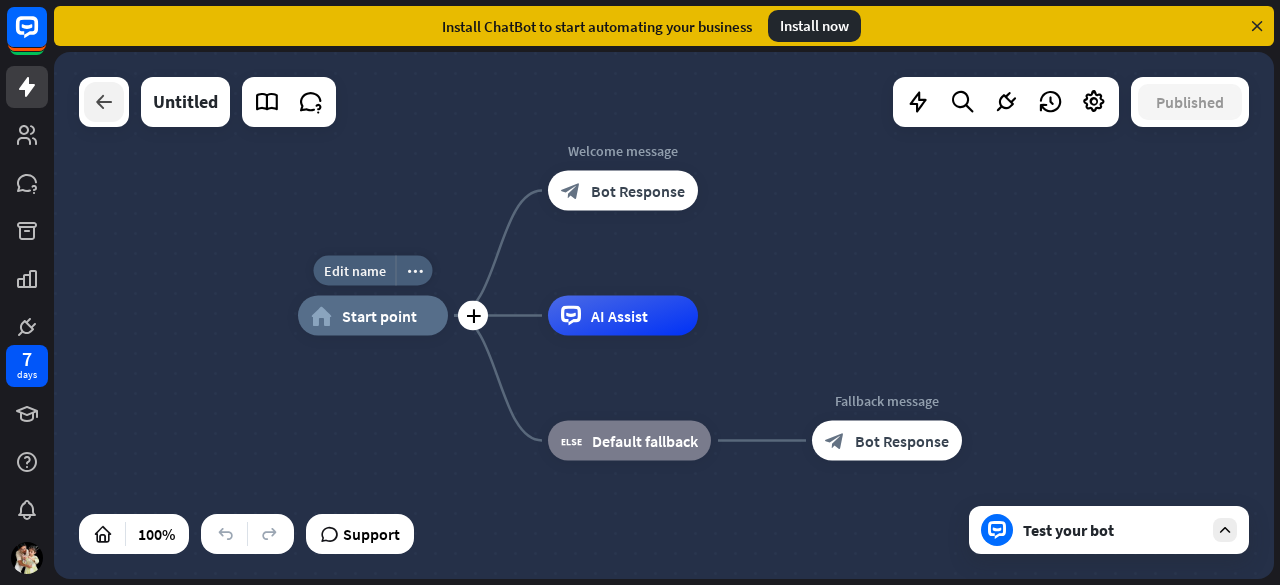 click at bounding box center [104, 102] 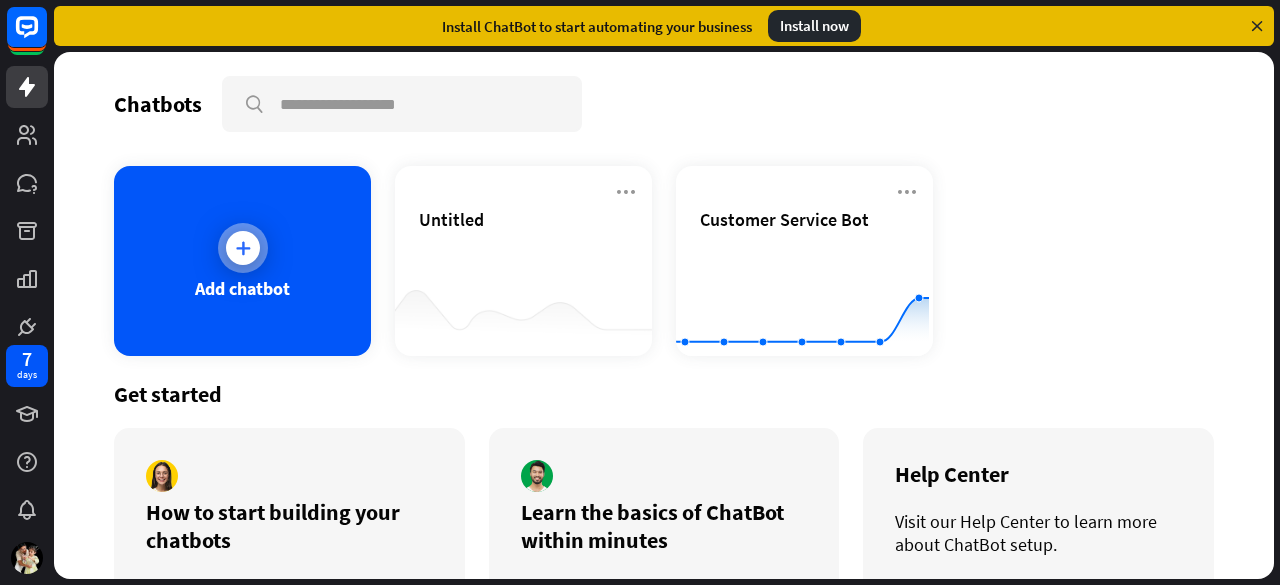 click on "Add chatbot" at bounding box center [242, 261] 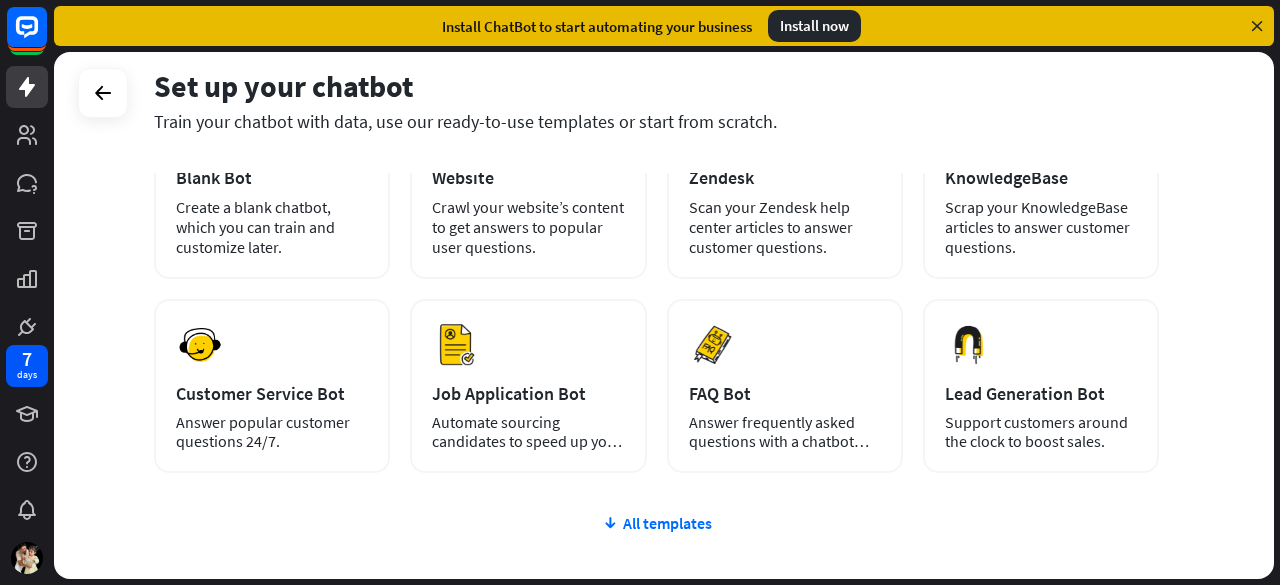 scroll, scrollTop: 172, scrollLeft: 0, axis: vertical 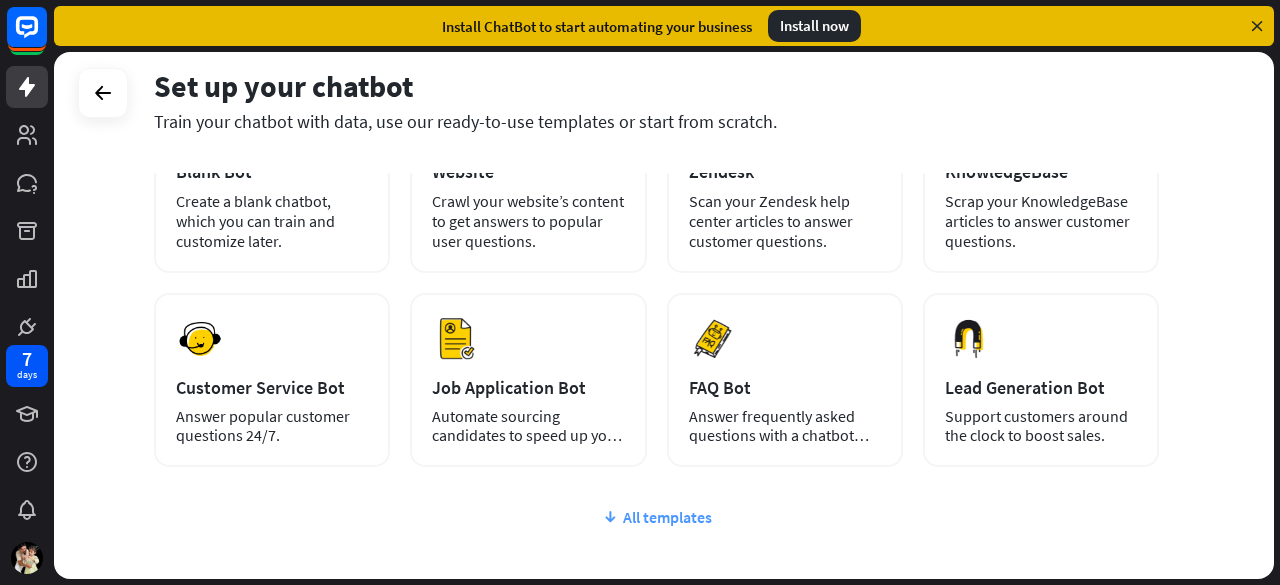 click on "All templates" at bounding box center (656, 517) 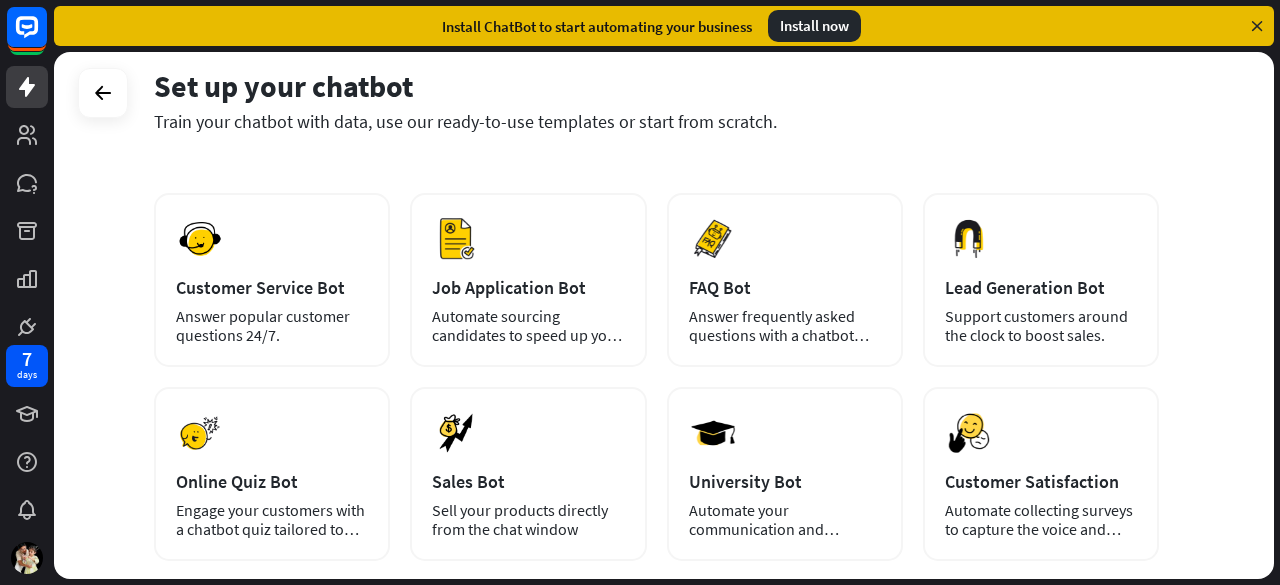 scroll, scrollTop: 273, scrollLeft: 0, axis: vertical 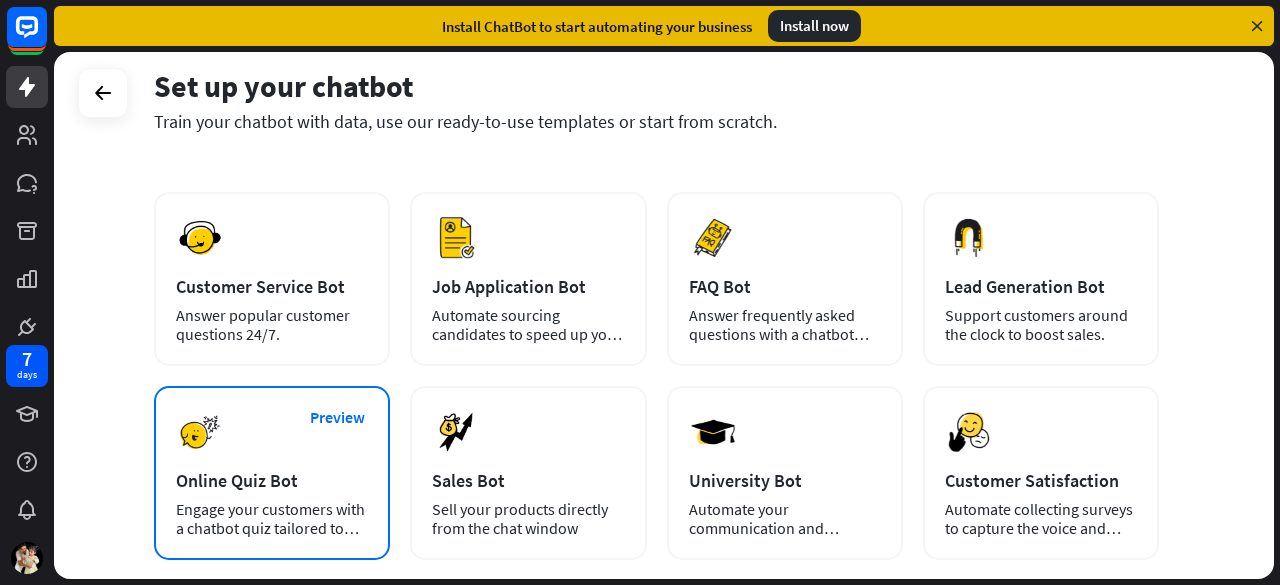 click on "Preview
Online Quiz Bot
Engage your customers with a chatbot quiz tailored to your needs." at bounding box center [272, 473] 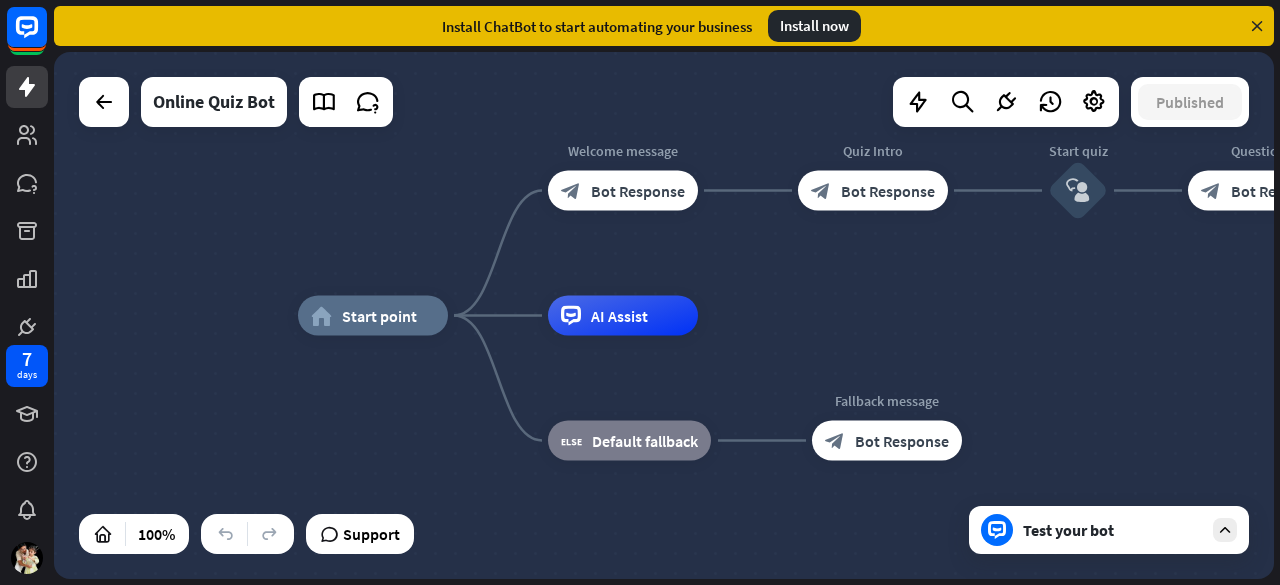 click on "Test your bot" at bounding box center [1109, 530] 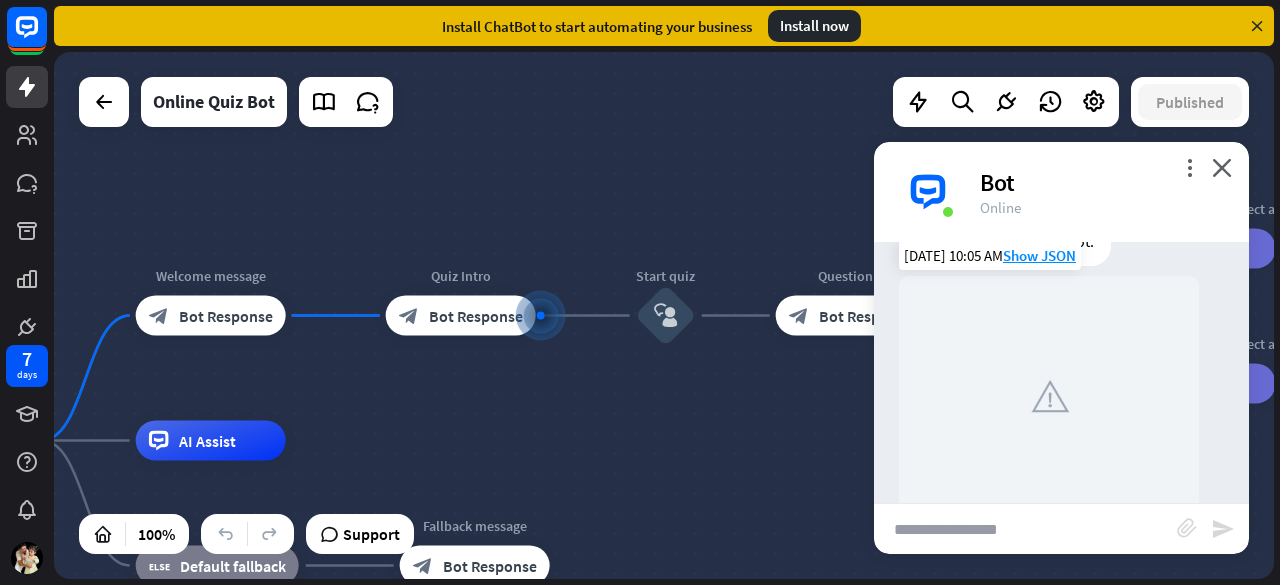 click at bounding box center [1049, 396] 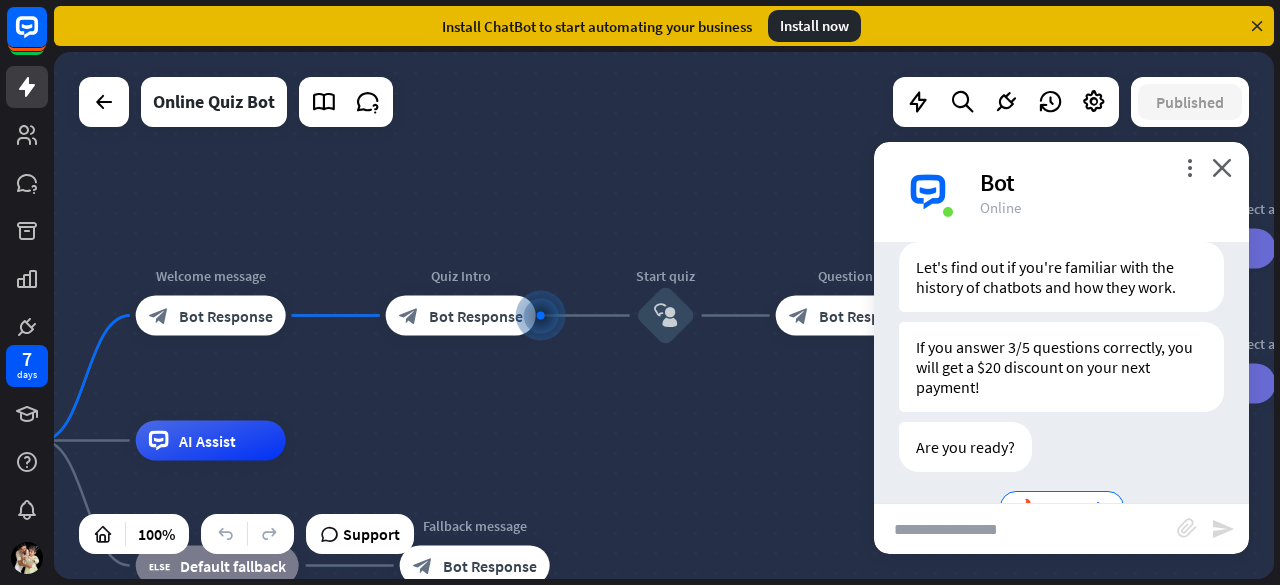 scroll, scrollTop: 370, scrollLeft: 0, axis: vertical 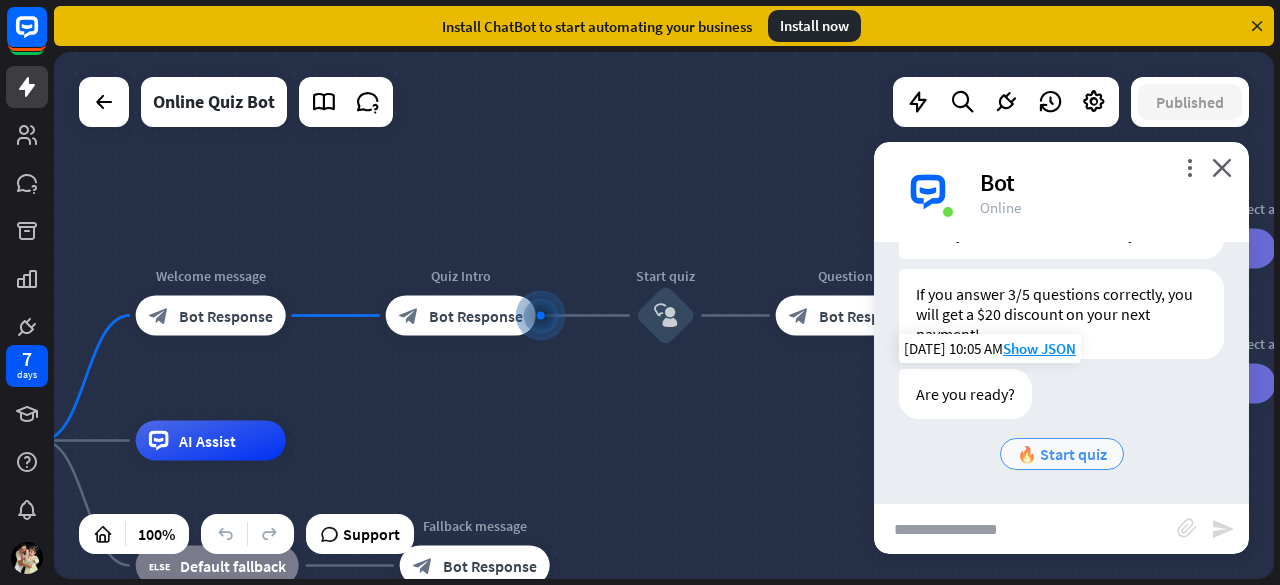 click on "🔥 Start quiz" at bounding box center [1062, 454] 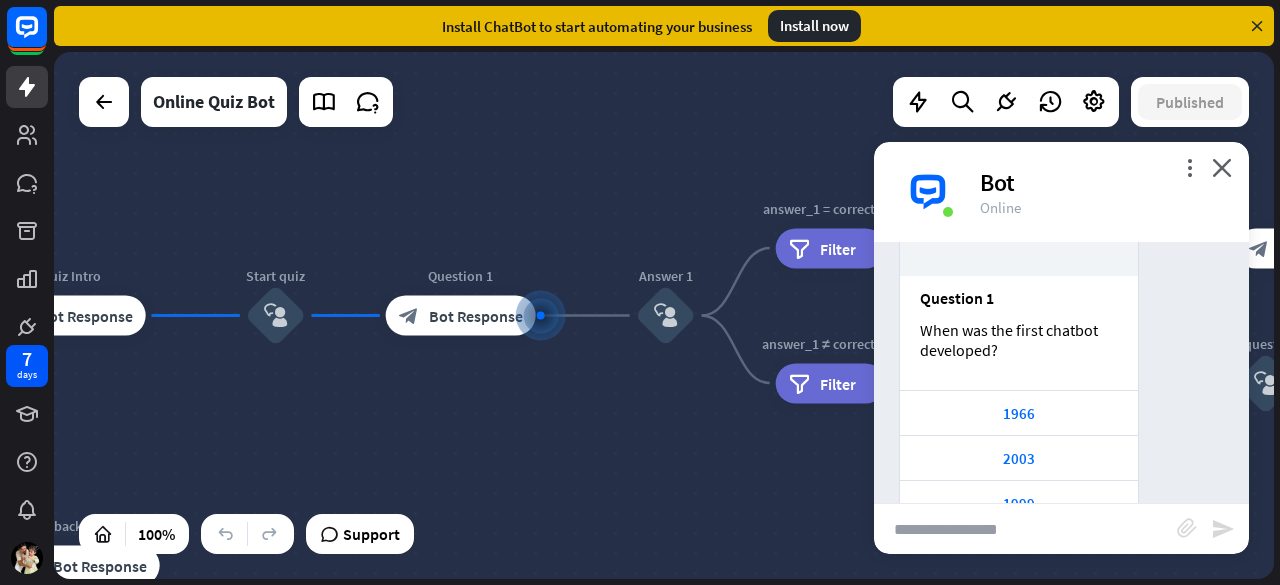 scroll, scrollTop: 887, scrollLeft: 0, axis: vertical 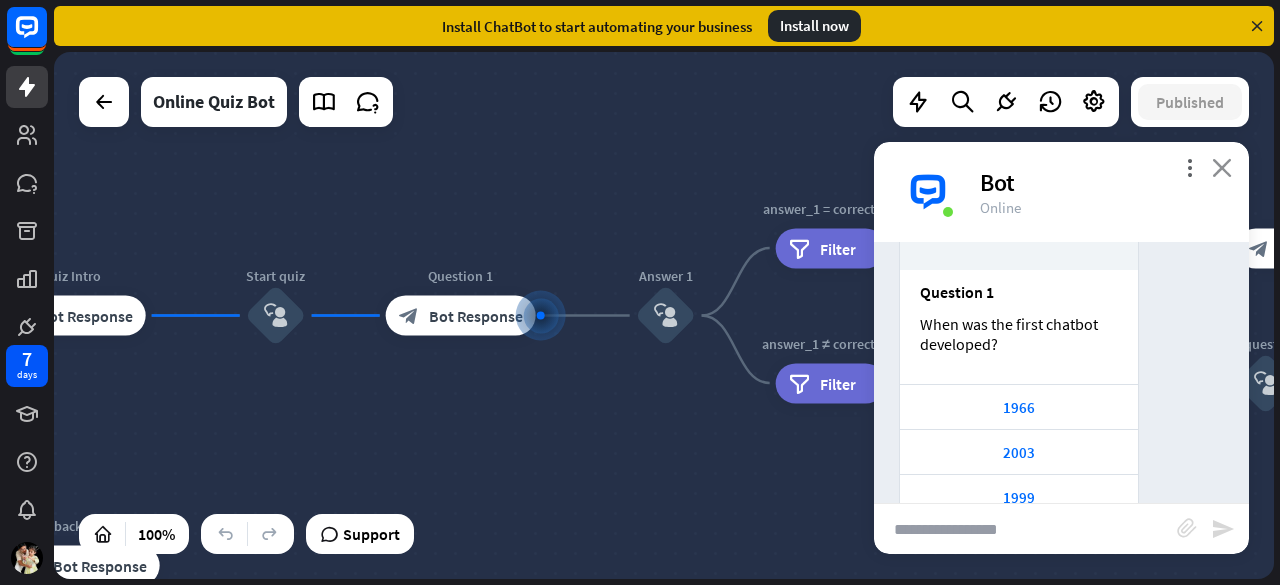 click on "close" at bounding box center (1222, 167) 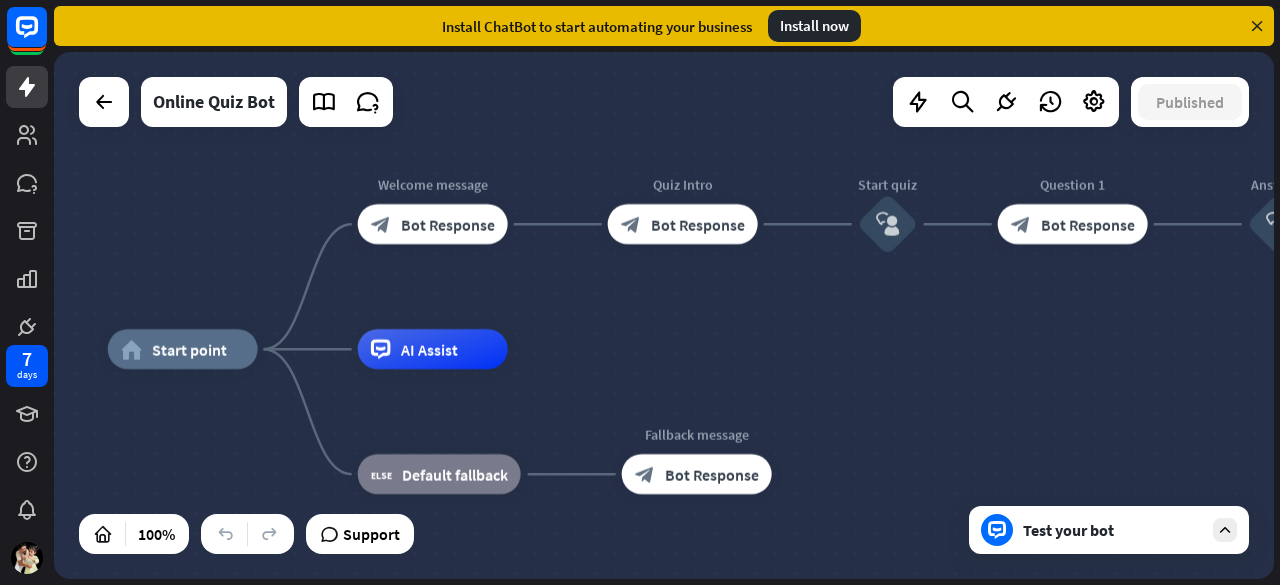click on "Test your bot" at bounding box center [1109, 530] 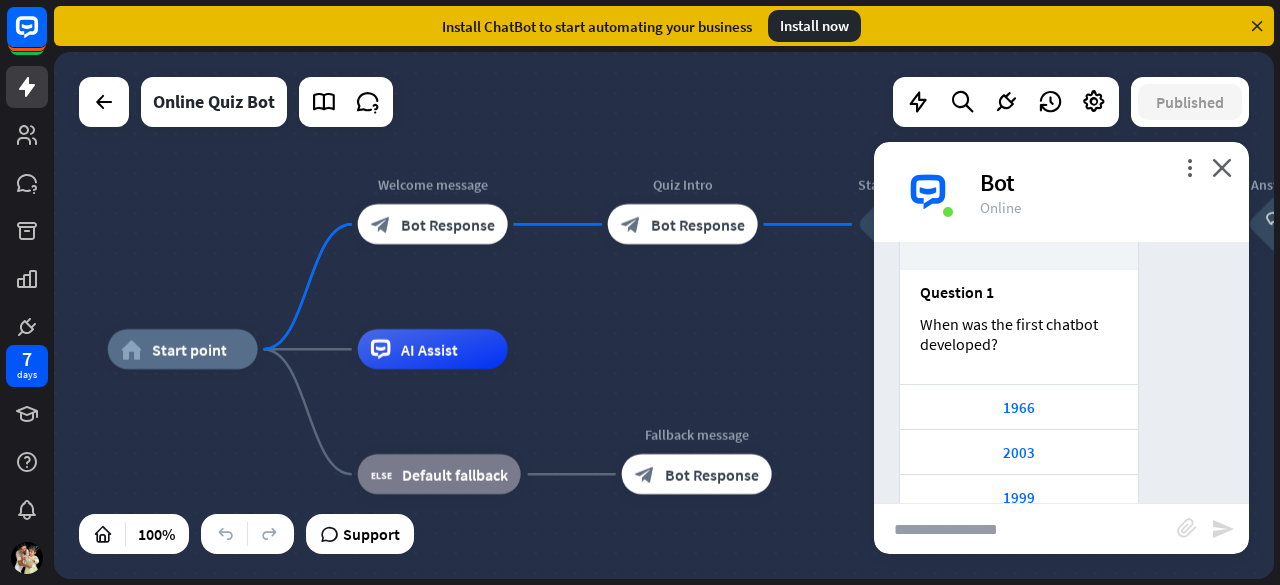 click on "Edit name   more_horiz         plus       AI Assist" at bounding box center [433, 349] 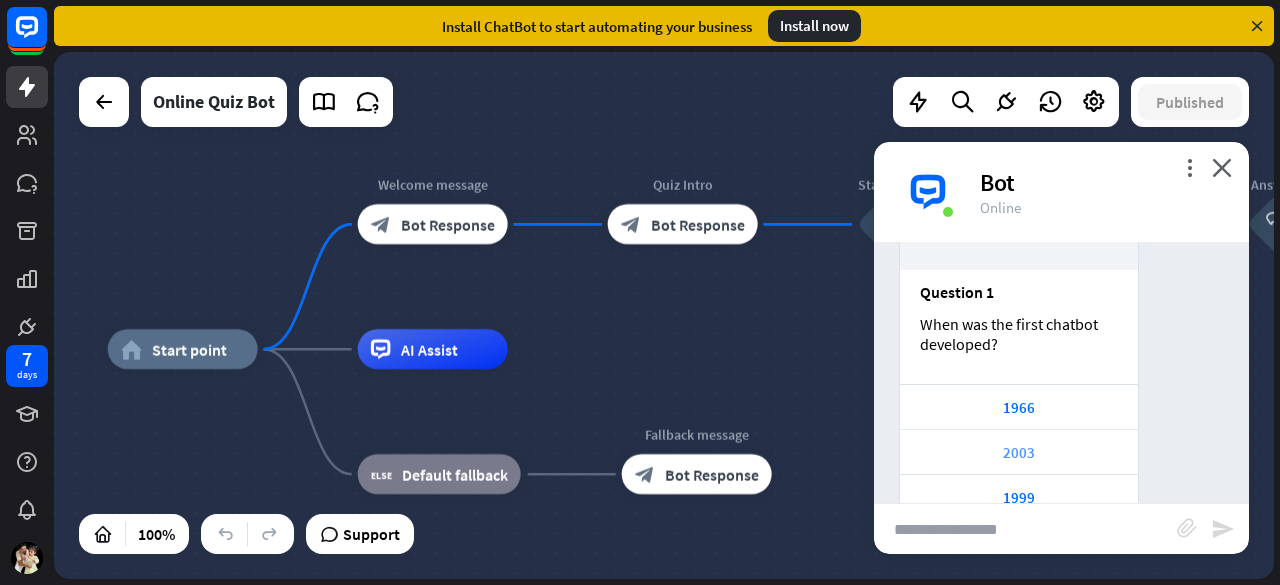 click on "2003" at bounding box center [1019, 451] 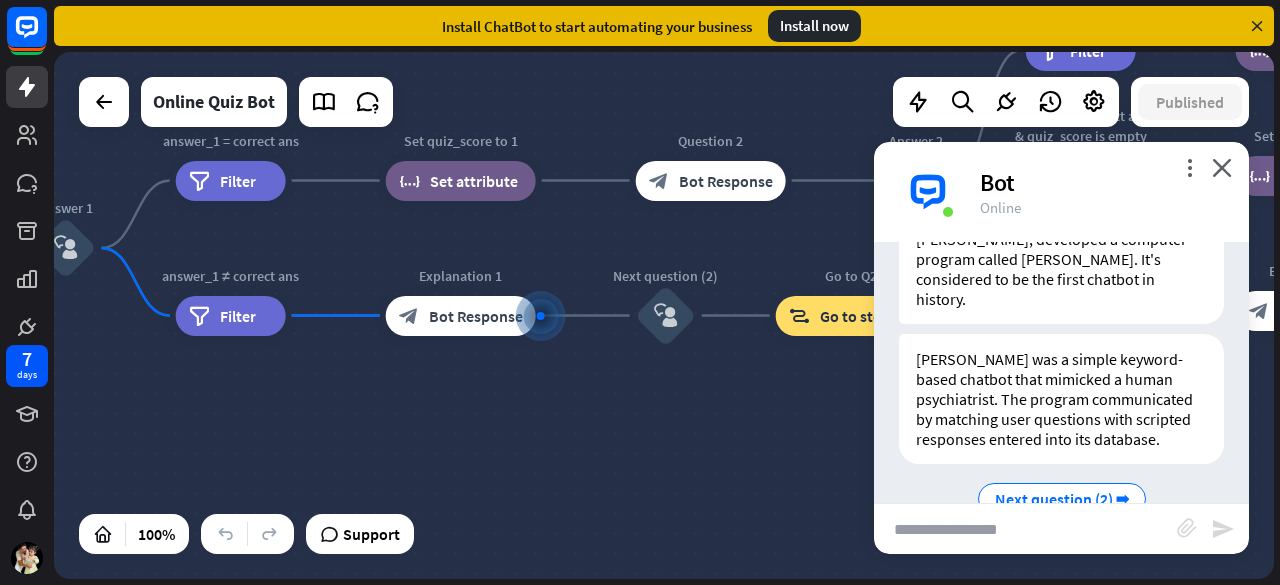 scroll, scrollTop: 1678, scrollLeft: 0, axis: vertical 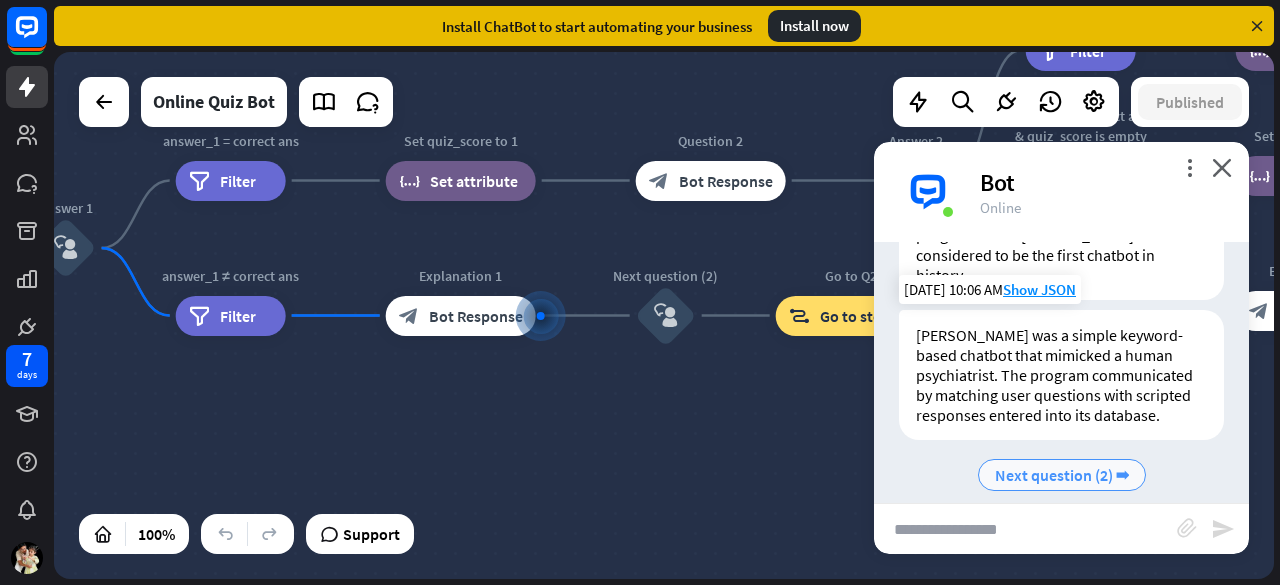 click on "Next question (2) ➡" at bounding box center (1062, 475) 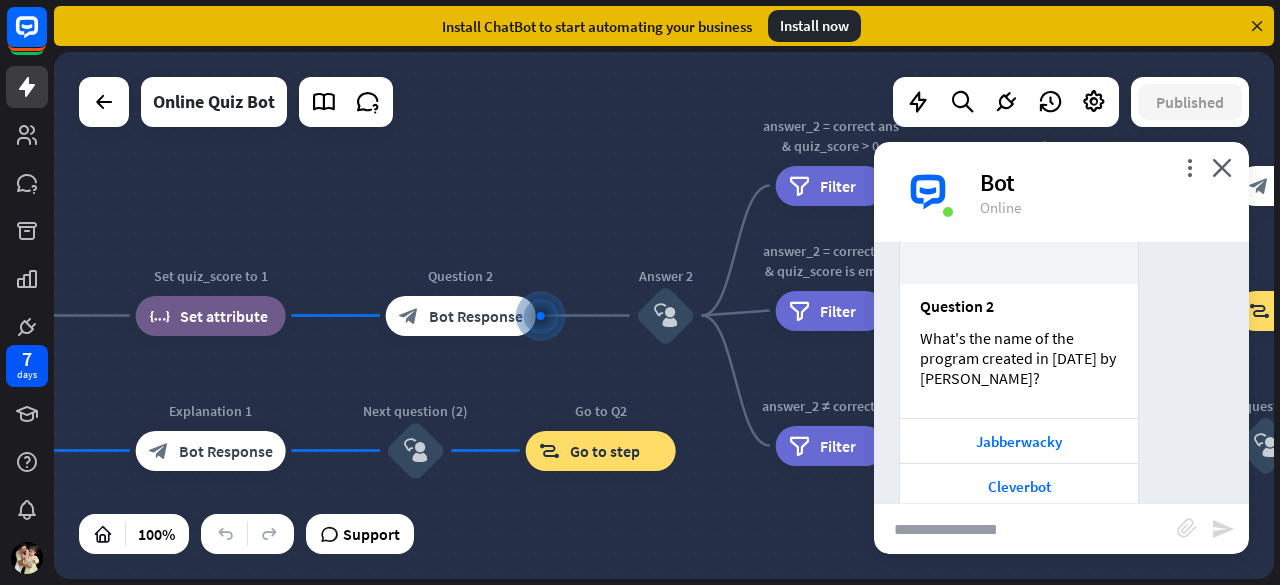 scroll, scrollTop: 2254, scrollLeft: 0, axis: vertical 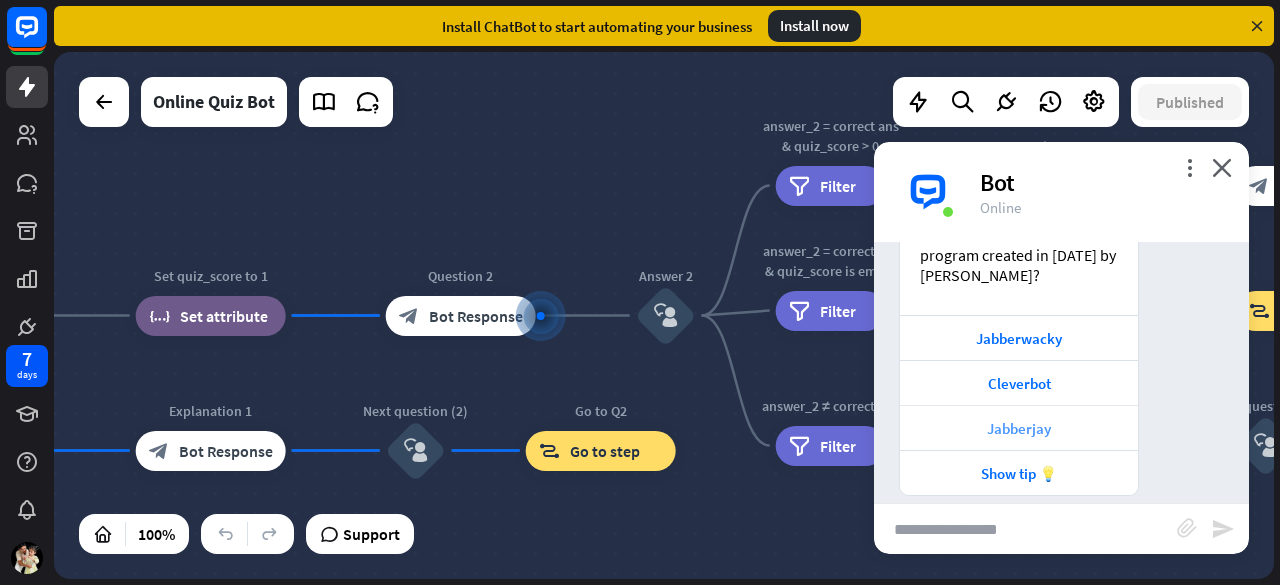 click on "Jabberjay" at bounding box center [1019, 428] 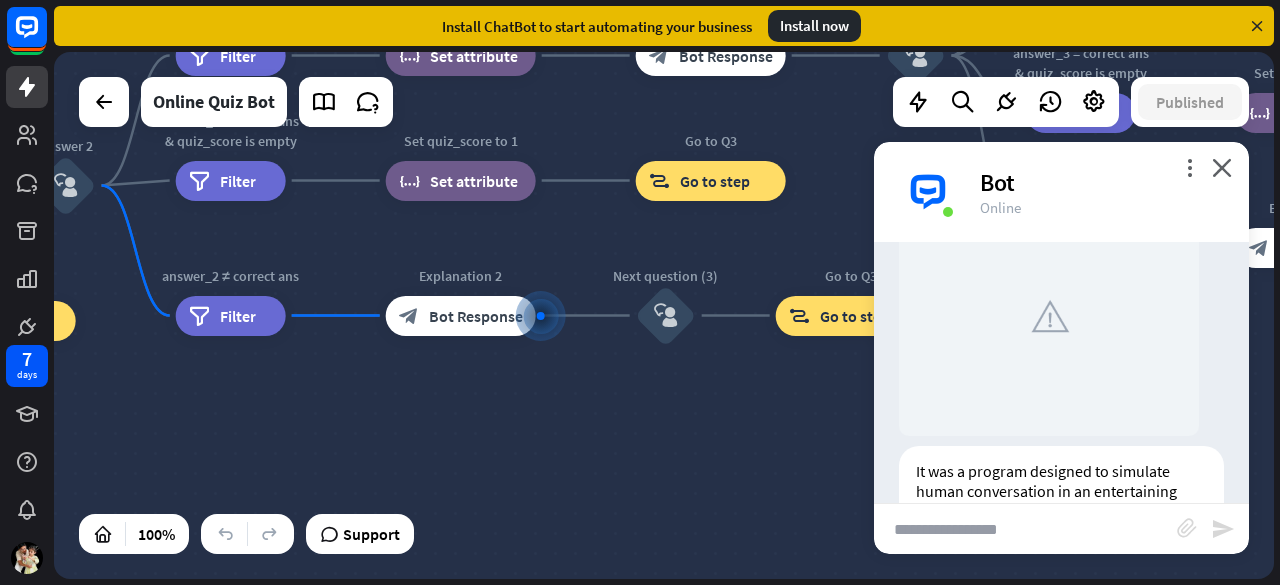 scroll, scrollTop: 2916, scrollLeft: 0, axis: vertical 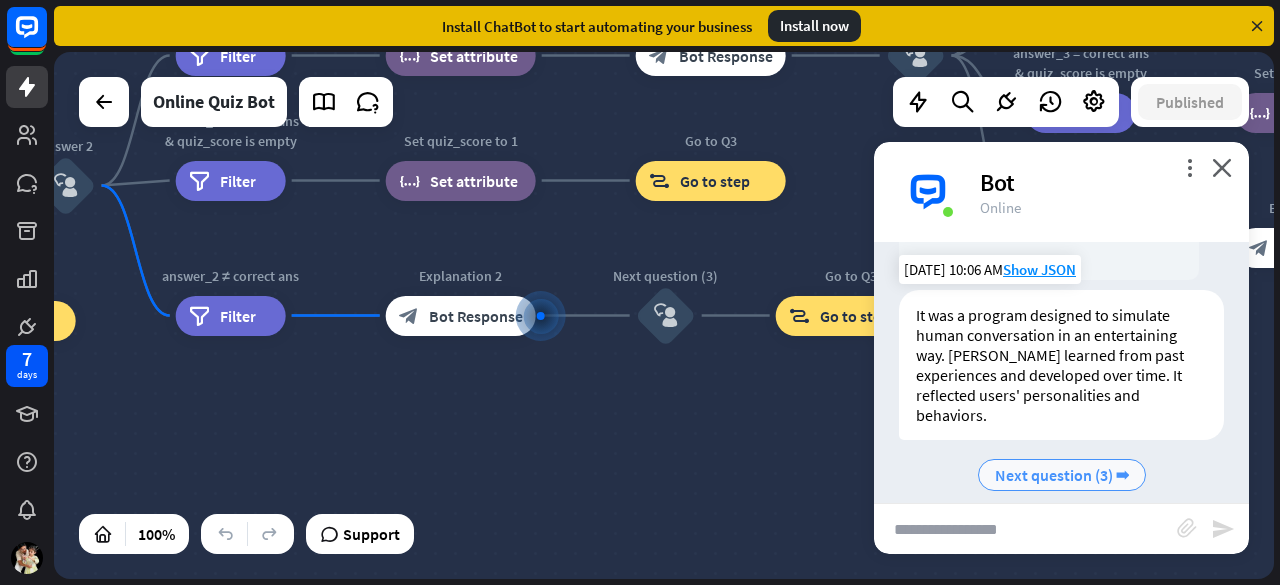 click on "Next question (3) ➡" at bounding box center (1062, 475) 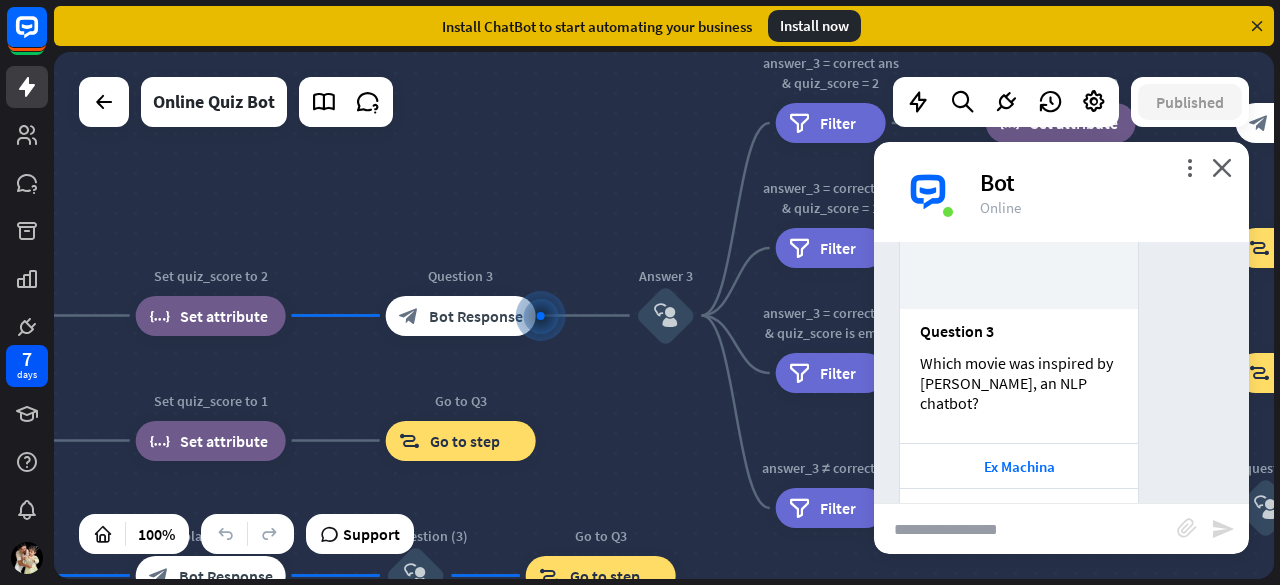 scroll, scrollTop: 3472, scrollLeft: 0, axis: vertical 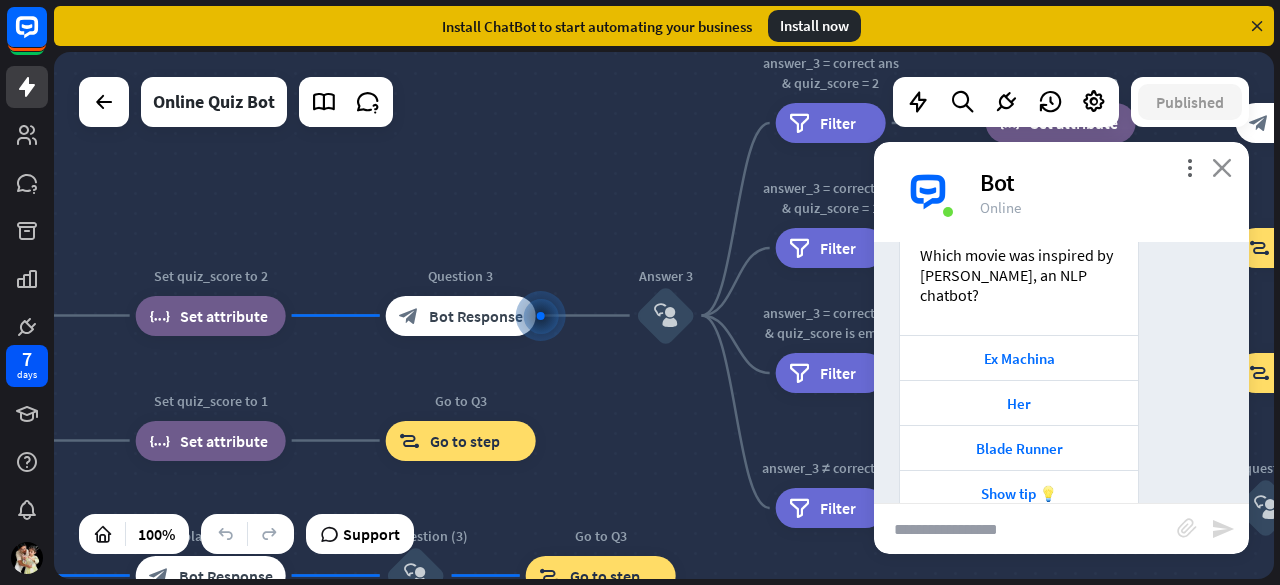 click on "close" at bounding box center [1222, 167] 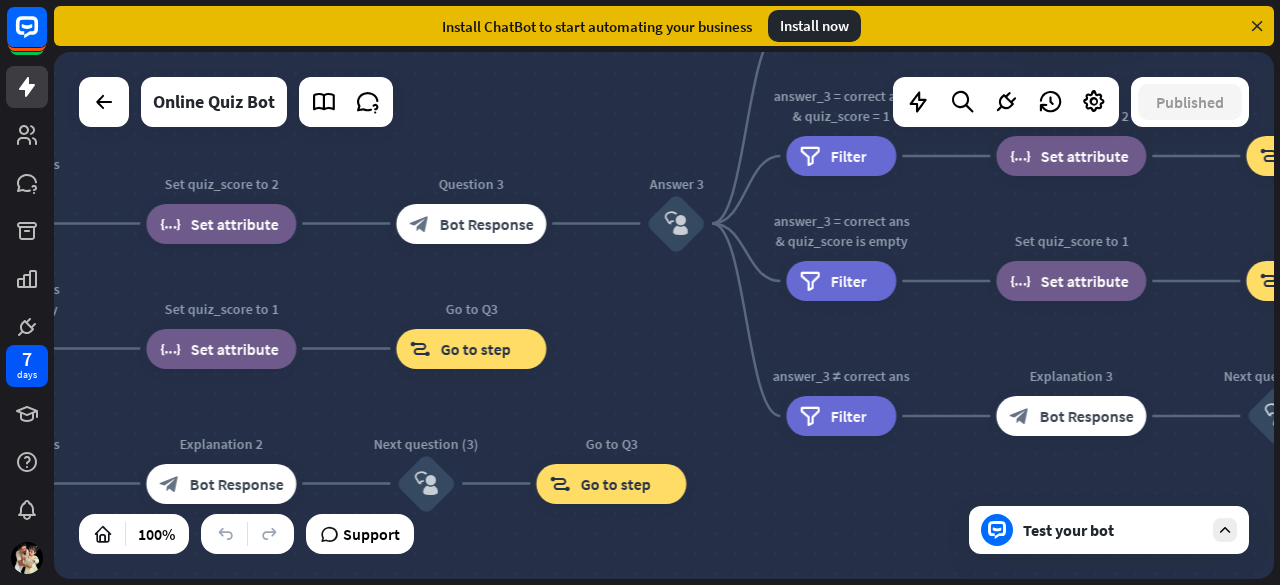 click on "Test your bot" at bounding box center [1113, 530] 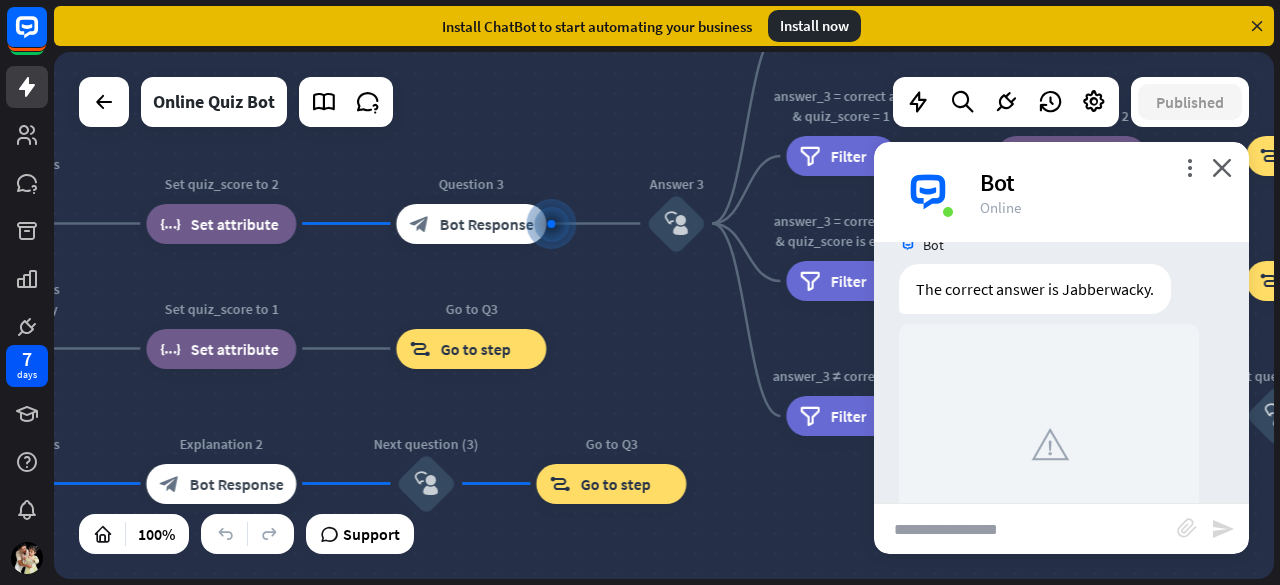 scroll, scrollTop: 3472, scrollLeft: 0, axis: vertical 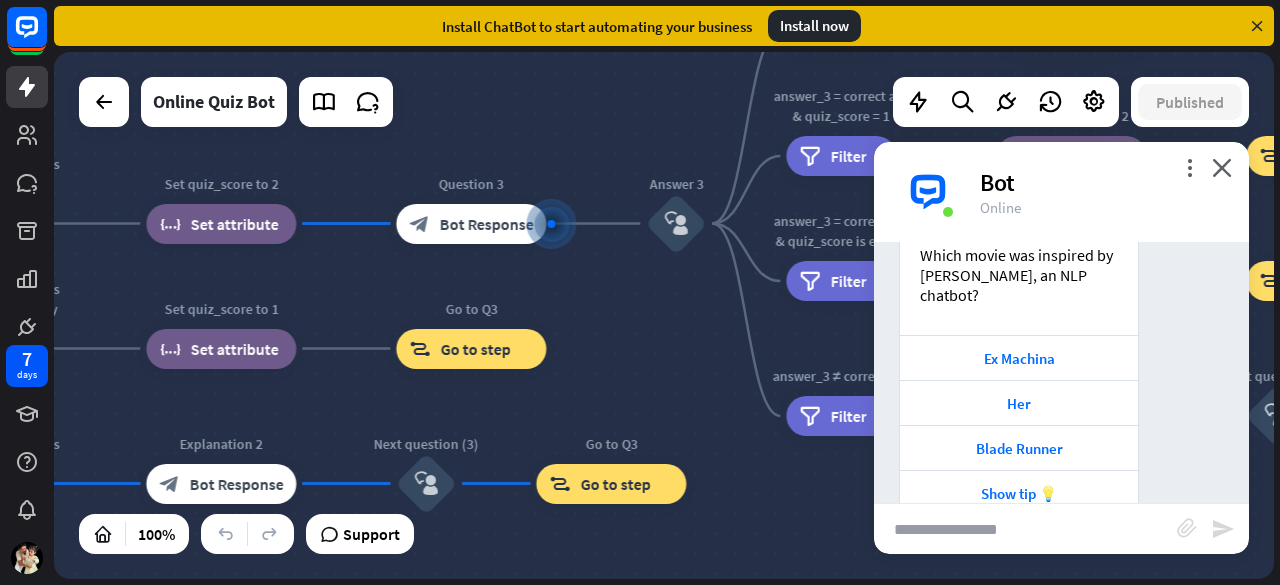 click on "Her" at bounding box center [1019, 402] 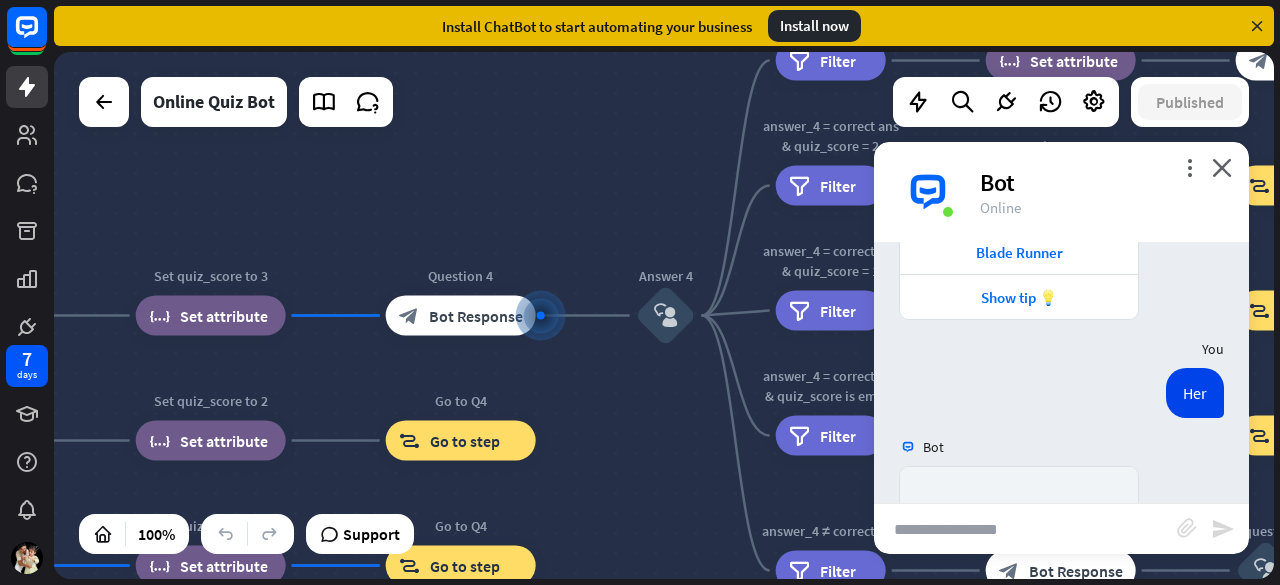 scroll, scrollTop: 4083, scrollLeft: 0, axis: vertical 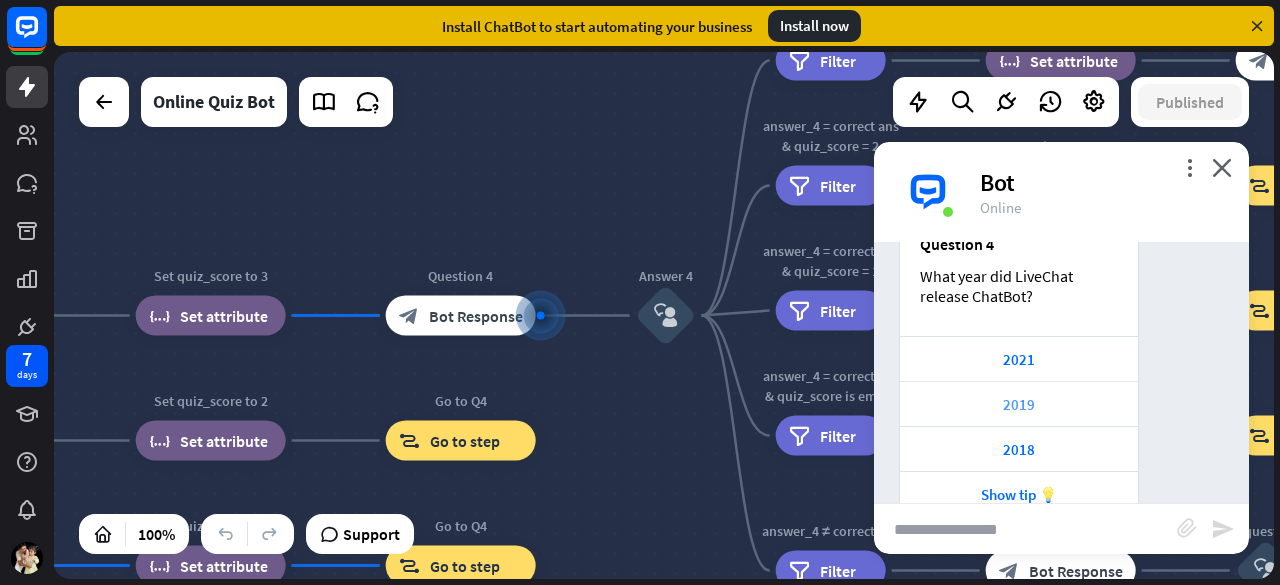 click on "2019" at bounding box center (1019, 404) 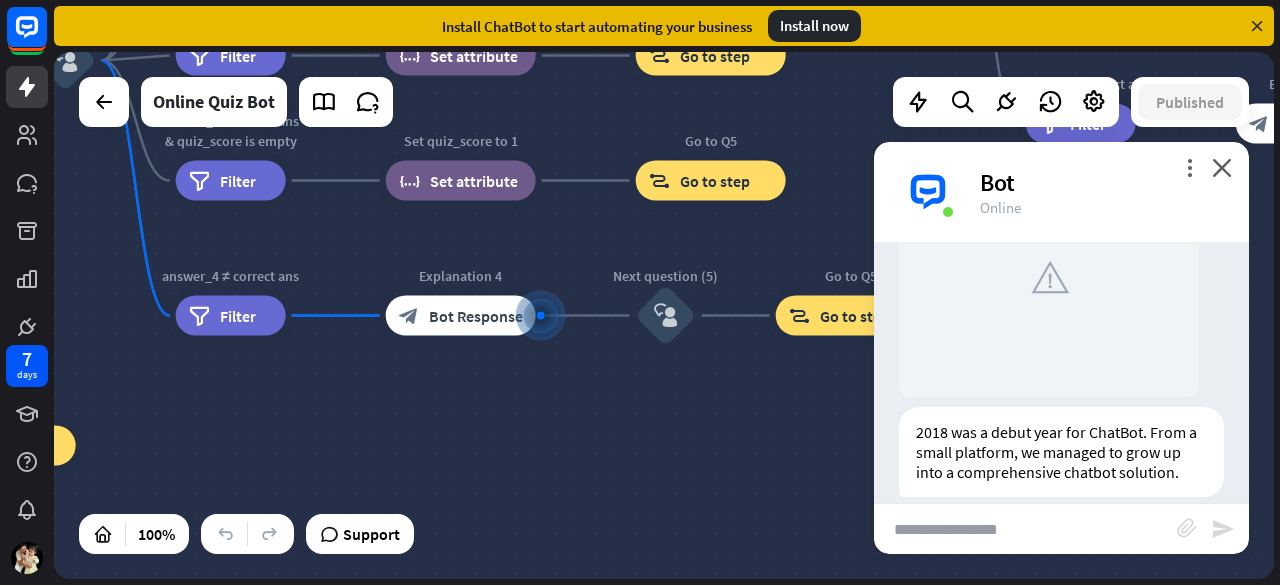 scroll, scrollTop: 4649, scrollLeft: 0, axis: vertical 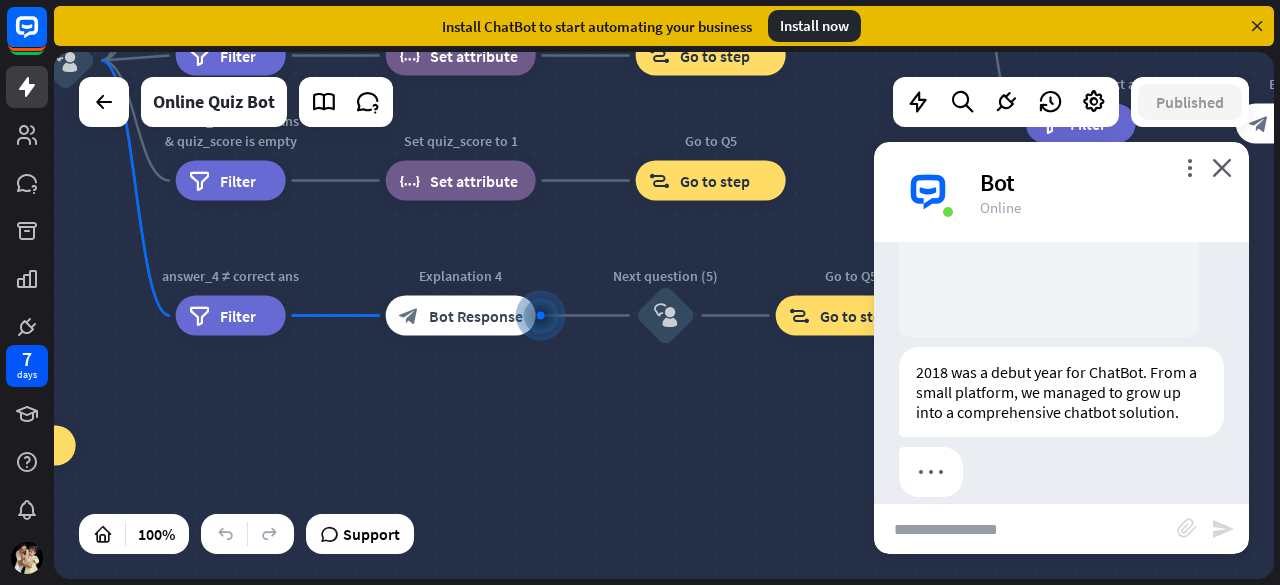 click at bounding box center (1061, 477) 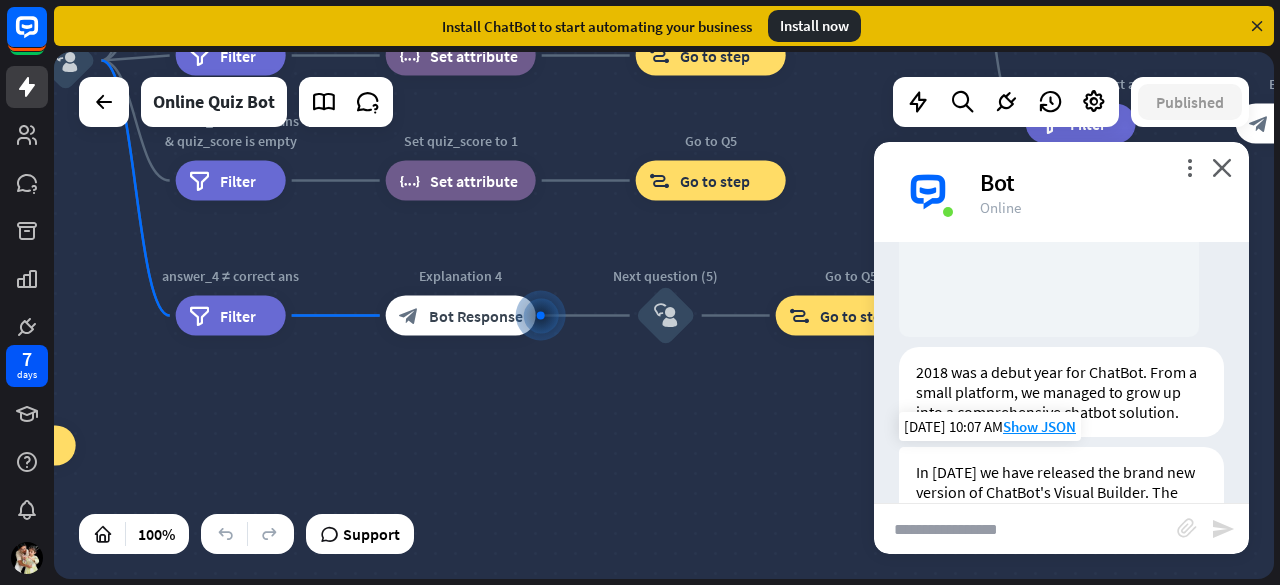 click on "In [DATE] we have released the brand new version of ChatBot's Visual Builder. The new interface has a modern, dark-themed look and offers a much better way of building chatbots." at bounding box center [1061, 512] 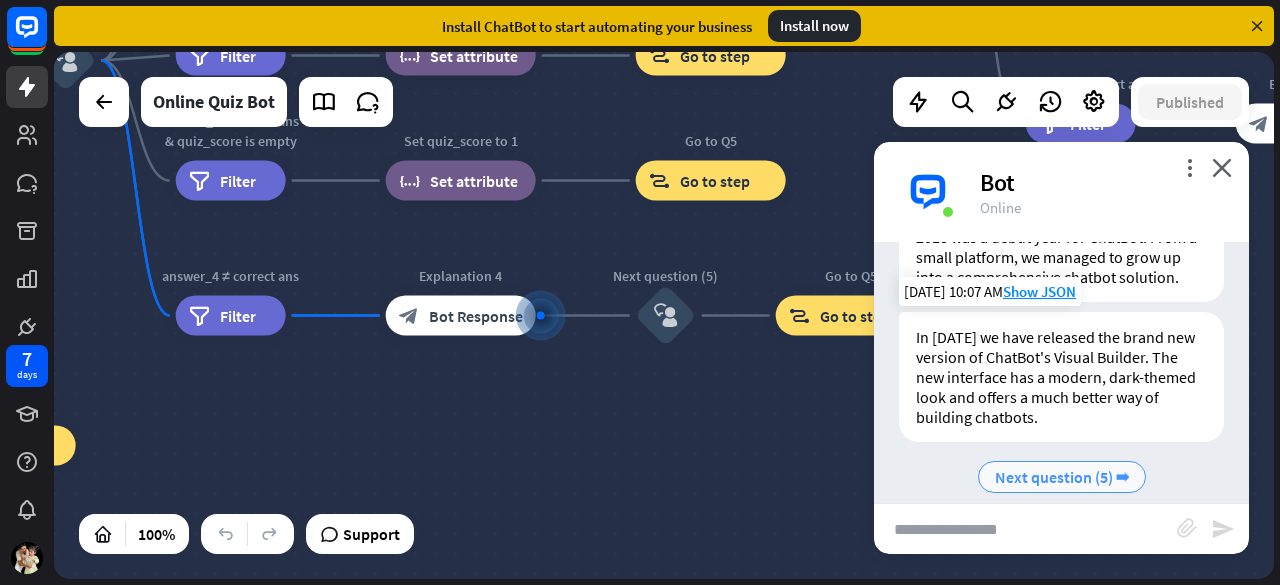 click on "Next question (5) ➡" at bounding box center [1062, 477] 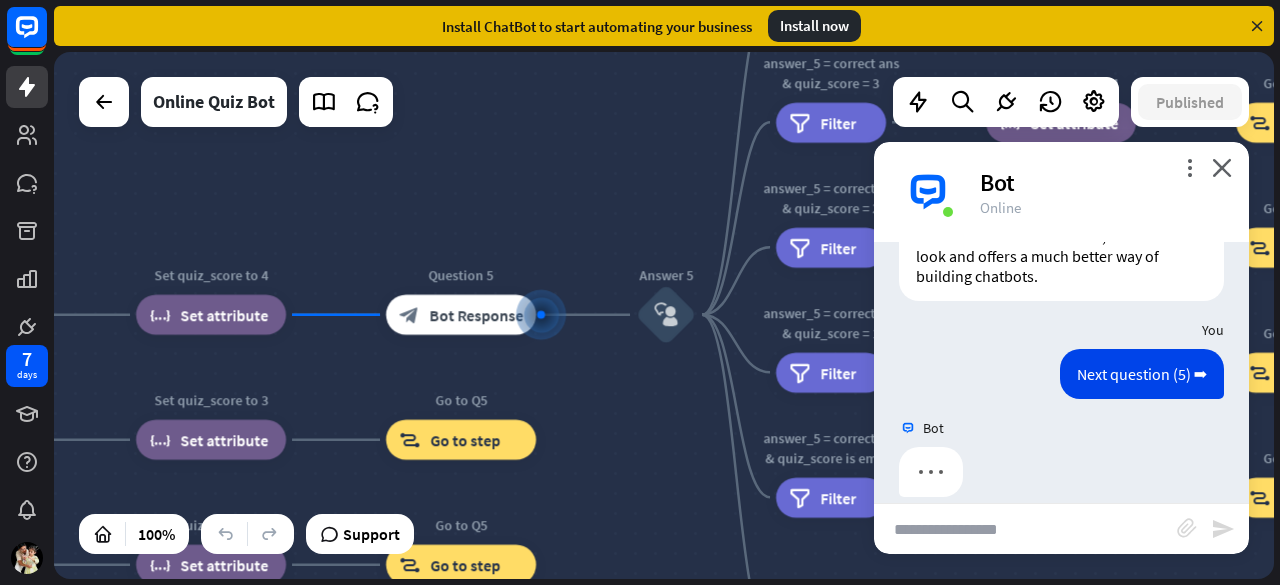 scroll, scrollTop: 4925, scrollLeft: 0, axis: vertical 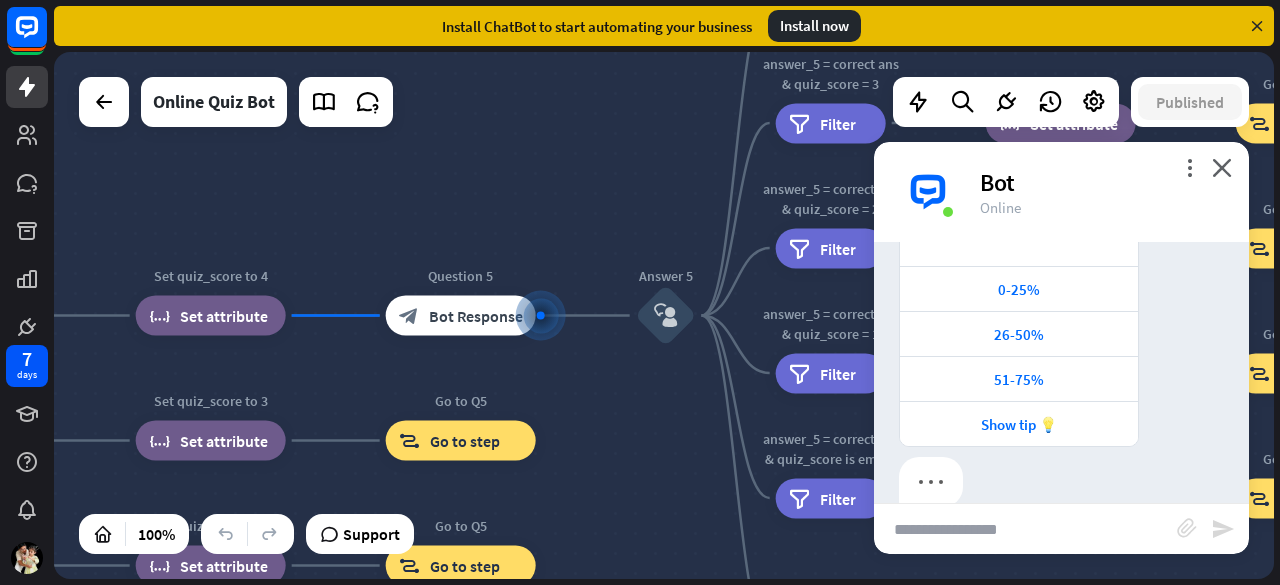 click at bounding box center [1061, 487] 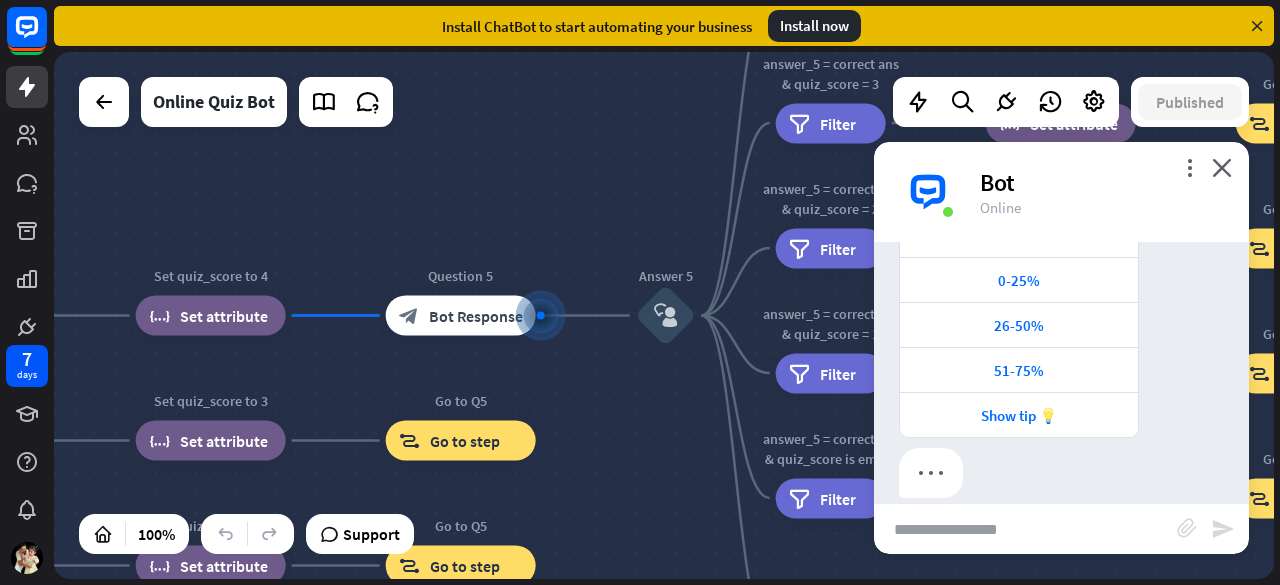 click at bounding box center (1061, 478) 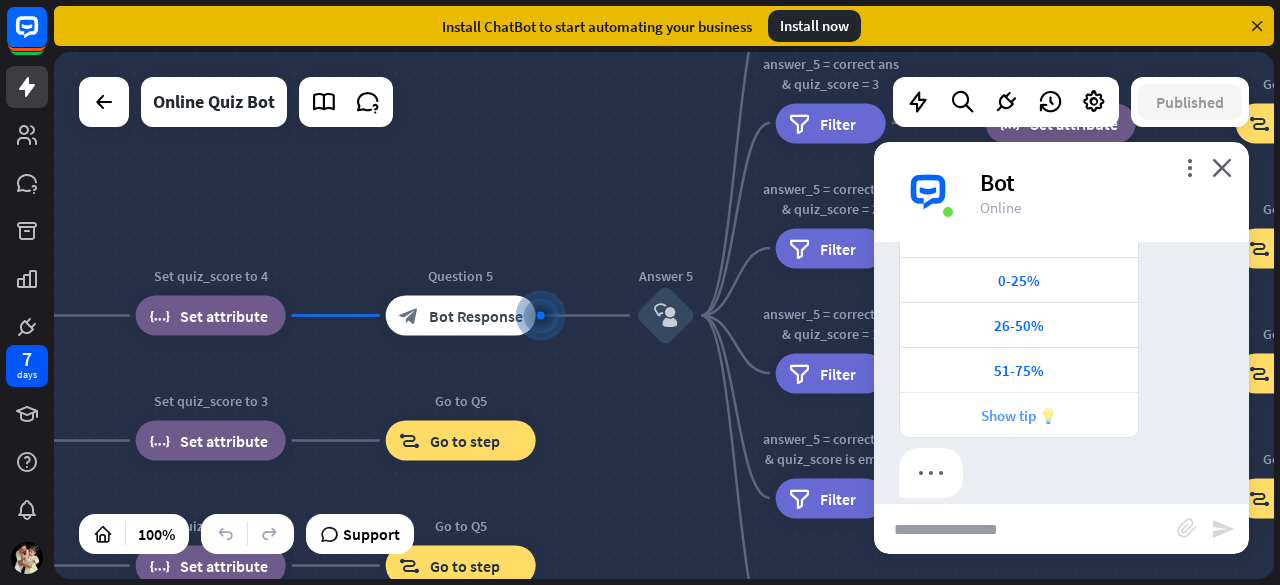 click on "Show tip 💡" at bounding box center (1019, 415) 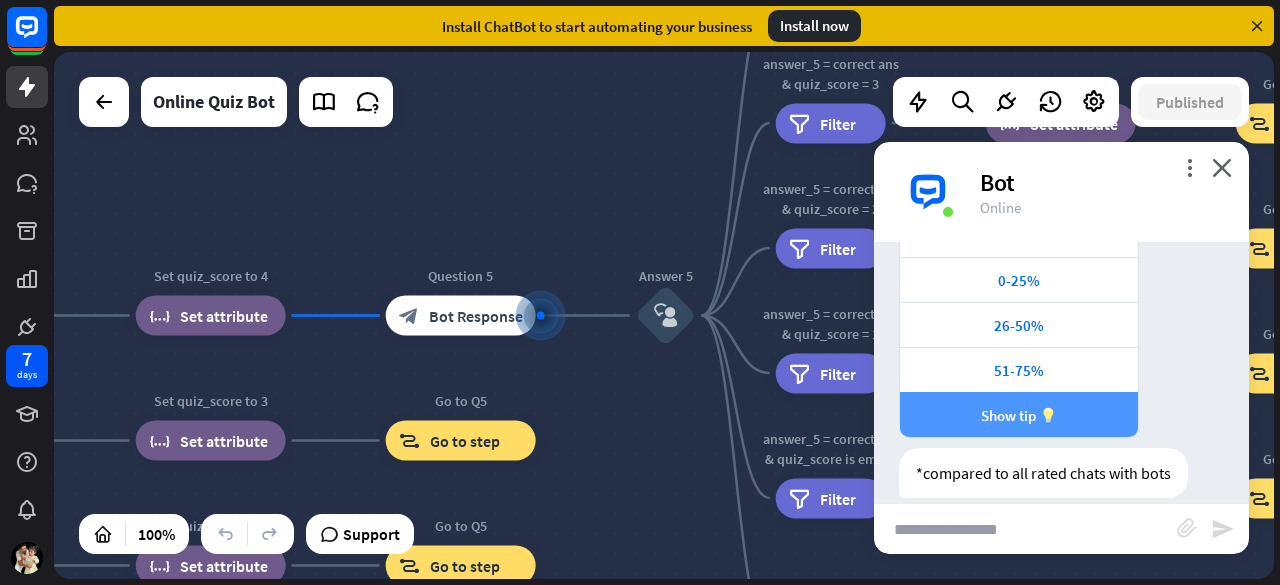 click on "51-75%" at bounding box center [1019, 369] 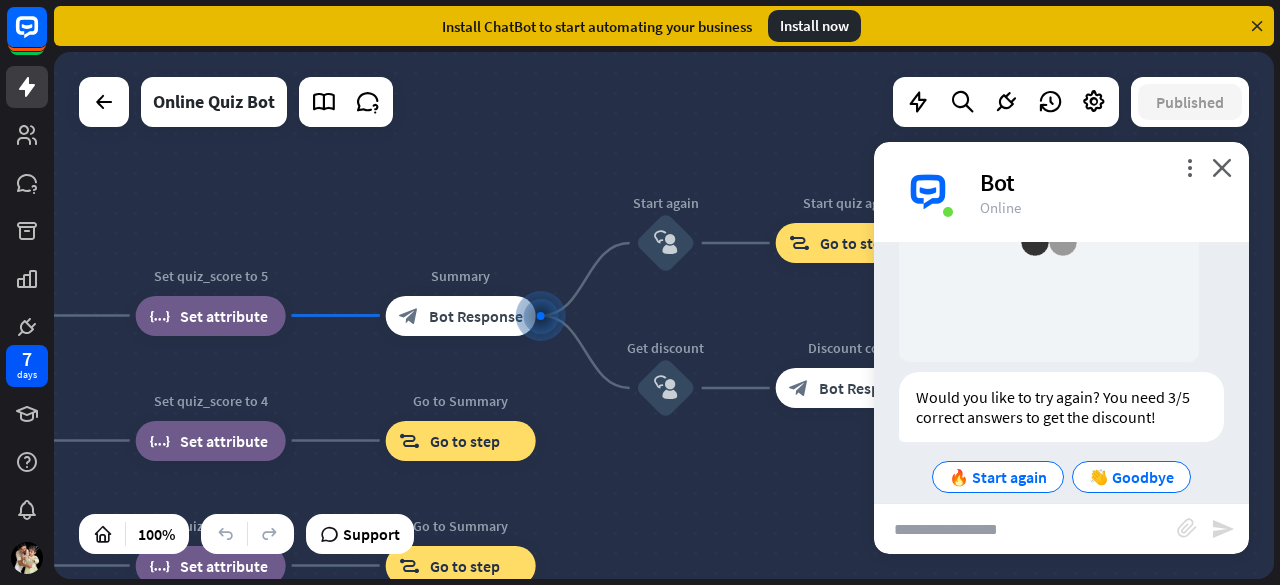 scroll, scrollTop: 6022, scrollLeft: 0, axis: vertical 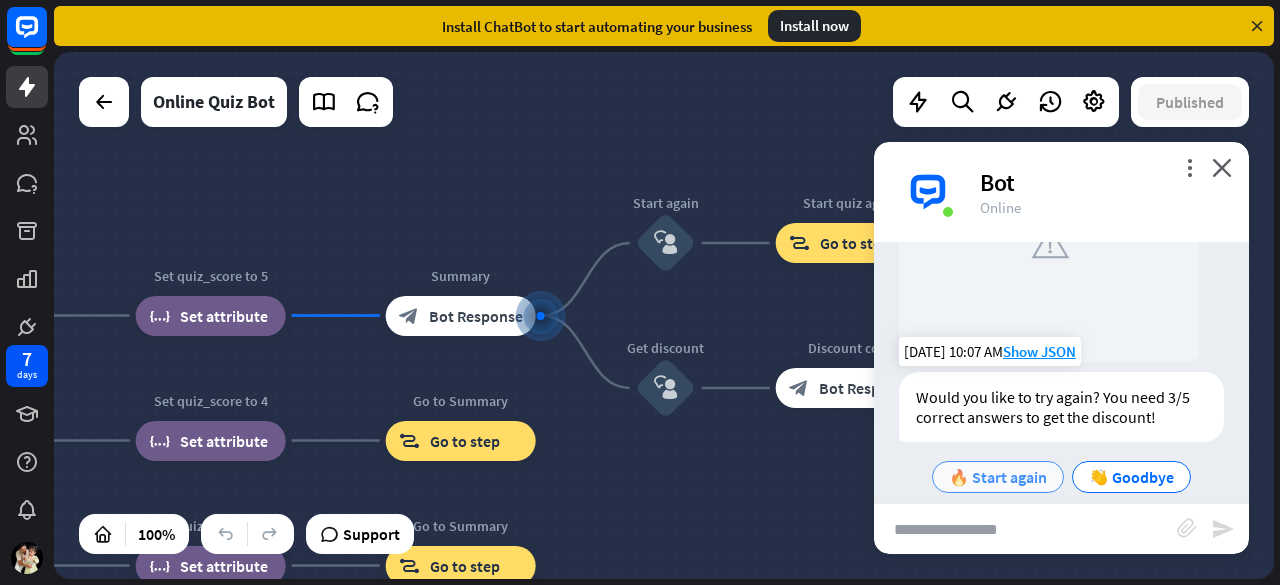 click on "🔥 Start again" at bounding box center [998, 477] 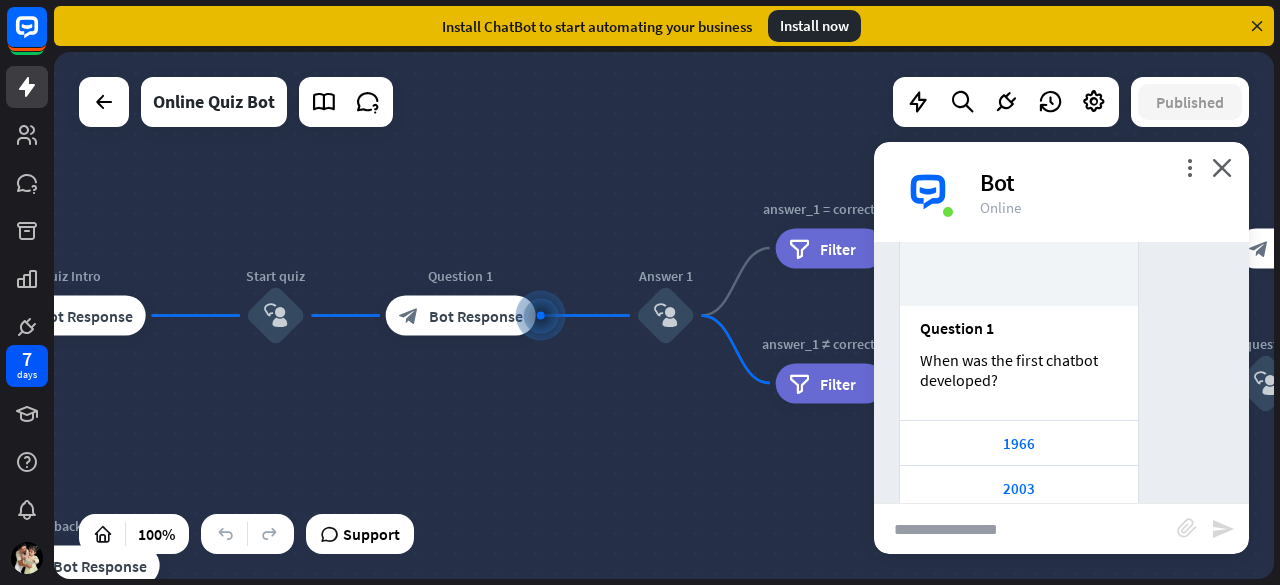 scroll, scrollTop: 6468, scrollLeft: 0, axis: vertical 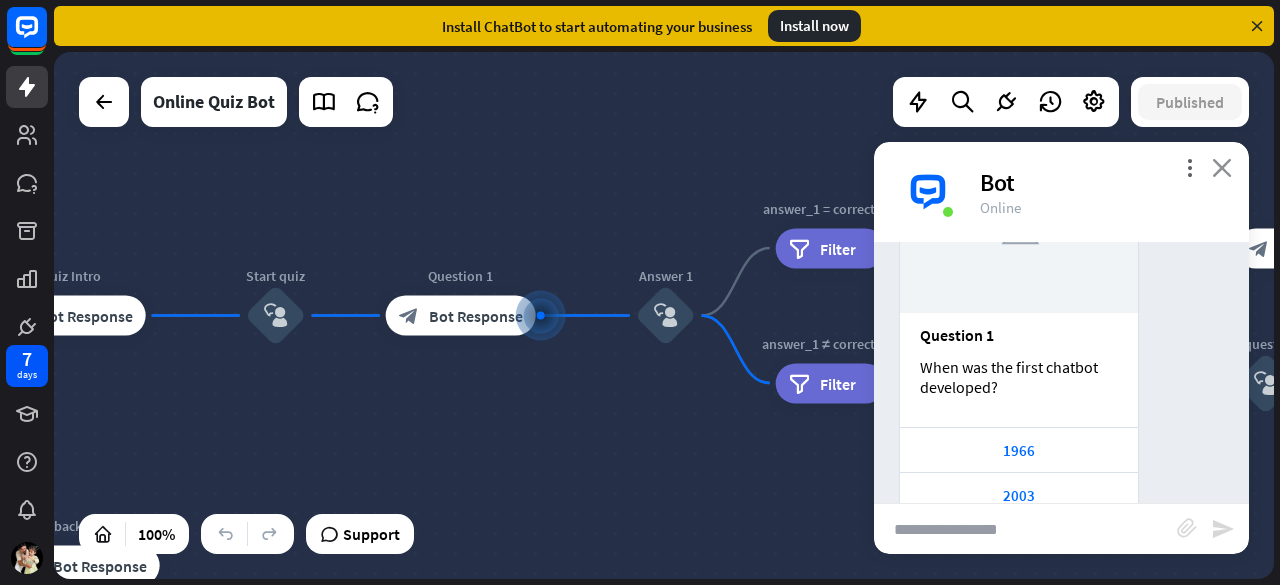 click on "close" at bounding box center [1222, 167] 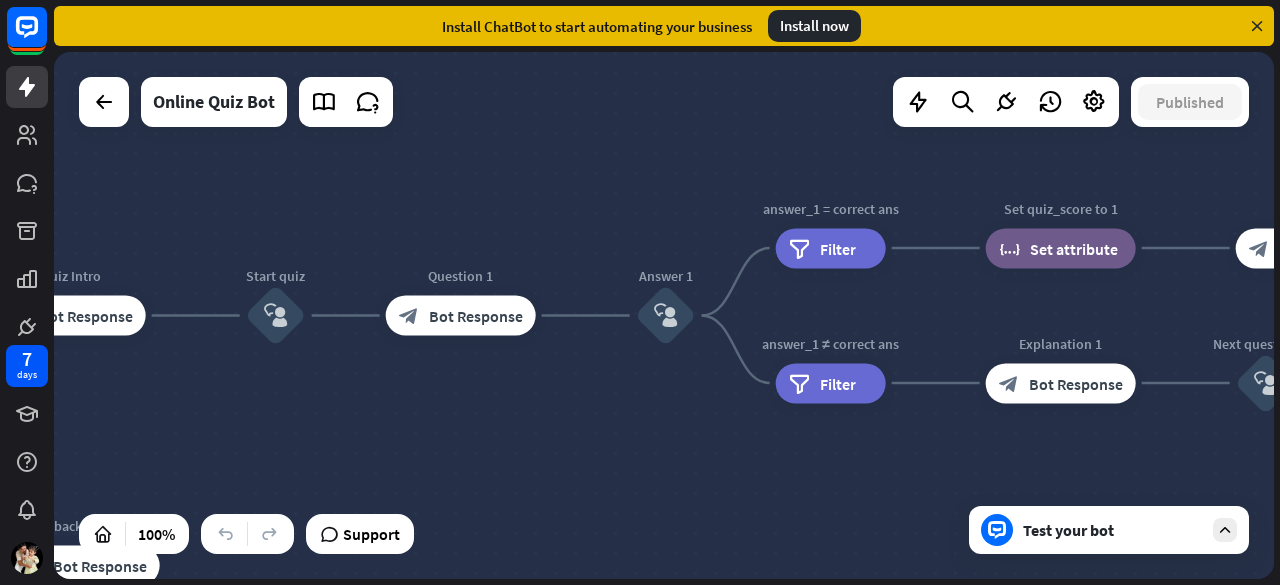 click on "block_bot_response" at bounding box center (1259, 248) 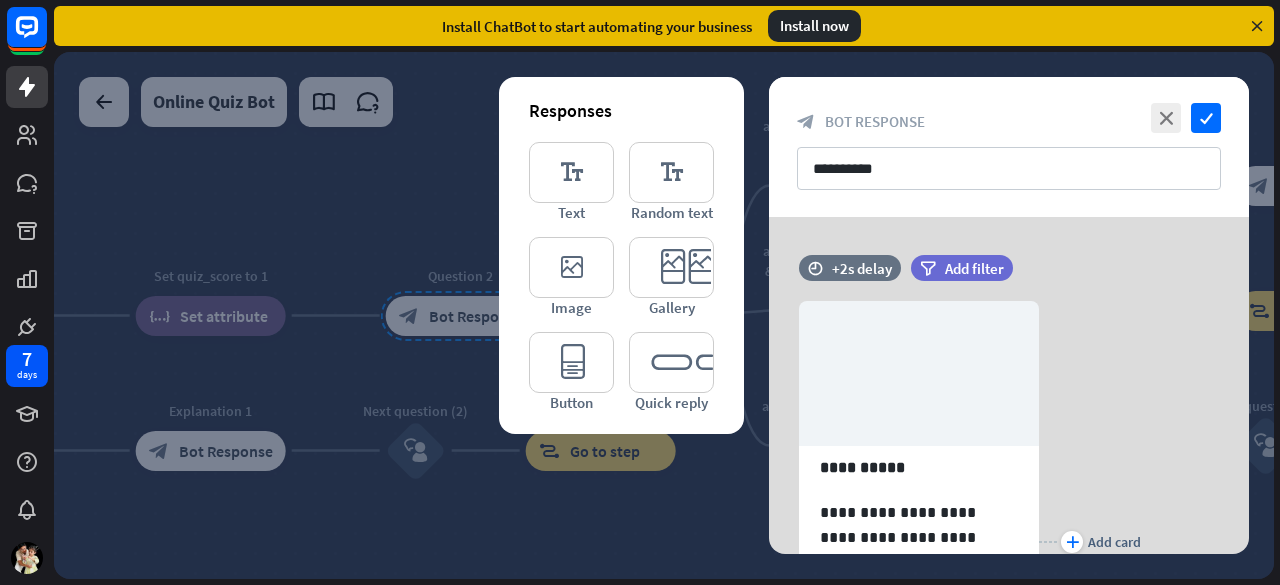 click at bounding box center [664, 315] 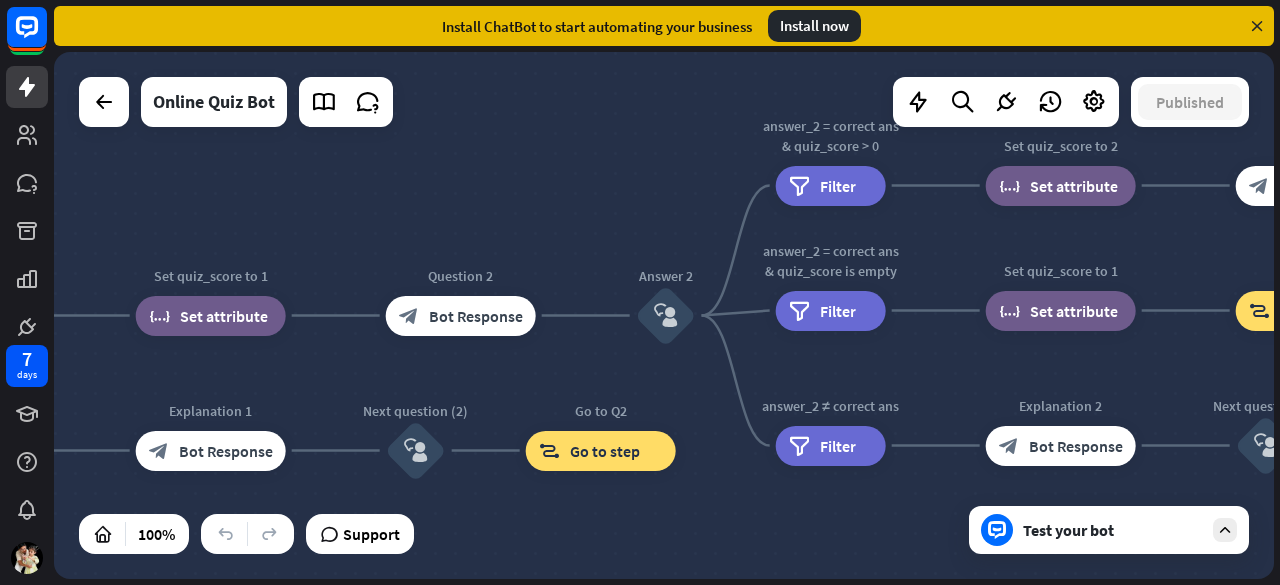 click on "Test your bot" at bounding box center (1113, 530) 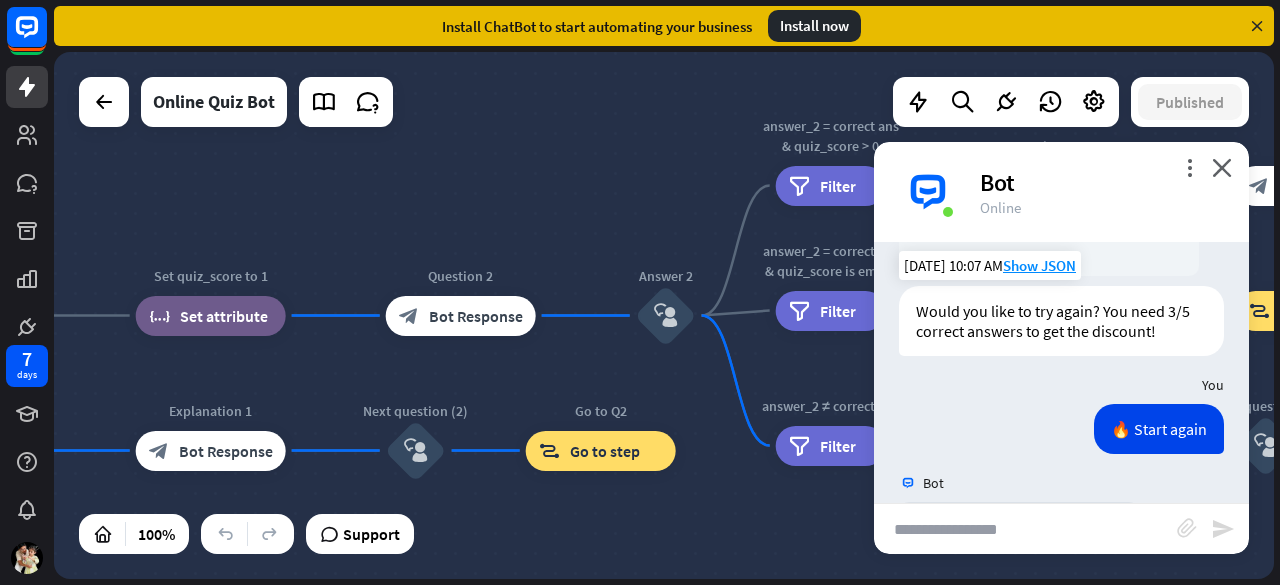 scroll, scrollTop: 6109, scrollLeft: 0, axis: vertical 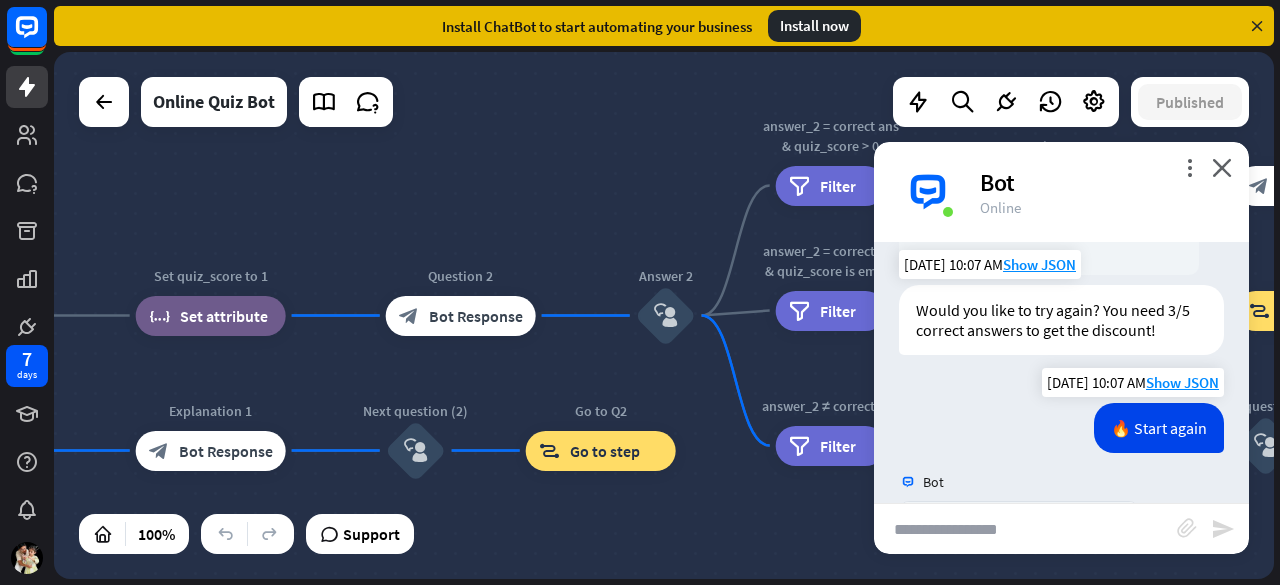 click on "🔥 Start again" at bounding box center (1159, 428) 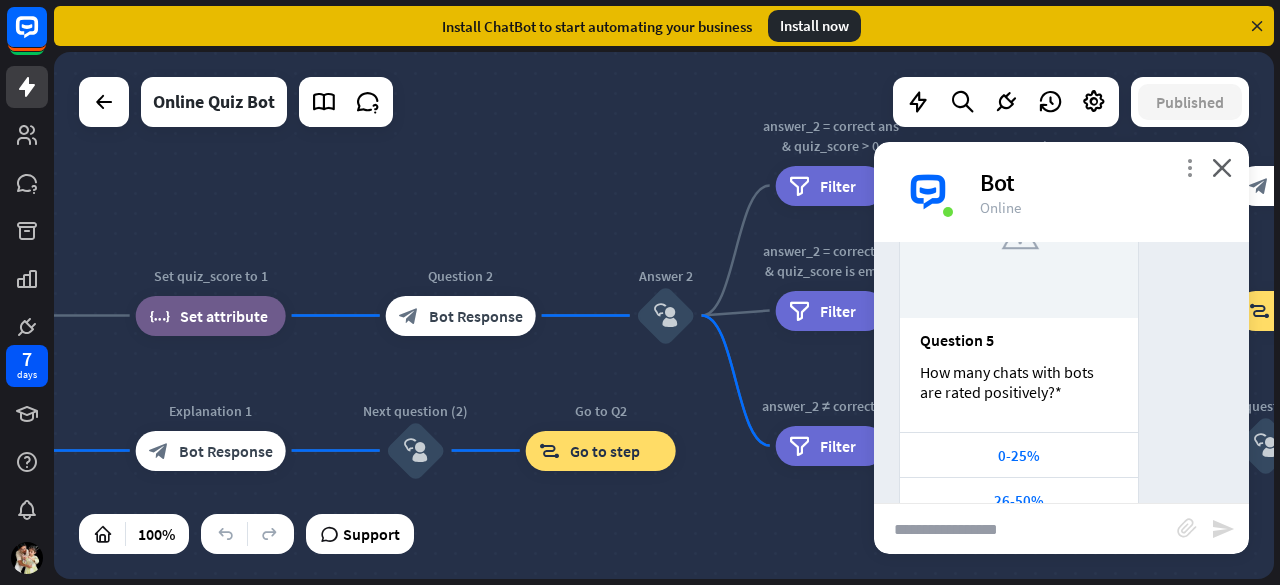 click on "more_vert" at bounding box center [1189, 167] 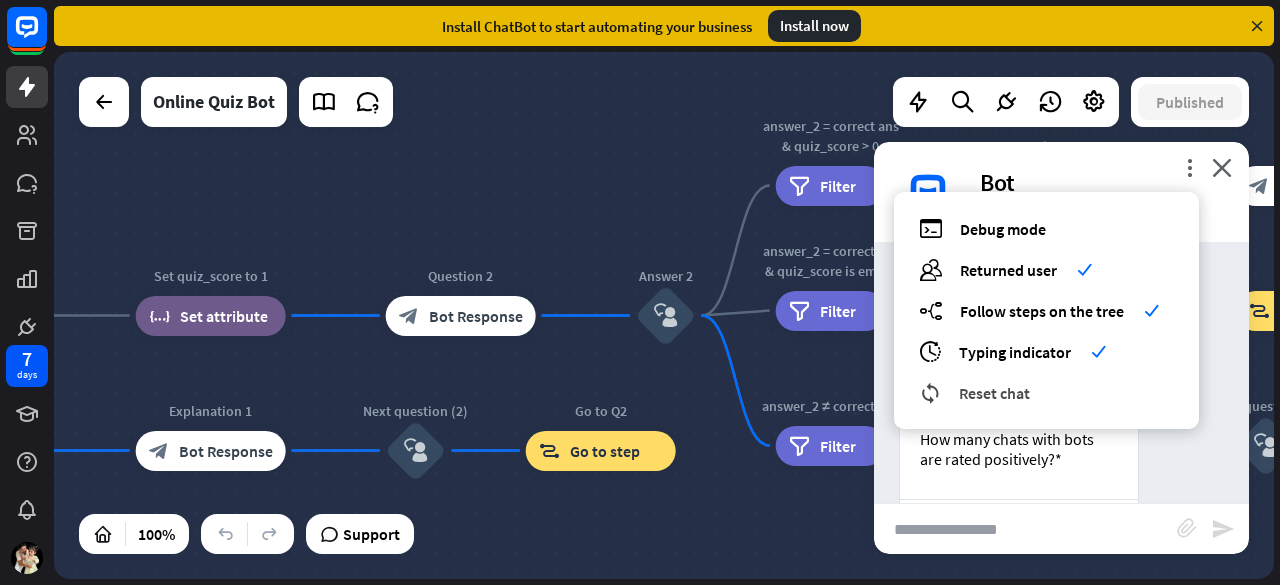 click on "reset_chat   Reset chat" at bounding box center [1046, 392] 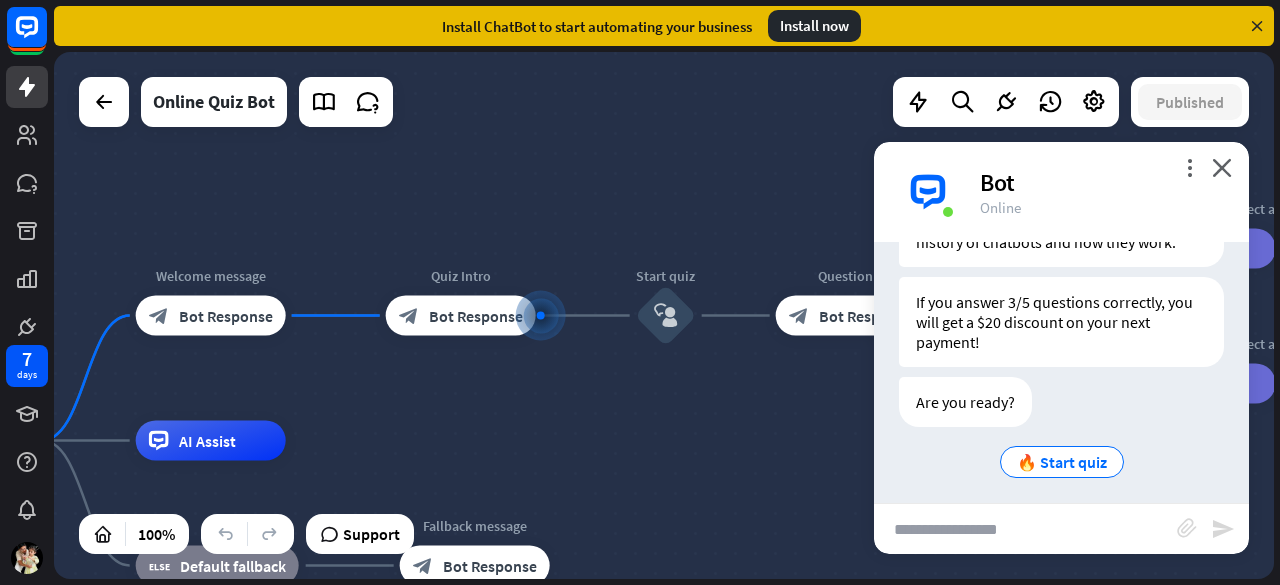 scroll, scrollTop: 421, scrollLeft: 0, axis: vertical 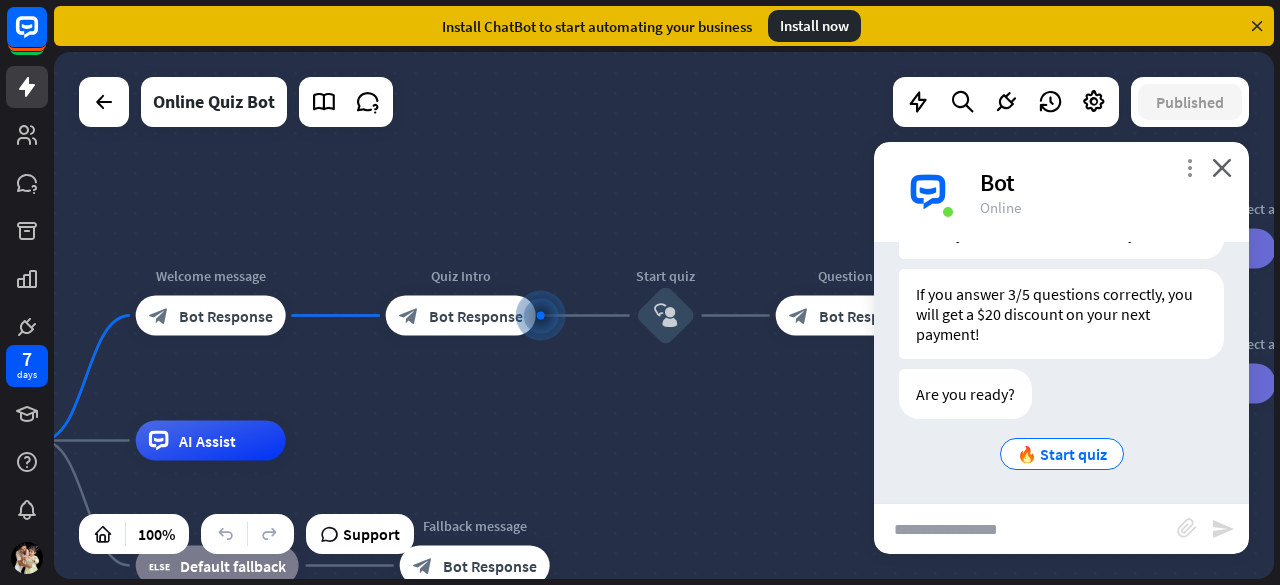 click on "more_vert" at bounding box center [1189, 167] 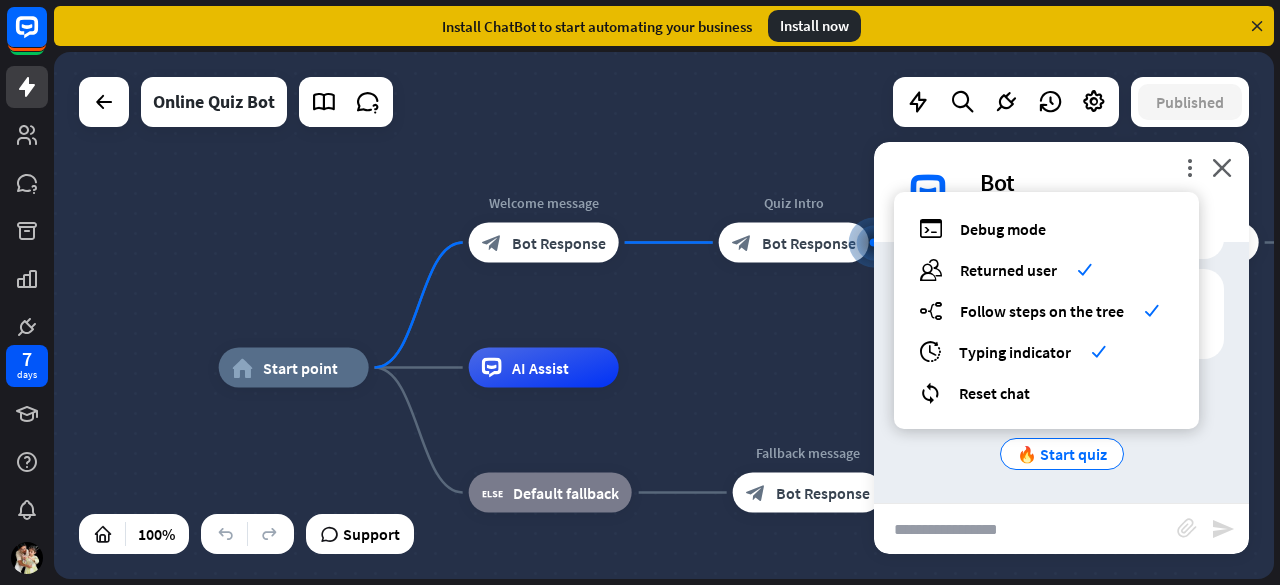 drag, startPoint x: 394, startPoint y: 148, endPoint x: 698, endPoint y: 79, distance: 311.73227 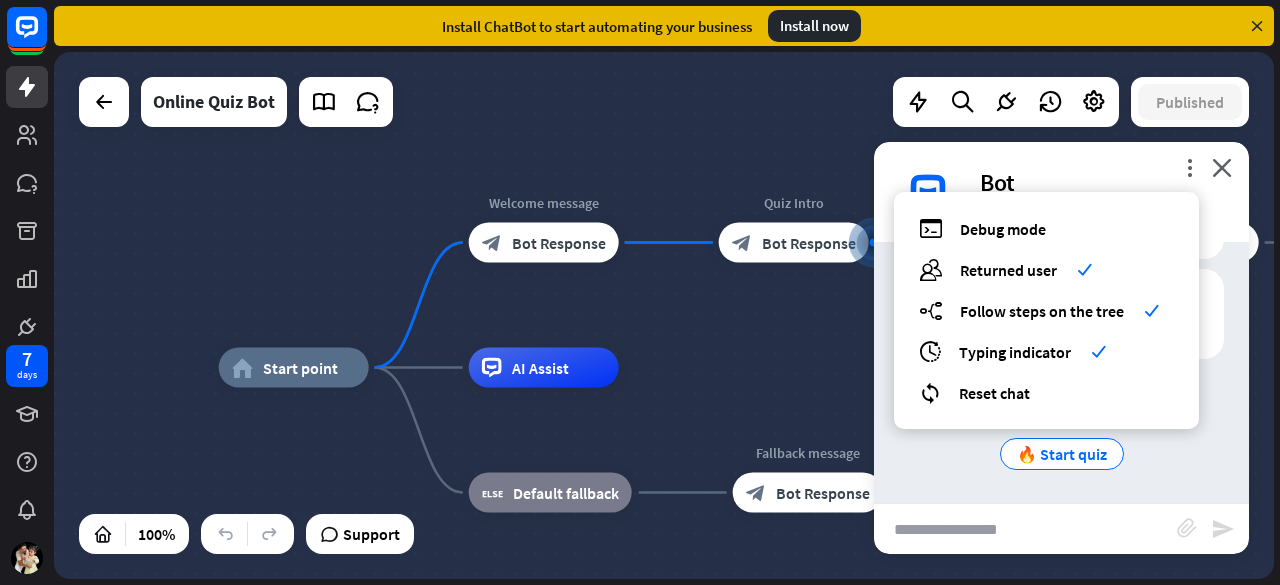 click on "home_2   Start point                 Welcome message   block_bot_response   Bot Response                 Quiz Intro   block_bot_response   Bot Response                     Start quiz   block_user_input                 Question 1   block_bot_response   Bot Response                 Answer 1   block_user_input                 answer_1 = correct ans   filter   Filter                 Set quiz_score to 1   block_set_attribute   Set attribute                 Question 2   block_bot_response   Bot Response                 Answer 2   block_user_input                 answer_2 = correct ans & quiz_score > 0   filter   Filter                 Set quiz_score to 2   block_set_attribute   Set attribute                 Question 3   block_bot_response   Bot Response                 Answer 3   block_user_input                 answer_3 = correct ans & quiz_score = 2   filter   Filter                 Set quiz_score to 3   block_set_attribute   Set attribute                 Question 4   block_bot_response" at bounding box center [664, 315] 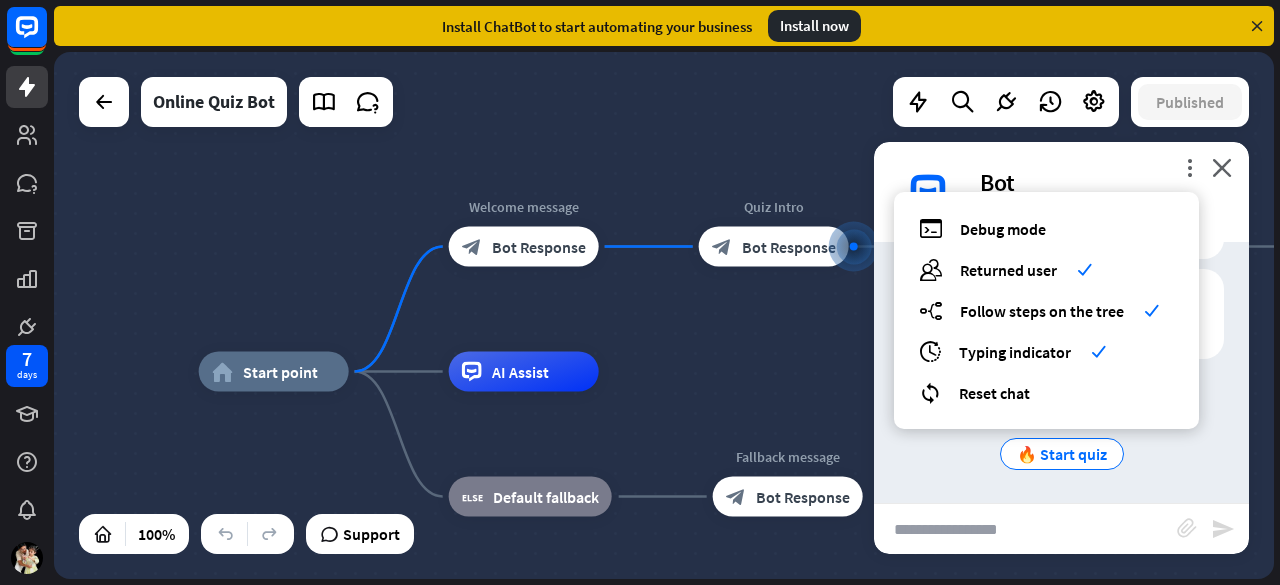 click on "debug   Debug mode     users   Returned user   check   builder_tree   Follow steps on the tree   check   archives   Typing indicator   check   reset_chat   Reset chat" at bounding box center [1046, 310] 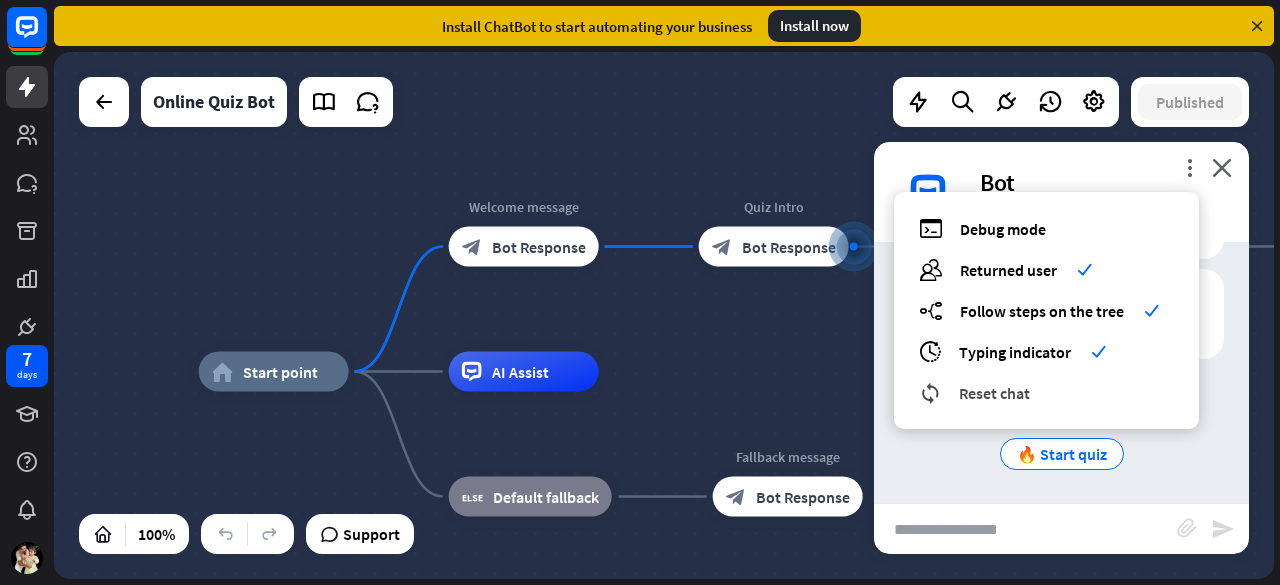 click on "Reset chat" at bounding box center (994, 393) 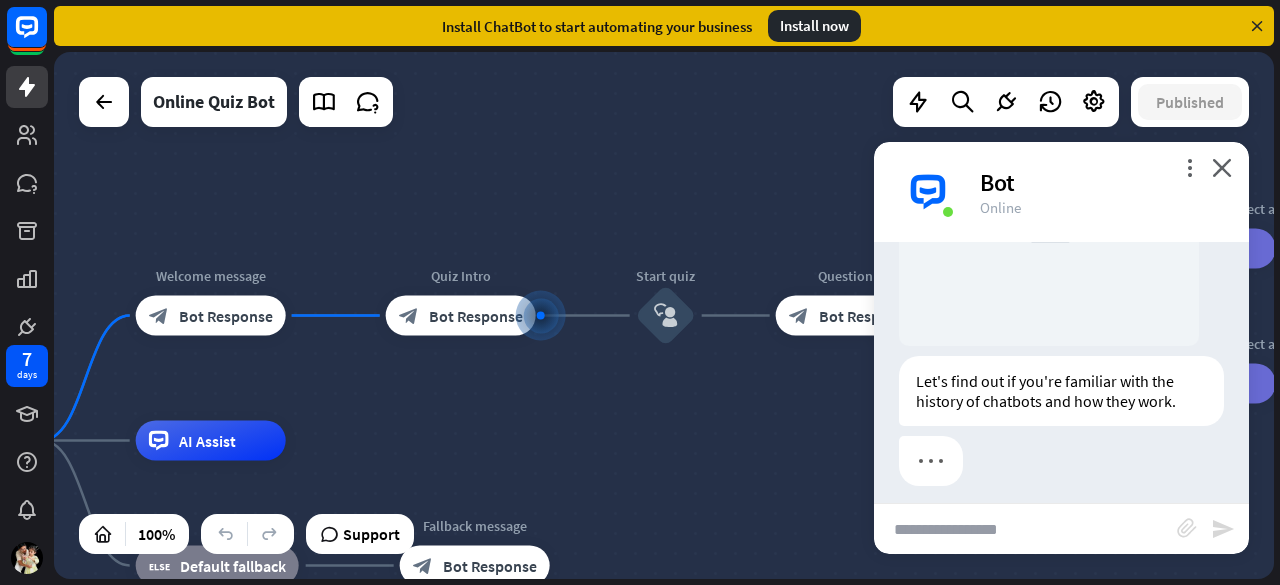 scroll, scrollTop: 266, scrollLeft: 0, axis: vertical 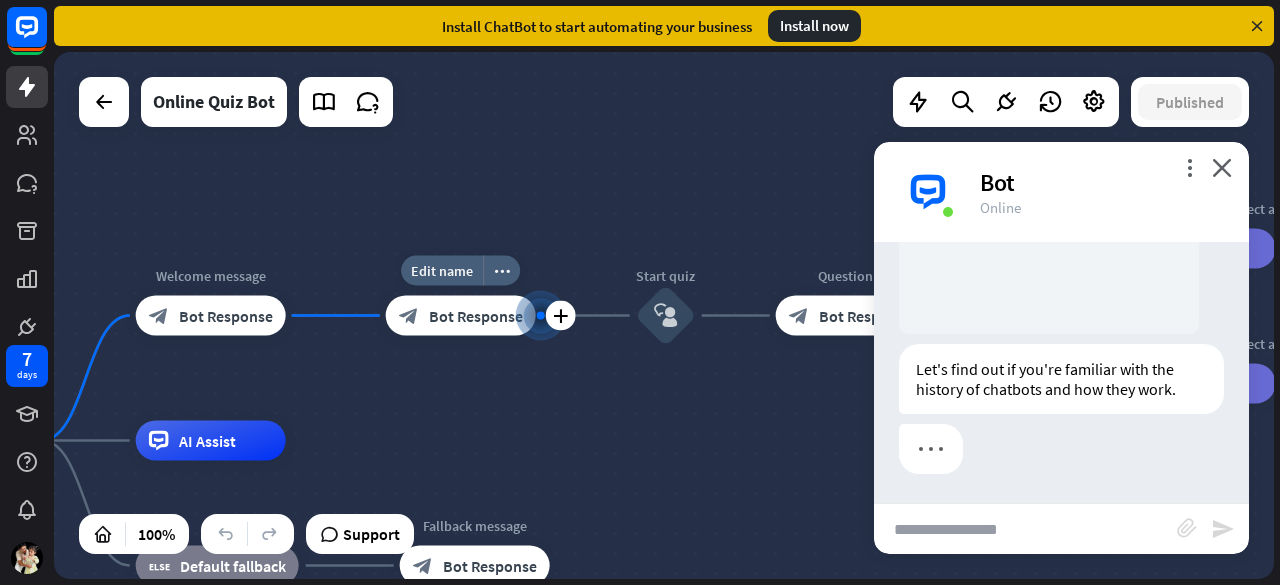 click on "Edit name   more_horiz         plus     block_bot_response   Bot Response" at bounding box center [461, 316] 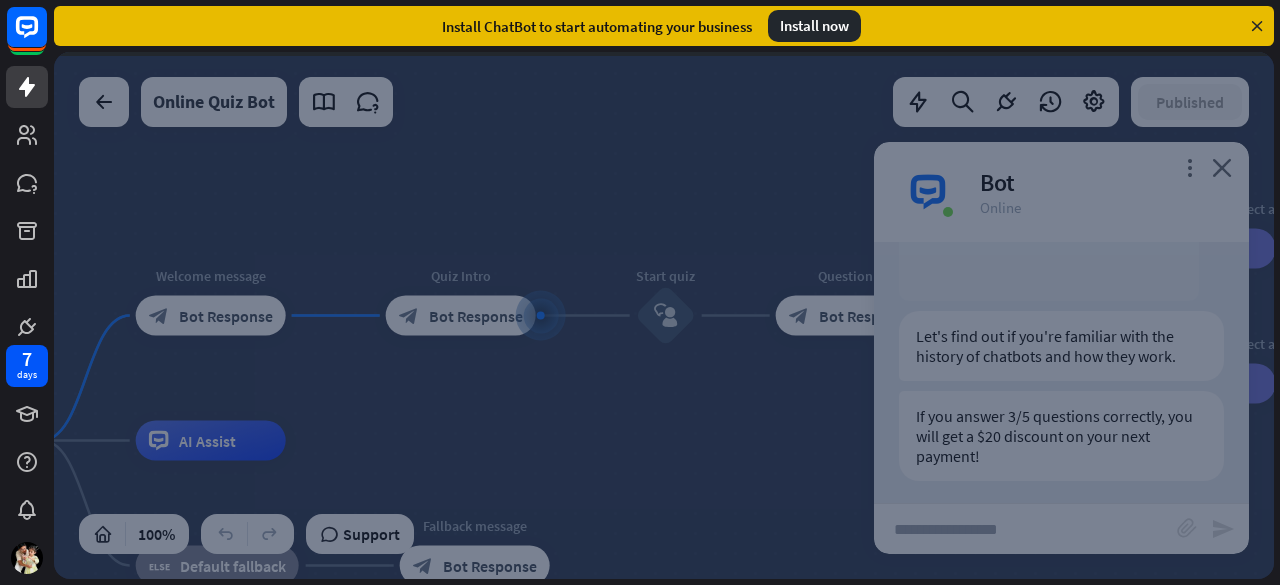 scroll, scrollTop: 306, scrollLeft: 0, axis: vertical 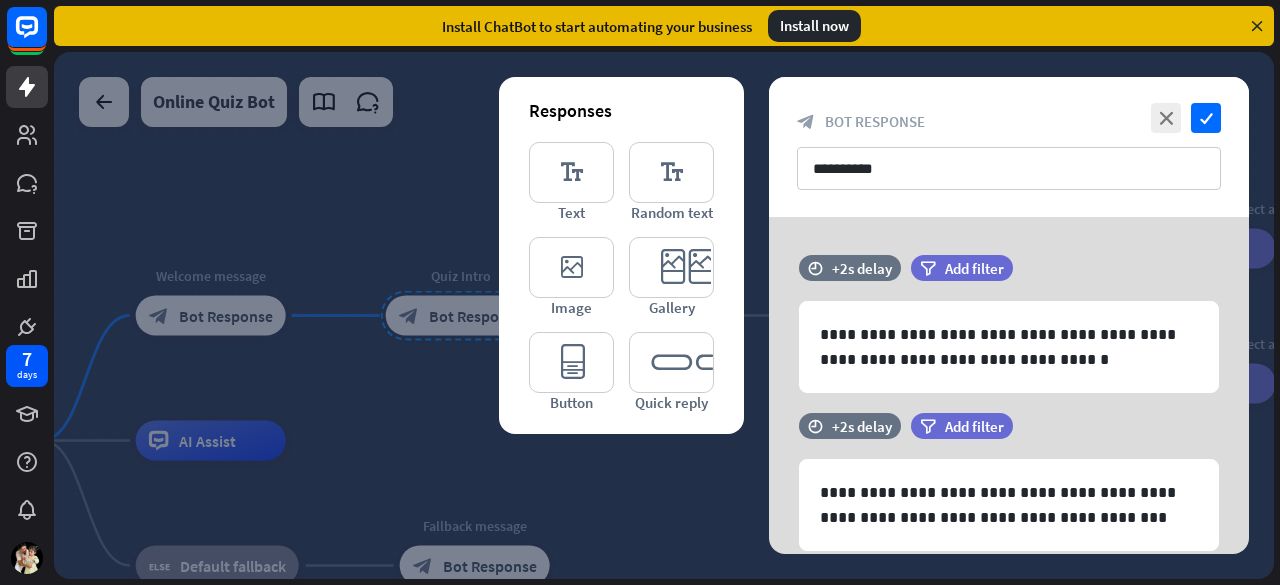 click at bounding box center [664, 315] 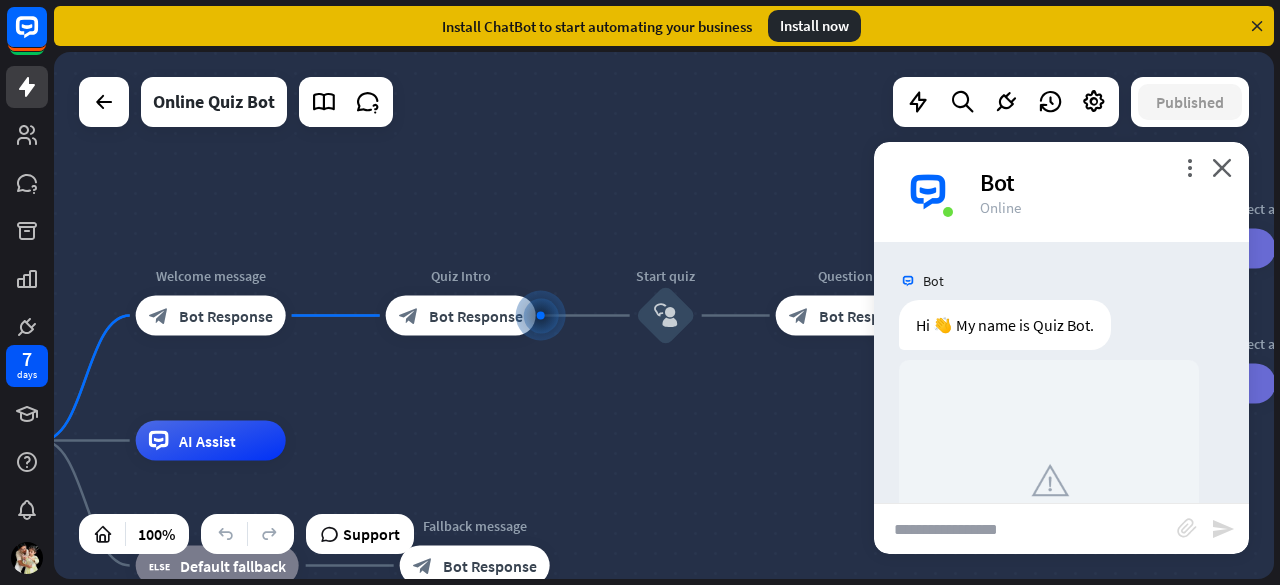 click at bounding box center (1025, 529) 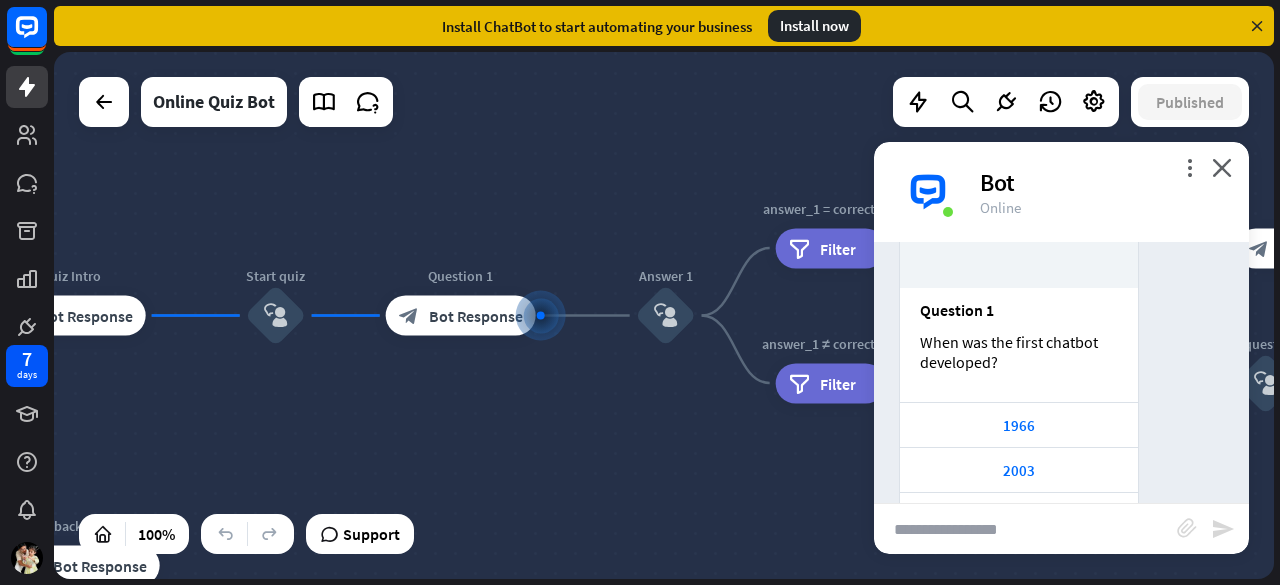 scroll, scrollTop: 977, scrollLeft: 0, axis: vertical 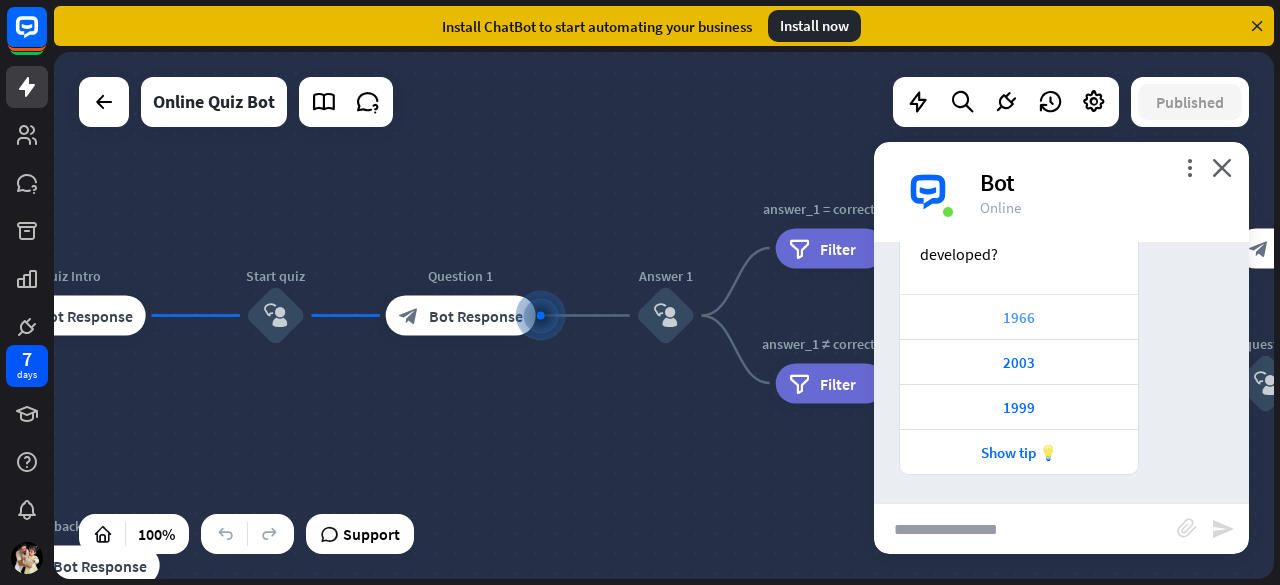 click on "1966" at bounding box center [1019, 316] 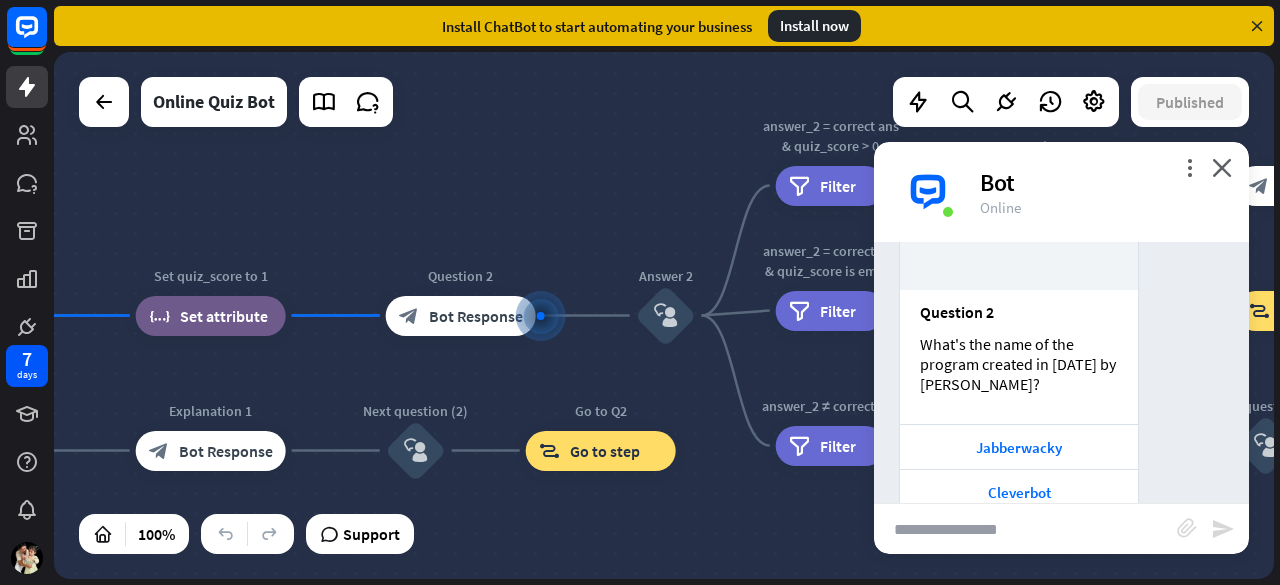 scroll, scrollTop: 1608, scrollLeft: 0, axis: vertical 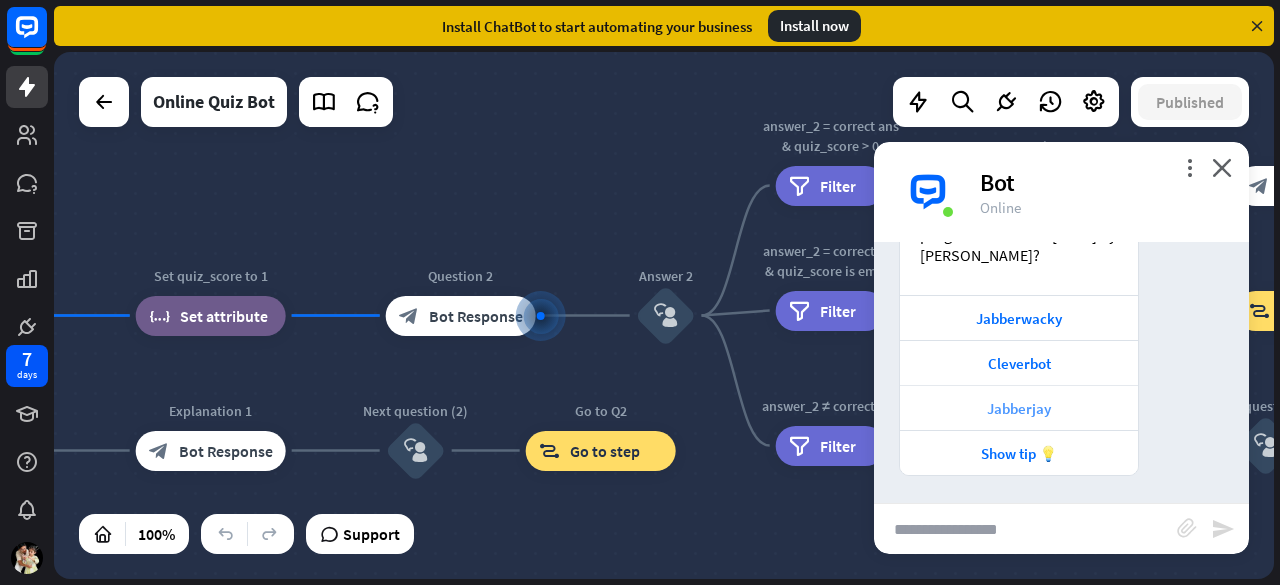 click on "Jabberjay" at bounding box center (1019, 408) 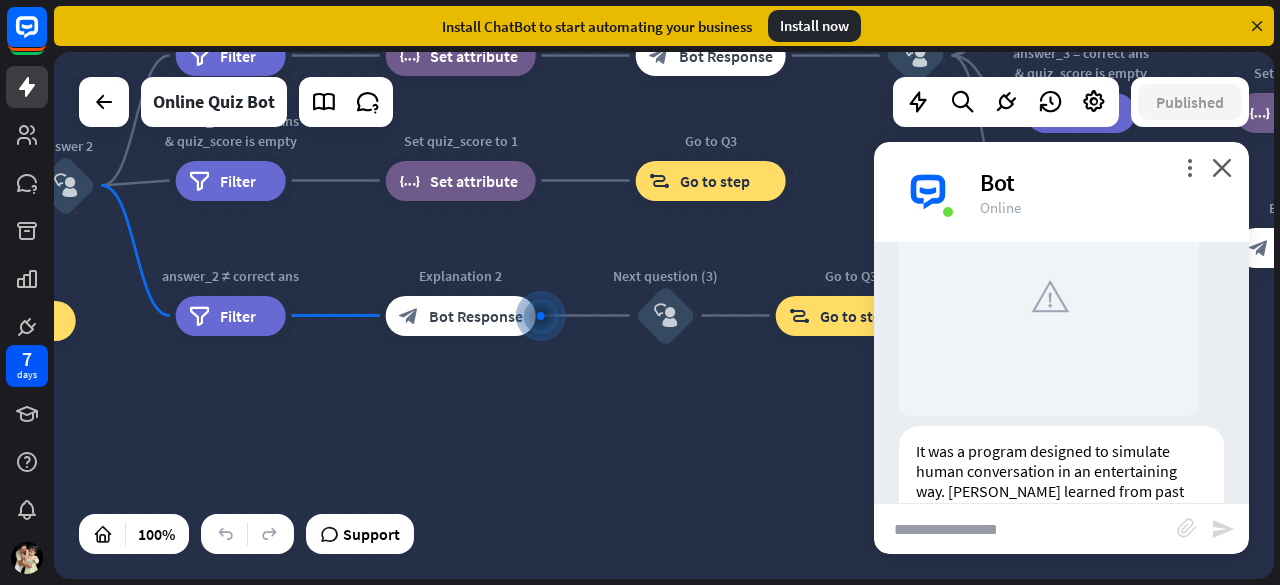 scroll, scrollTop: 2270, scrollLeft: 0, axis: vertical 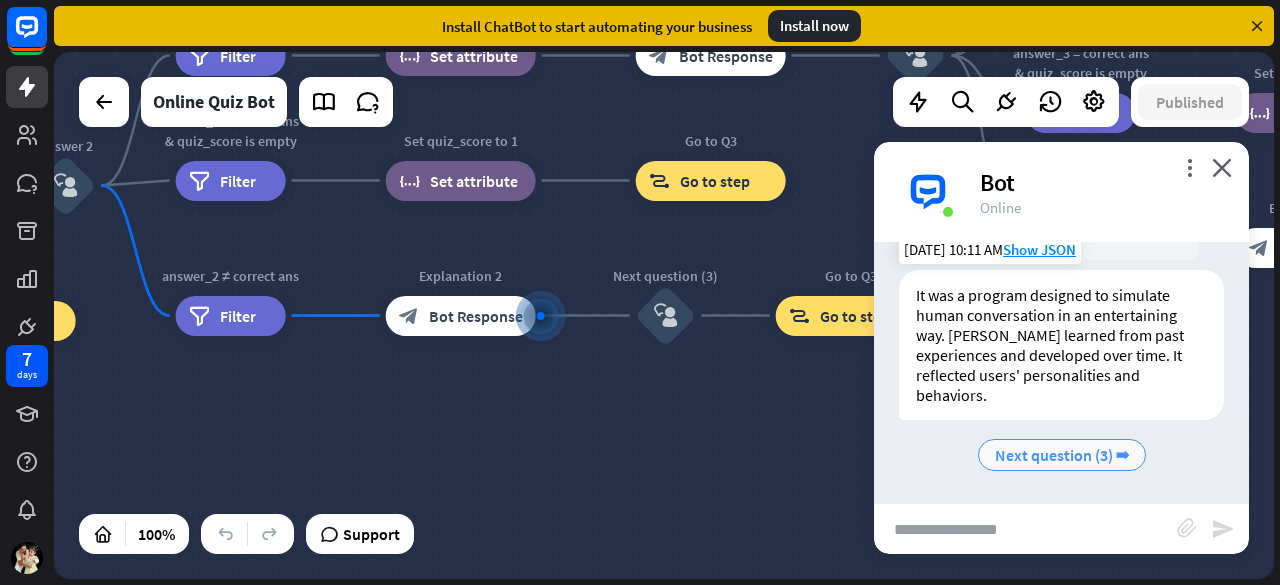 click on "Next question (3) ➡" at bounding box center (1062, 455) 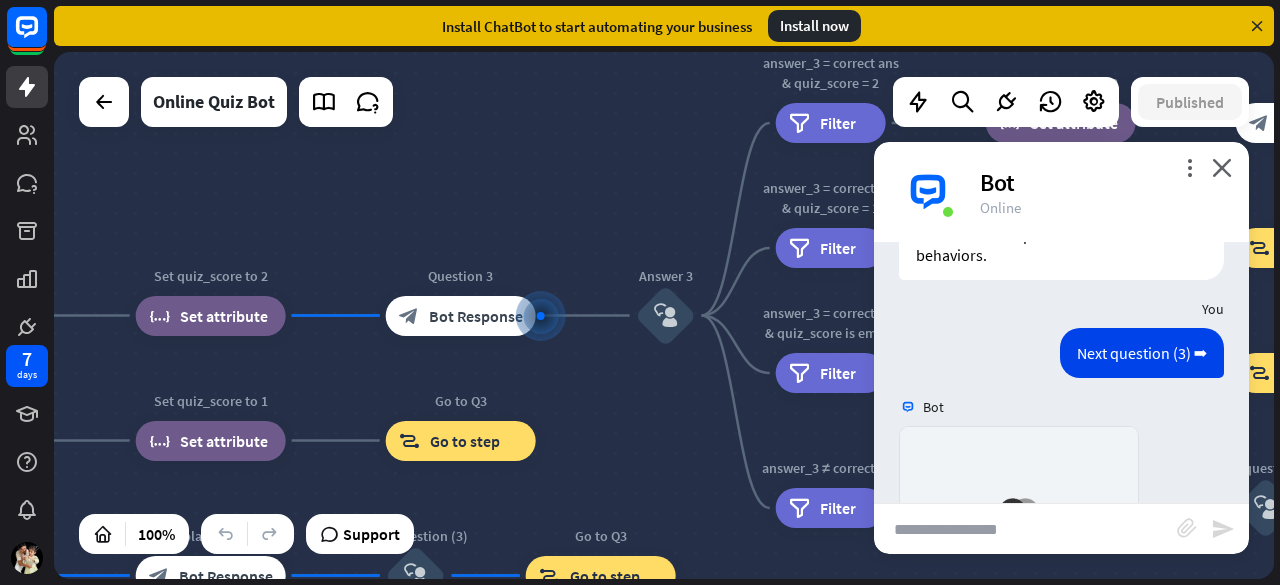 scroll, scrollTop: 2826, scrollLeft: 0, axis: vertical 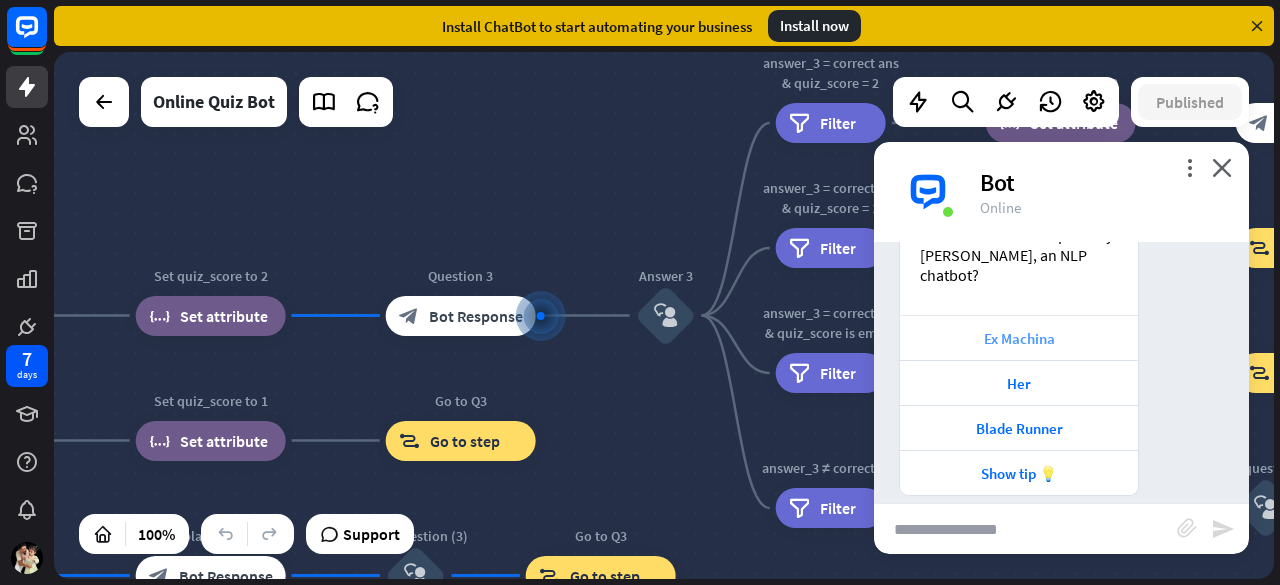 click on "Ex Machina" at bounding box center (1019, 338) 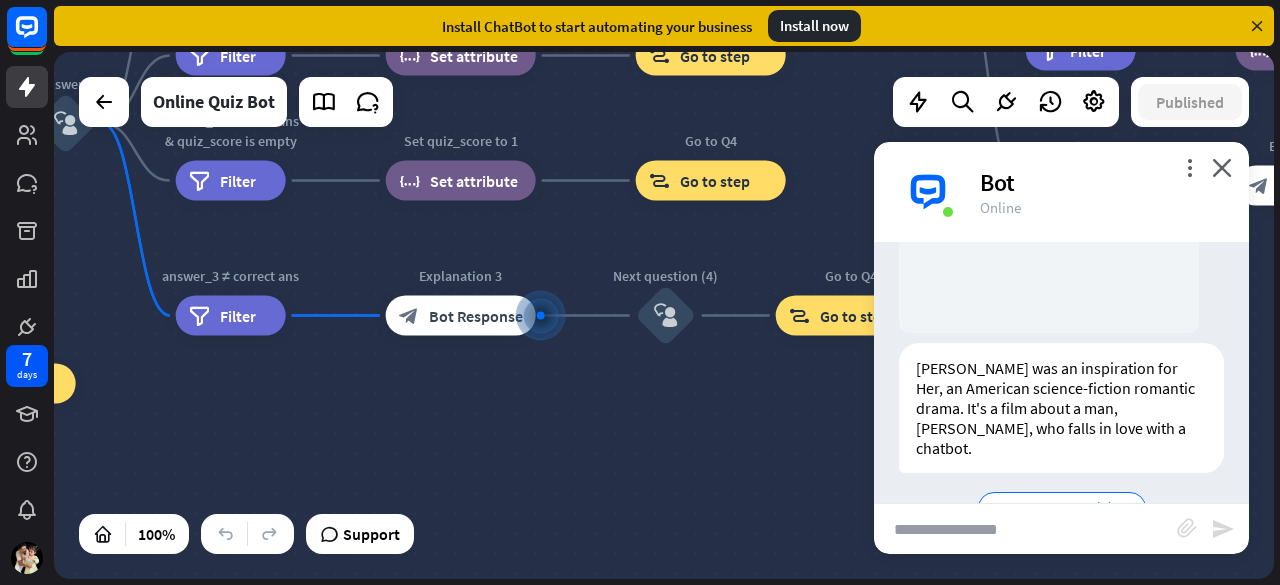 scroll, scrollTop: 3407, scrollLeft: 0, axis: vertical 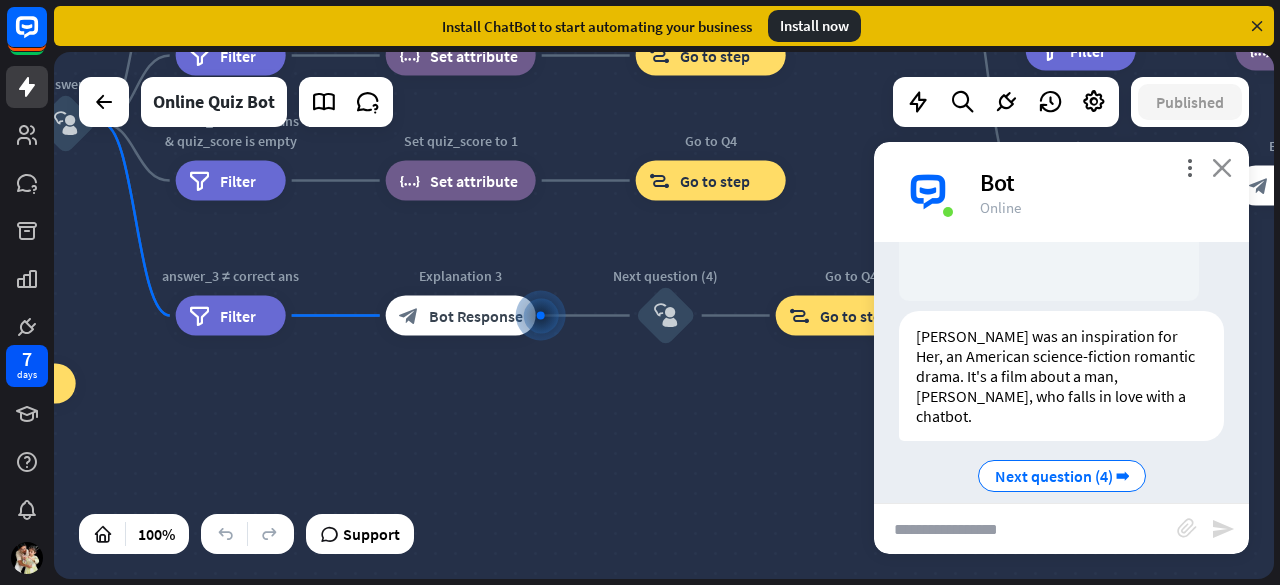 click on "close" at bounding box center (1222, 167) 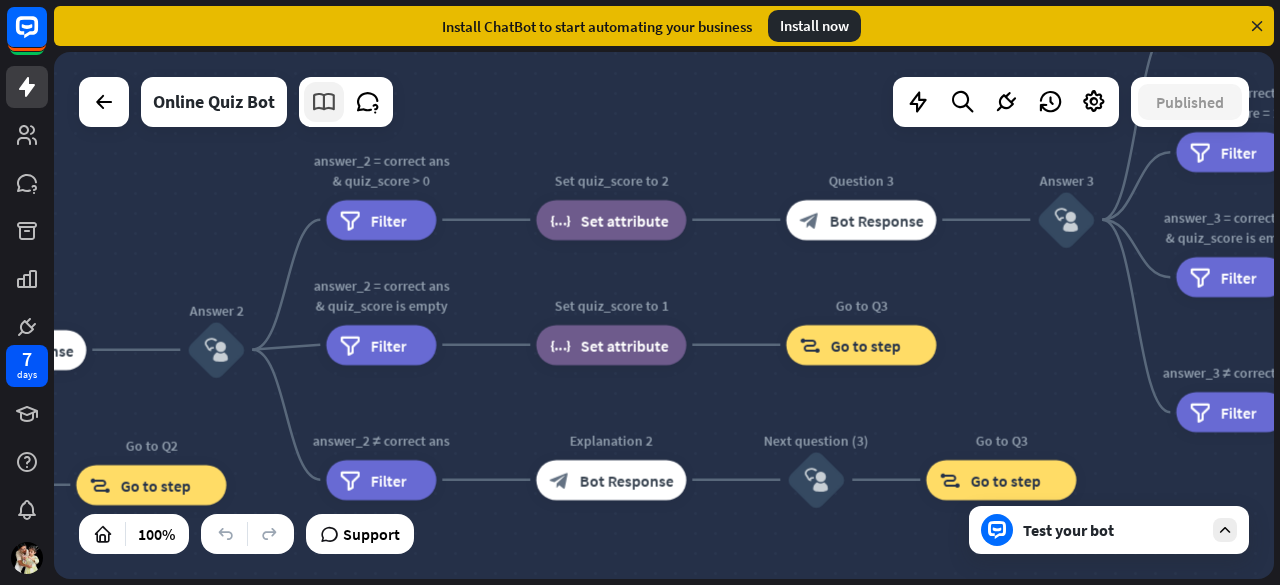 click at bounding box center [324, 102] 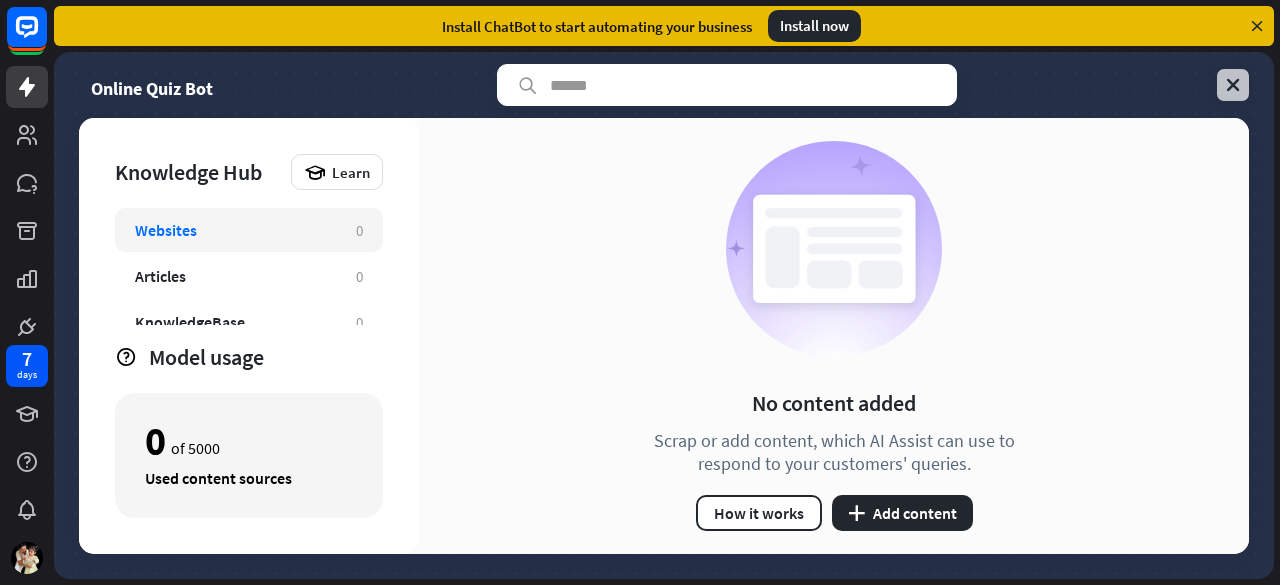 click at bounding box center (1233, 85) 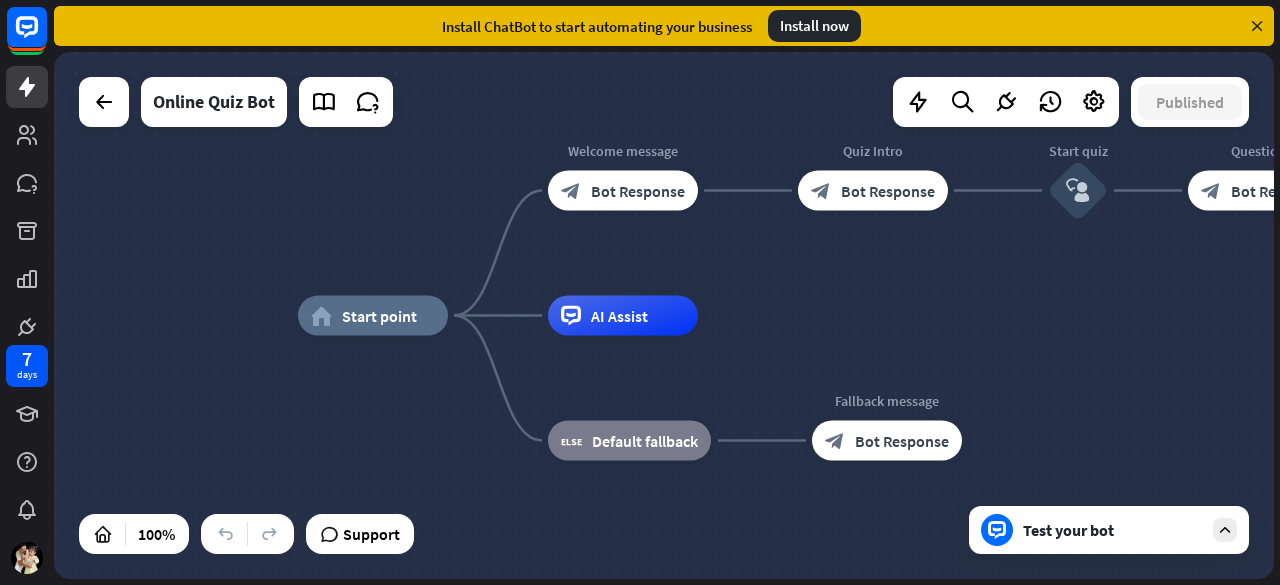 click on "Start point" at bounding box center (379, 316) 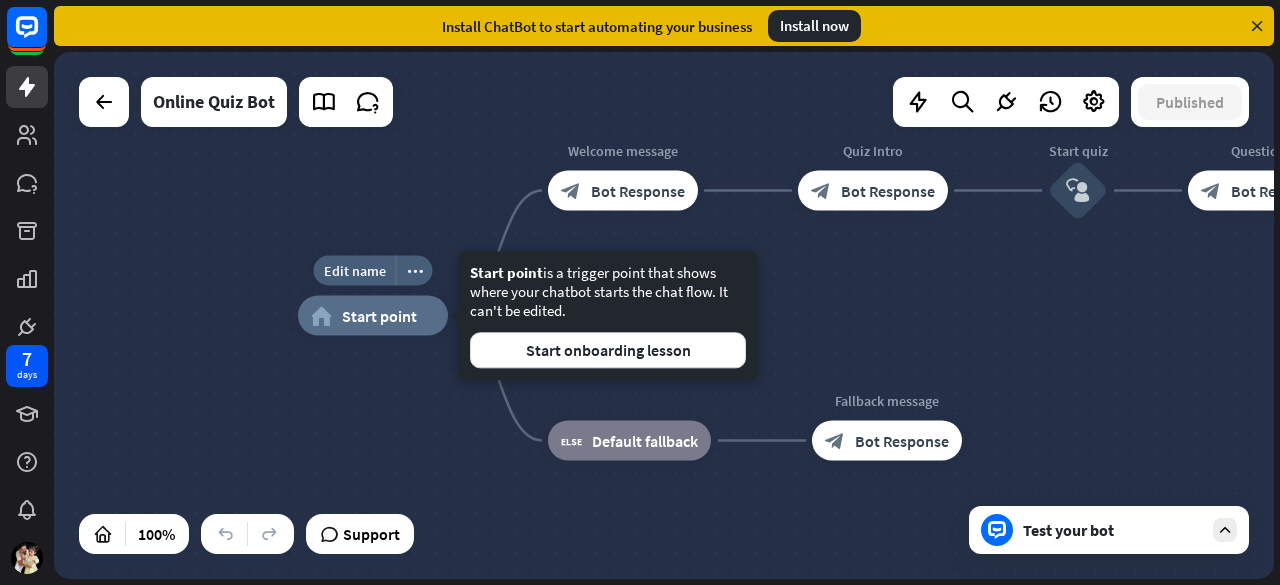 click on "Edit name   more_horiz         plus     home_2   Start point                 Welcome message   block_bot_response   Bot Response                 Quiz Intro   block_bot_response   Bot Response                 Start quiz   block_user_input                 Question 1   block_bot_response   Bot Response                 Answer 1   block_user_input                 answer_1 = correct ans   filter   Filter                 Set quiz_score to 1   block_set_attribute   Set attribute                 Question 2   block_bot_response   Bot Response                 Answer 2   block_user_input                 answer_2 = correct ans & quiz_score > 0   filter   Filter                 Set quiz_score to 2   block_set_attribute   Set attribute                 Question 3   block_bot_response   Bot Response                 Answer 3   block_user_input                 answer_3 = correct ans & quiz_score = 2   filter   Filter                 Set quiz_score to 3   block_set_attribute   Set attribute                 Question 4" at bounding box center [908, 579] 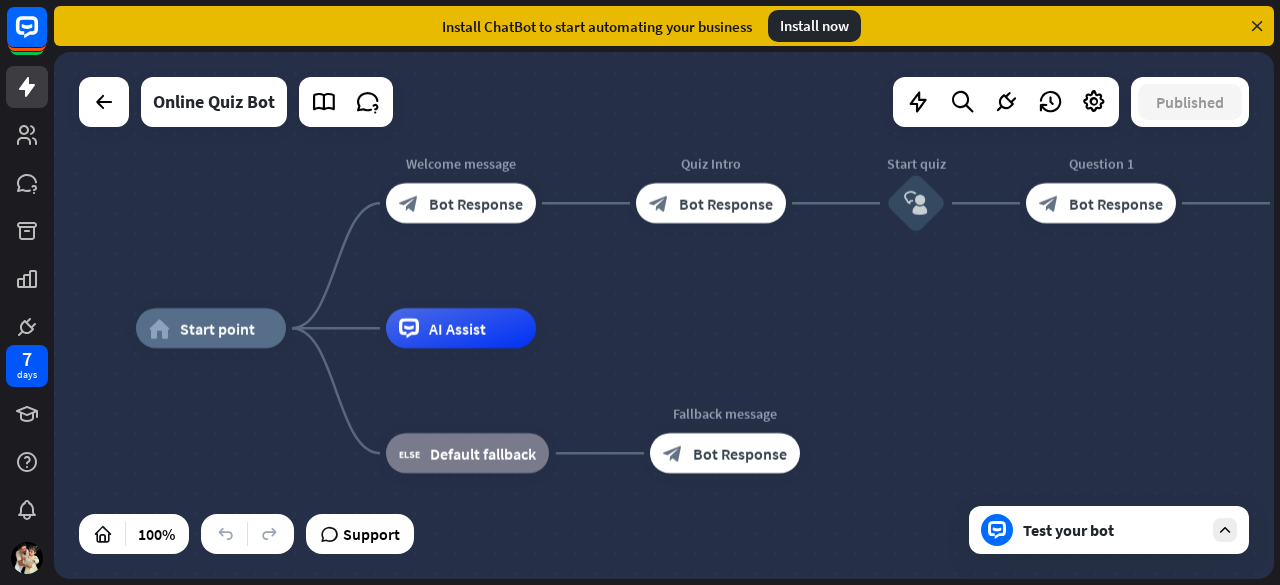 click on "Start point" at bounding box center [217, 328] 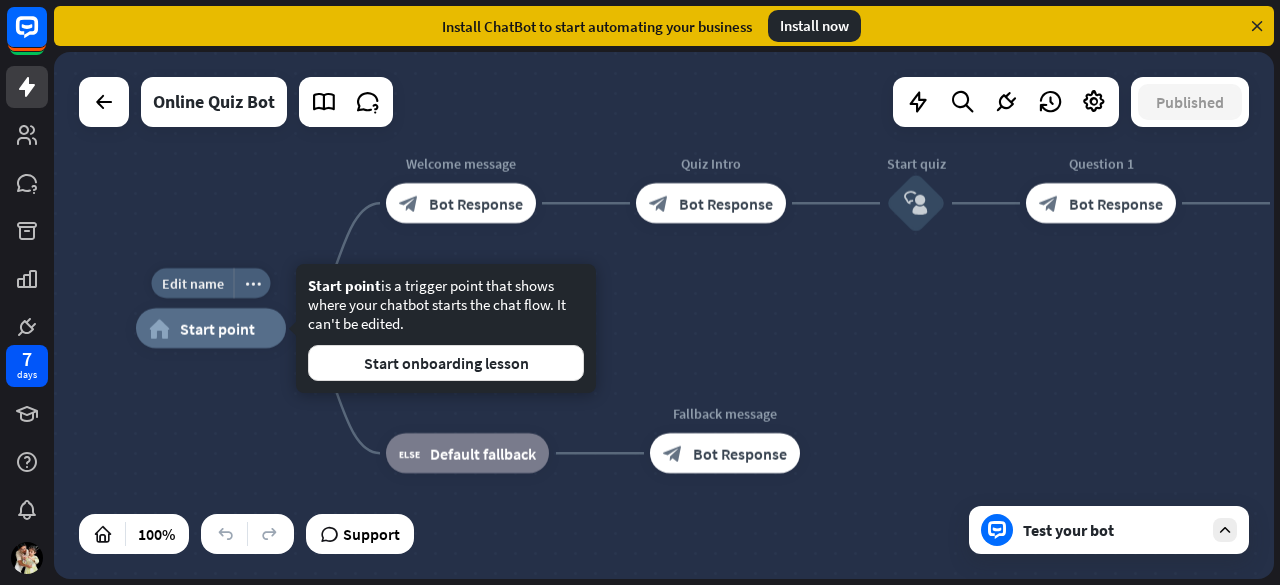 click on "Edit name   more_horiz         plus     home_2   Start point                 Welcome message   block_bot_response   Bot Response                 Quiz Intro   block_bot_response   Bot Response                 Start quiz   block_user_input                 Question 1   block_bot_response   Bot Response                 Answer 1   block_user_input                 answer_1 = correct ans   filter   Filter                 Set quiz_score to 1   block_set_attribute   Set attribute                 Question 2   block_bot_response   Bot Response                 Answer 2   block_user_input                 answer_2 = correct ans & quiz_score > 0   filter   Filter                 Set quiz_score to 2   block_set_attribute   Set attribute                 Question 3   block_bot_response   Bot Response                 Answer 3   block_user_input                 answer_3 = correct ans & quiz_score = 2   filter   Filter                 Set quiz_score to 3   block_set_attribute   Set attribute                 Question 4" at bounding box center (746, 591) 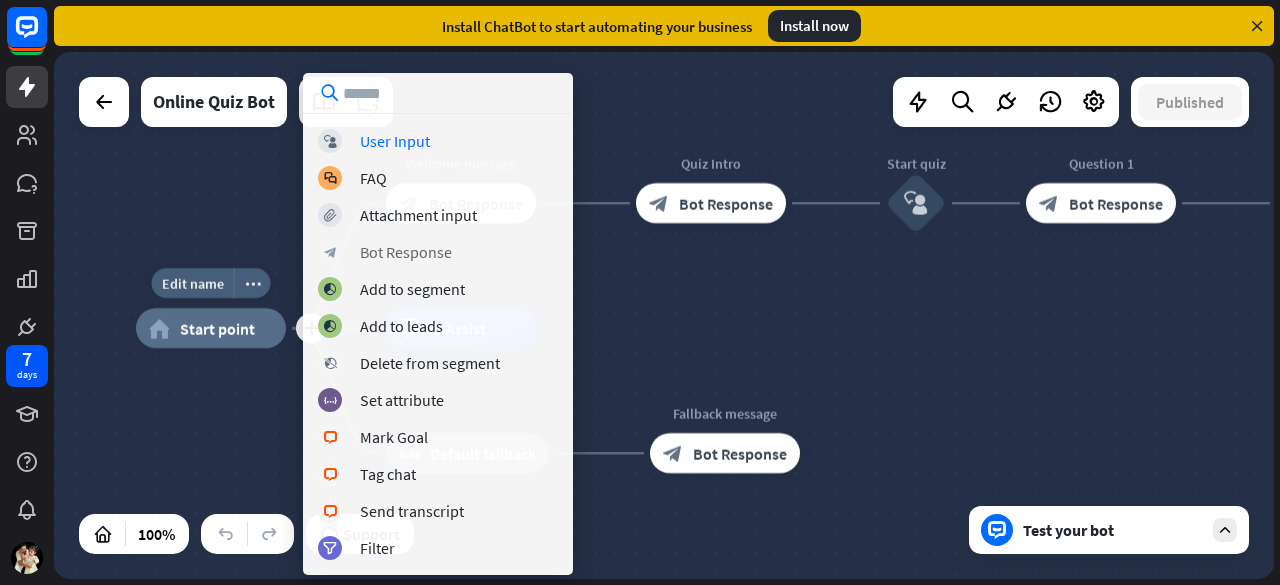 click on "Bot Response" at bounding box center [406, 252] 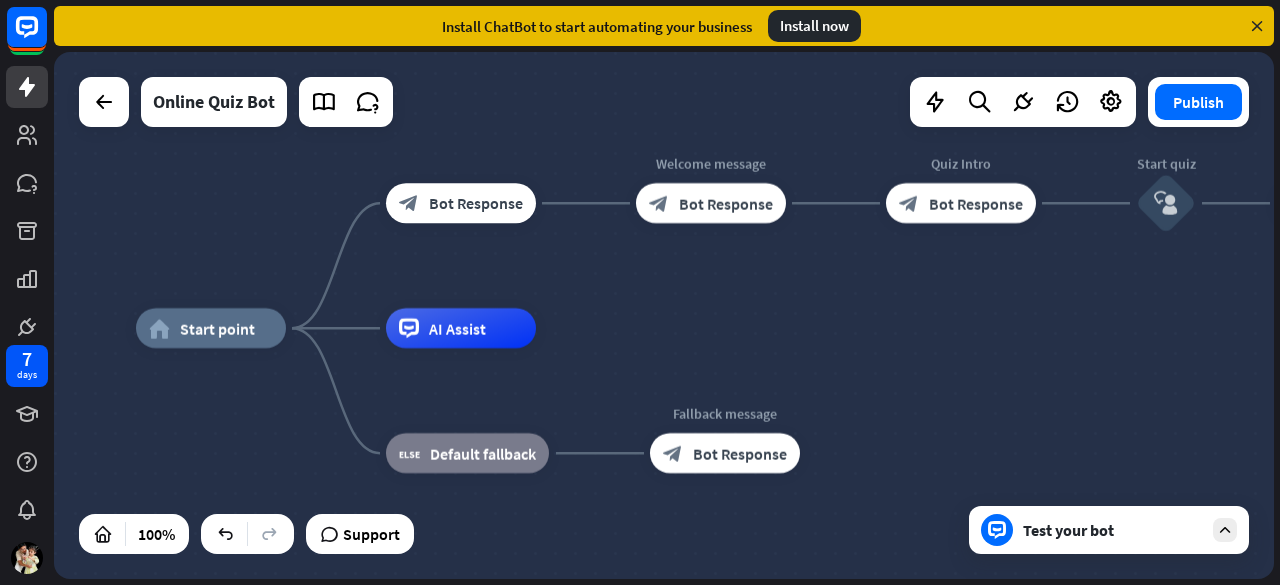 click on "Bot Response" at bounding box center [476, 203] 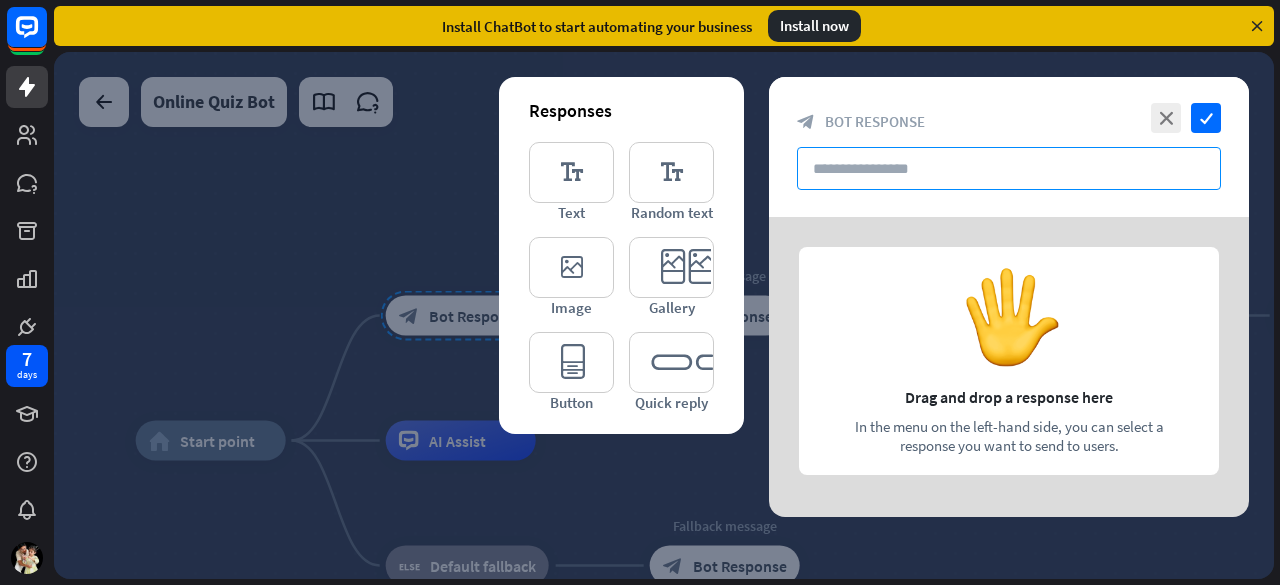 click at bounding box center [1009, 168] 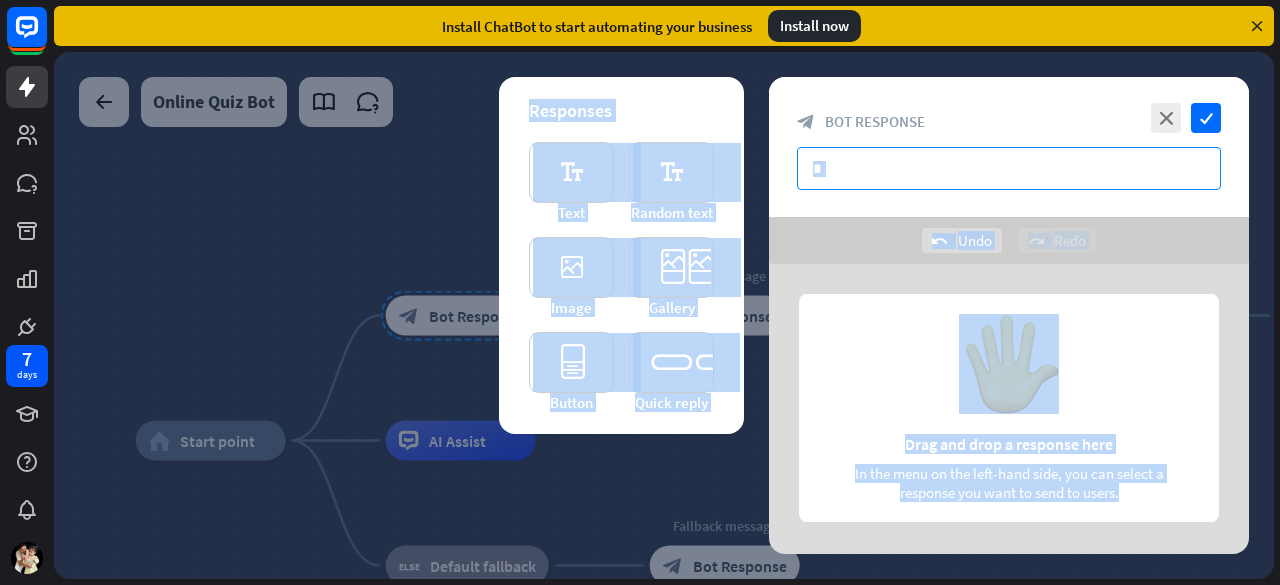 drag, startPoint x: 1030, startPoint y: 371, endPoint x: 934, endPoint y: 157, distance: 234.54637 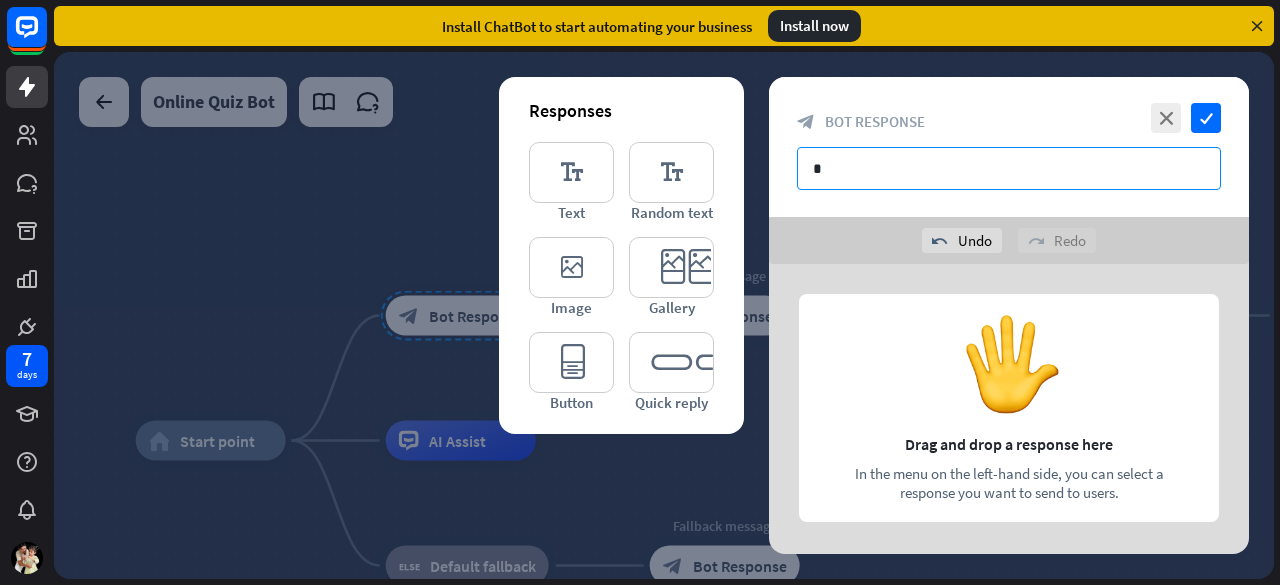 click on "*" at bounding box center (1009, 168) 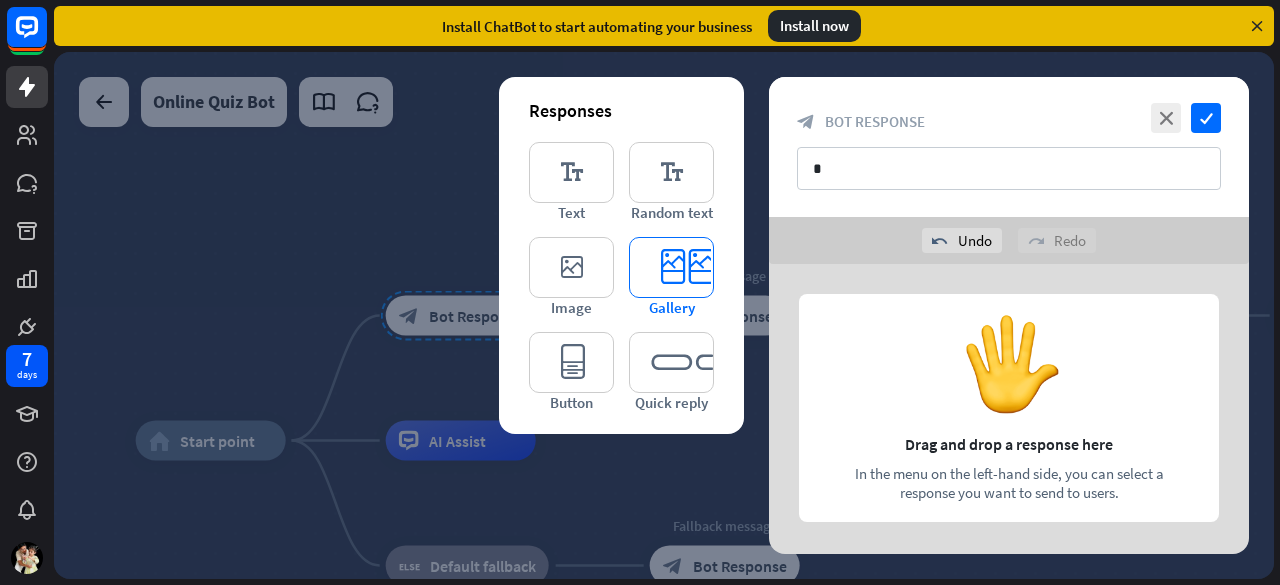 click on "editor_card" at bounding box center [671, 267] 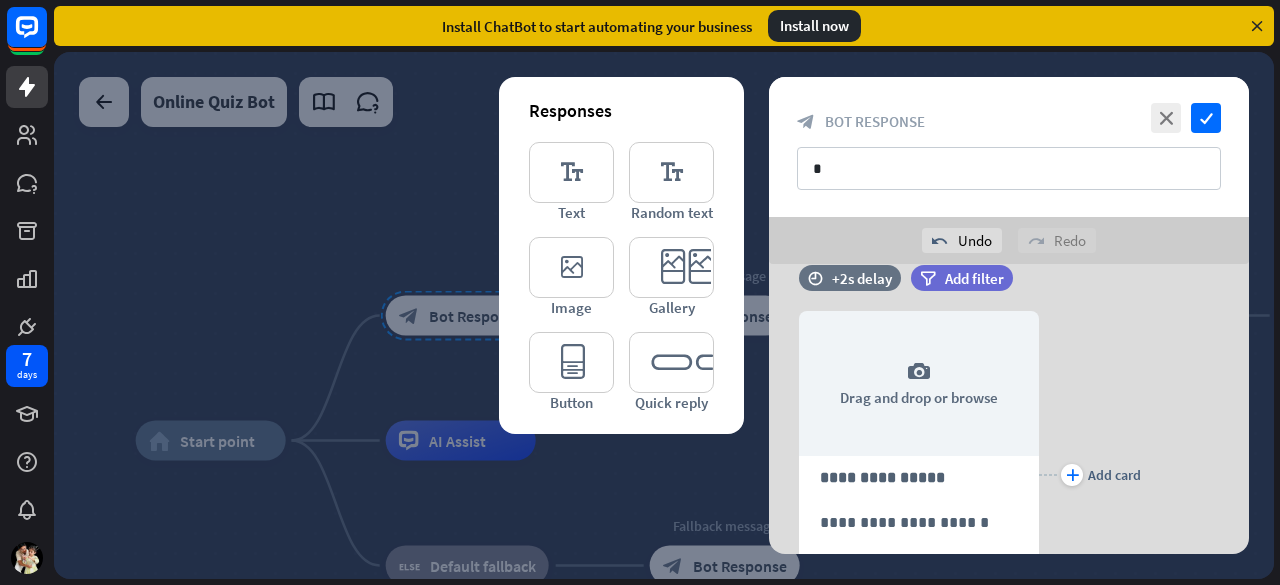 scroll, scrollTop: 38, scrollLeft: 0, axis: vertical 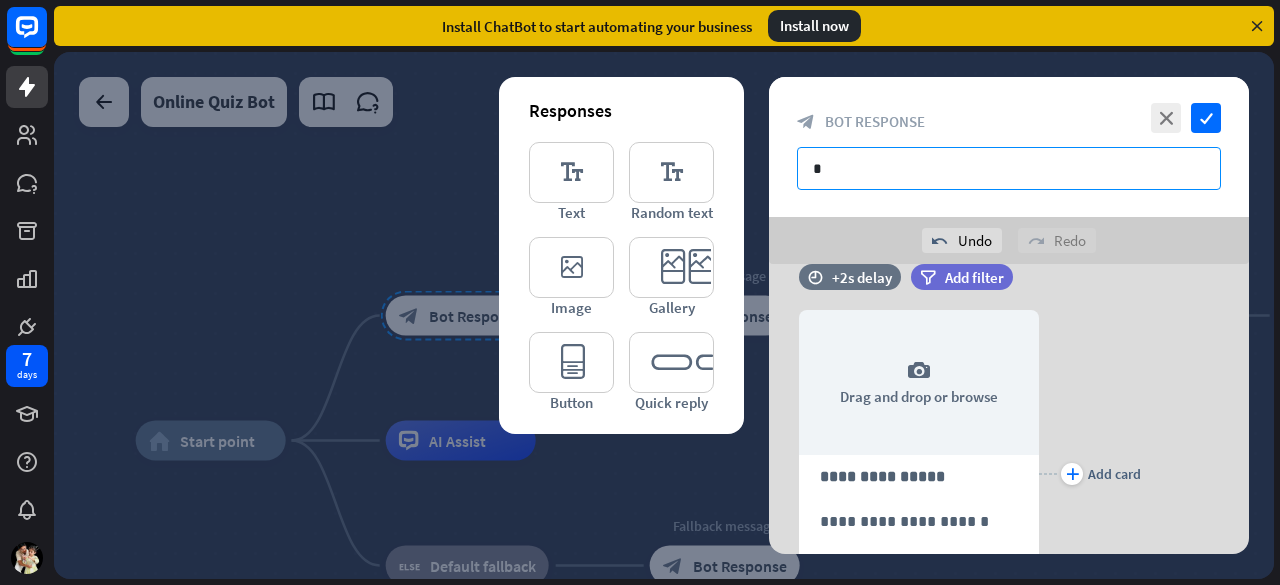 click on "*" at bounding box center [1009, 168] 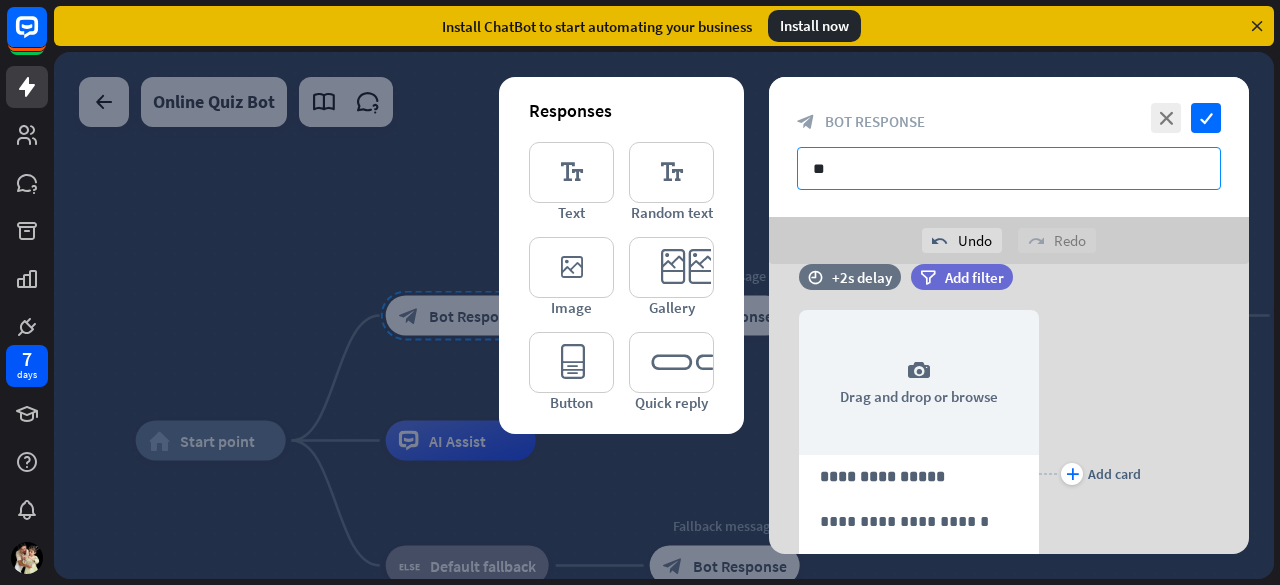 type on "*" 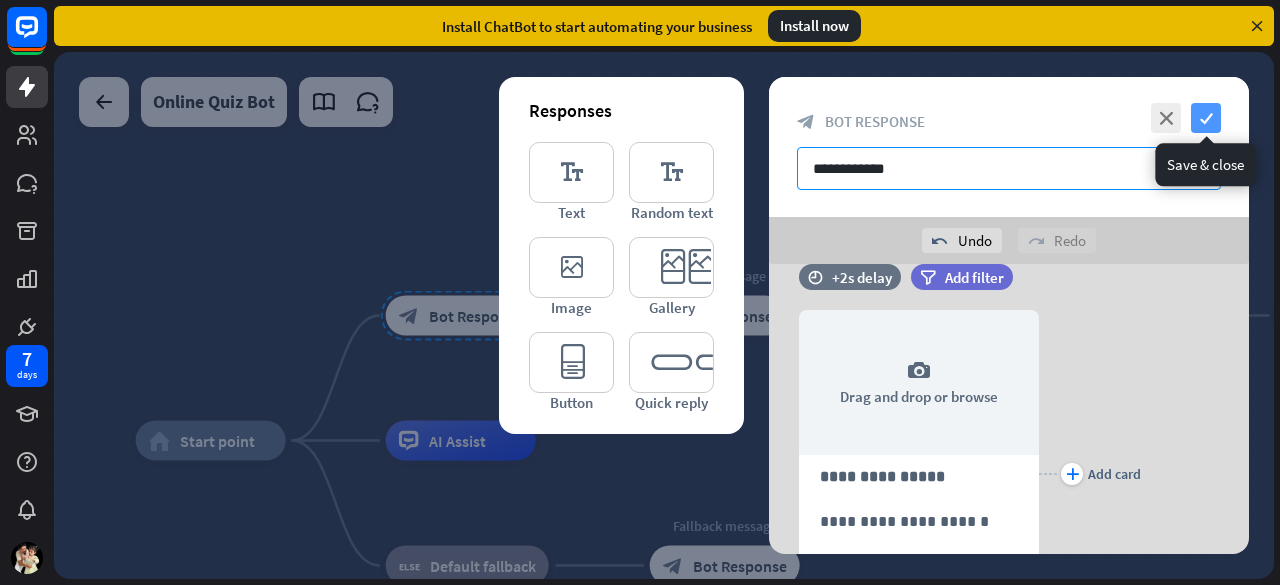 type on "**********" 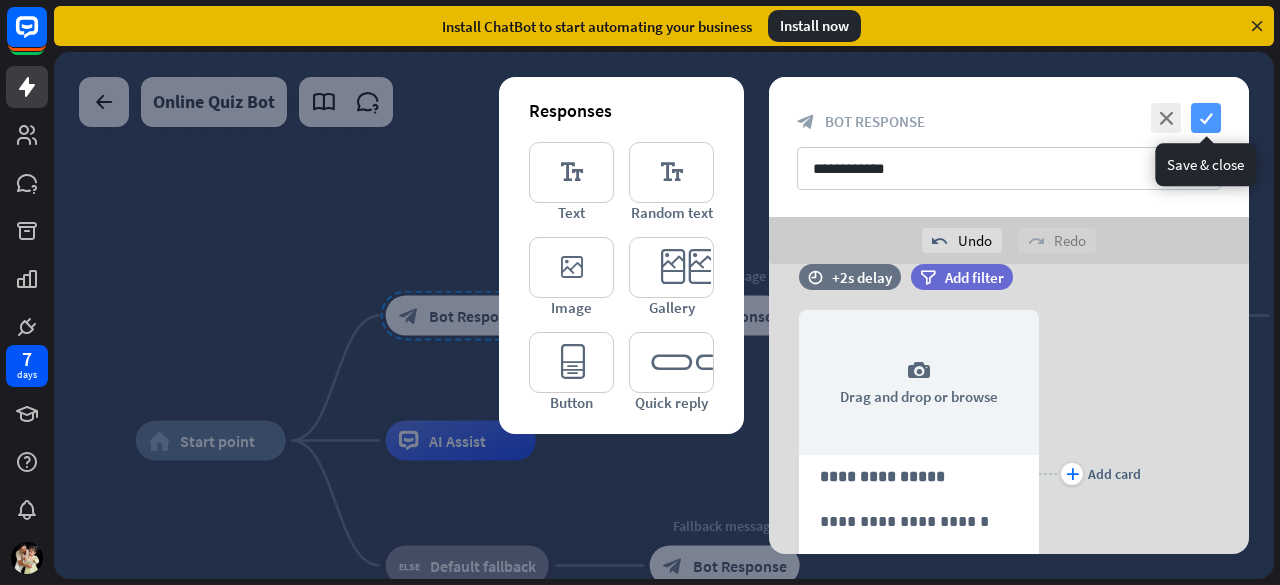 click on "check" at bounding box center [1206, 118] 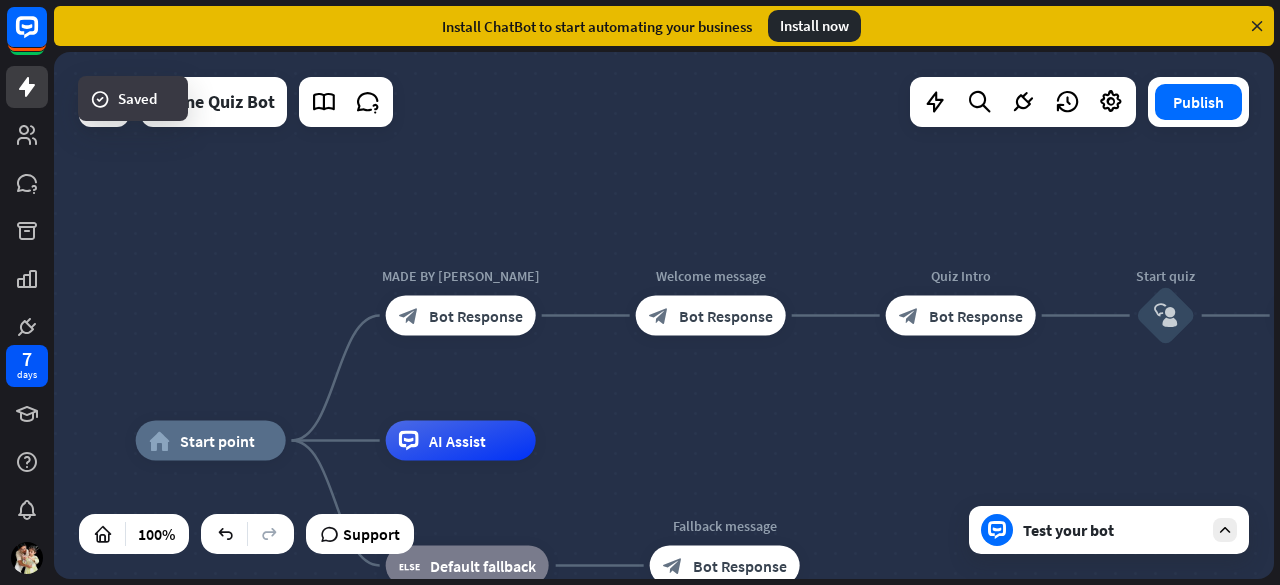 click on "home_2   Start point                 MADE BY ZAID   block_bot_response   Bot Response                 Welcome message   block_bot_response   Bot Response                 Quiz Intro   block_bot_response   Bot Response                 Start quiz   block_user_input                 Question 1   block_bot_response   Bot Response                 Answer 1   block_user_input                 answer_1 = correct ans   filter   Filter                 Set quiz_score to 1   block_set_attribute   Set attribute                 Question 2   block_bot_response   Bot Response                 Answer 2   block_user_input                 answer_2 = correct ans & quiz_score > 0   filter   Filter                 Set quiz_score to 2   block_set_attribute   Set attribute                 Question 3   block_bot_response   Bot Response                 Answer 3   block_user_input                 answer_3 = correct ans & quiz_score = 2   filter   Filter                 Set quiz_score to 3   block_set_attribute" at bounding box center (664, 315) 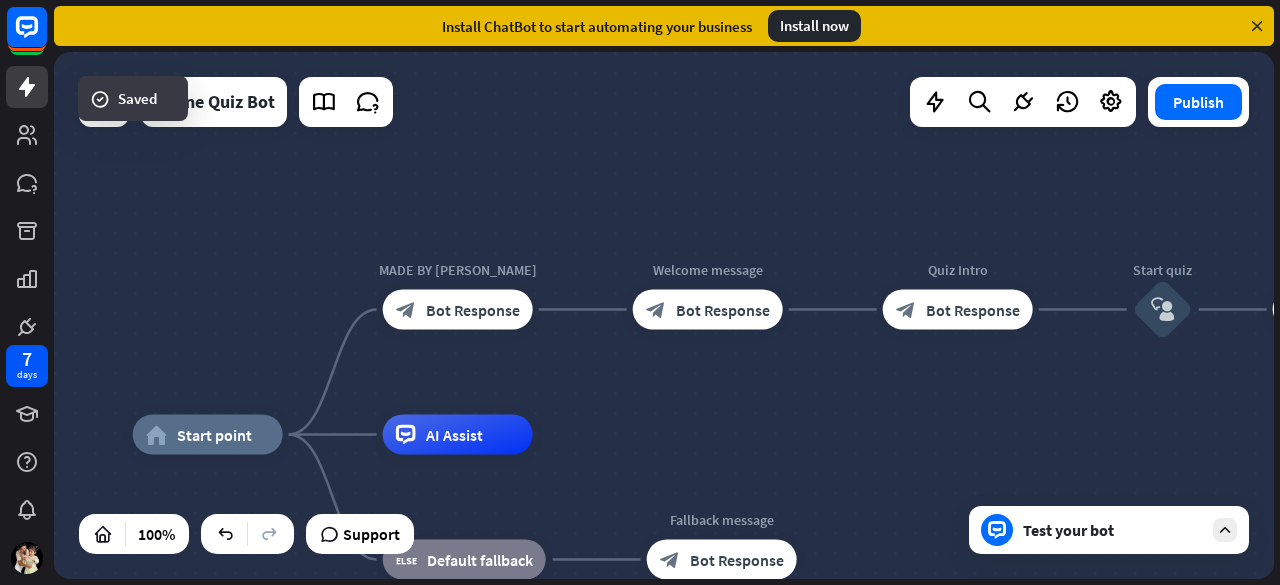 click on "Test your bot" at bounding box center (1109, 530) 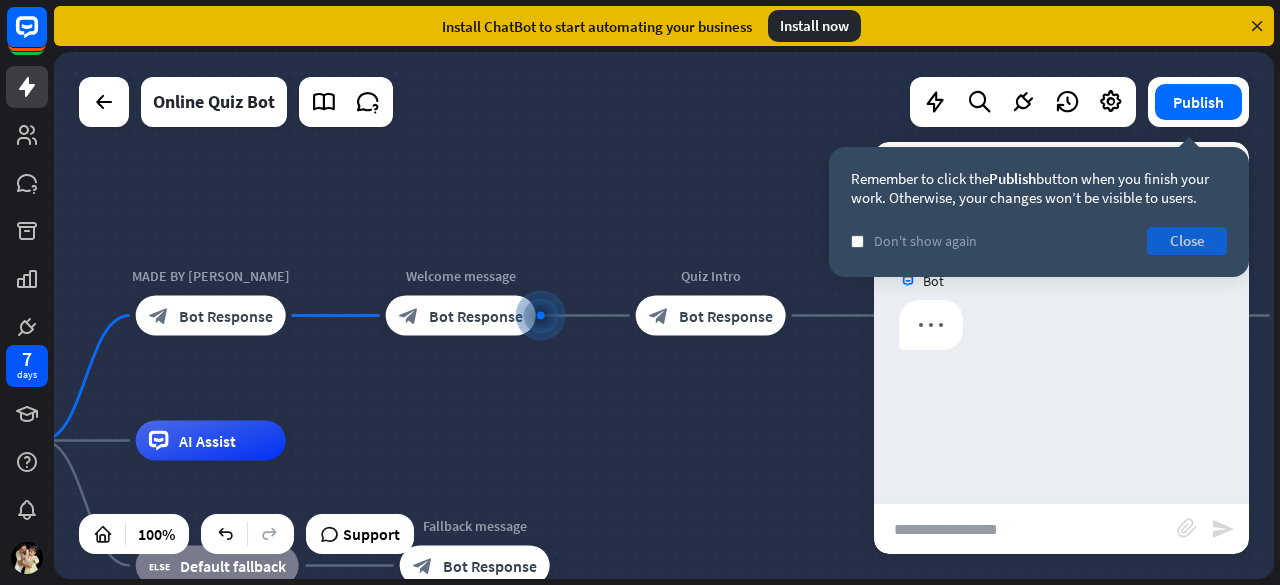 click on "Close" at bounding box center (1187, 241) 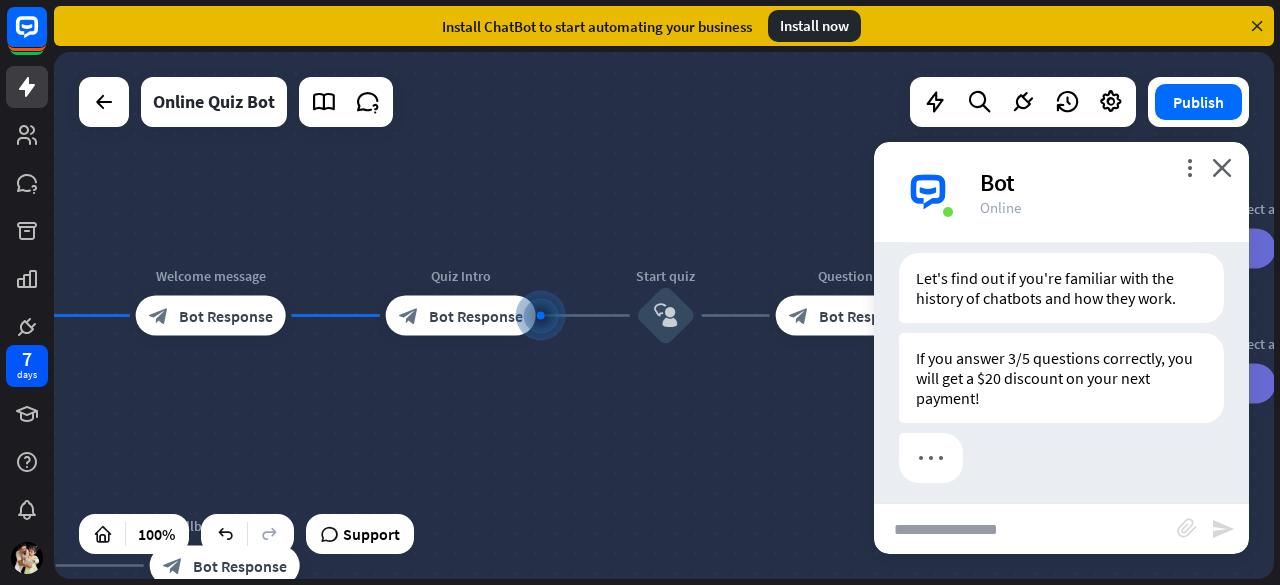 scroll, scrollTop: 366, scrollLeft: 0, axis: vertical 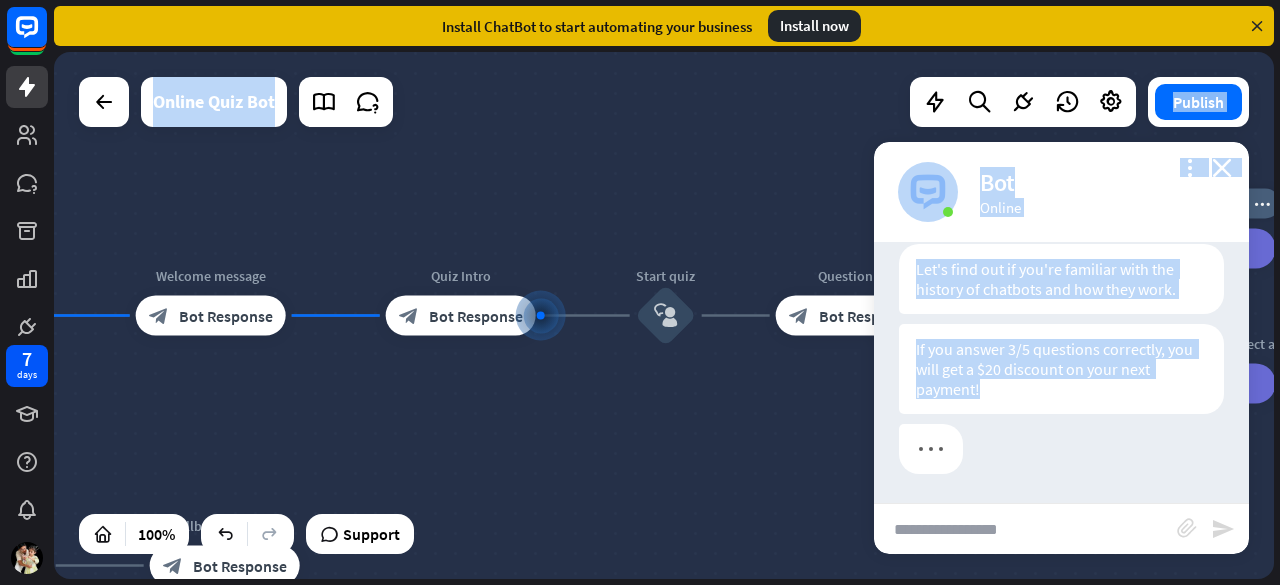 drag, startPoint x: 1242, startPoint y: 401, endPoint x: 1238, endPoint y: 369, distance: 32.24903 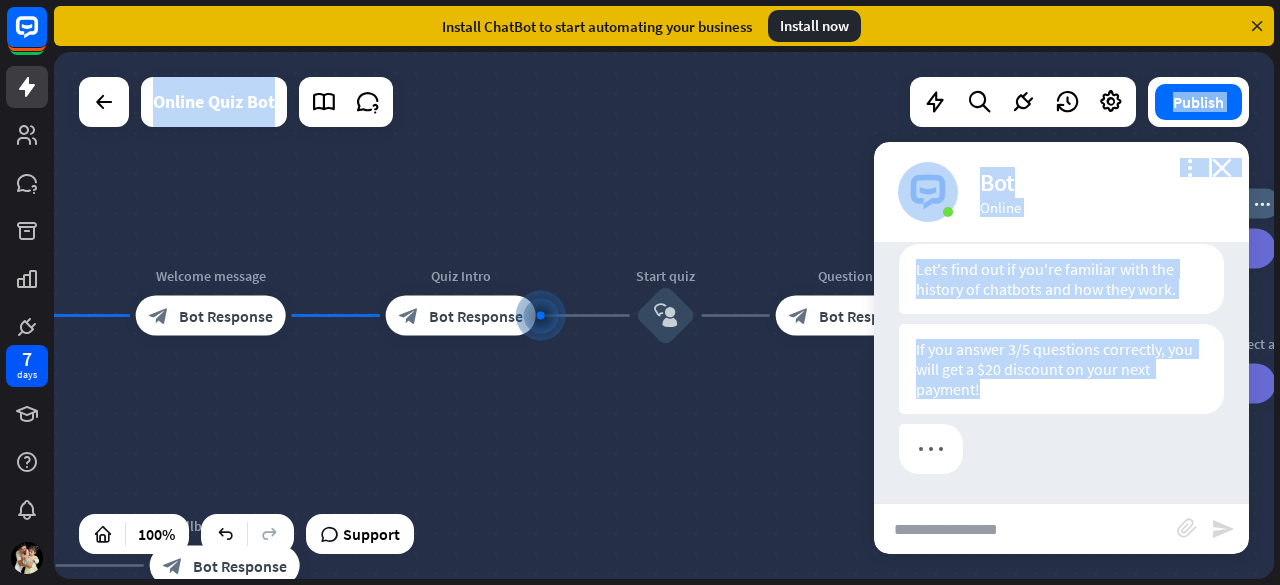 click on "home_2   Start point                 MADE BY ZAID   block_bot_response   Bot Response                 Welcome message   block_bot_response   Bot Response                 Quiz Intro   block_bot_response   Bot Response                     Start quiz   block_user_input                 Question 1   block_bot_response   Bot Response                 Answer 1   block_user_input       Edit name   more_horiz         plus   answer_1 = correct ans   filter   Filter                 Set quiz_score to 1   block_set_attribute   Set attribute                 Question 2   block_bot_response   Bot Response                 Answer 2   block_user_input                 answer_2 = correct ans & quiz_score > 0   filter   Filter                 Set quiz_score to 2   block_set_attribute   Set attribute                 Question 3   block_bot_response   Bot Response                 Answer 3   block_user_input                 answer_3 = correct ans & quiz_score = 2   filter   Filter                 Set quiz_score to 3" at bounding box center (664, 315) 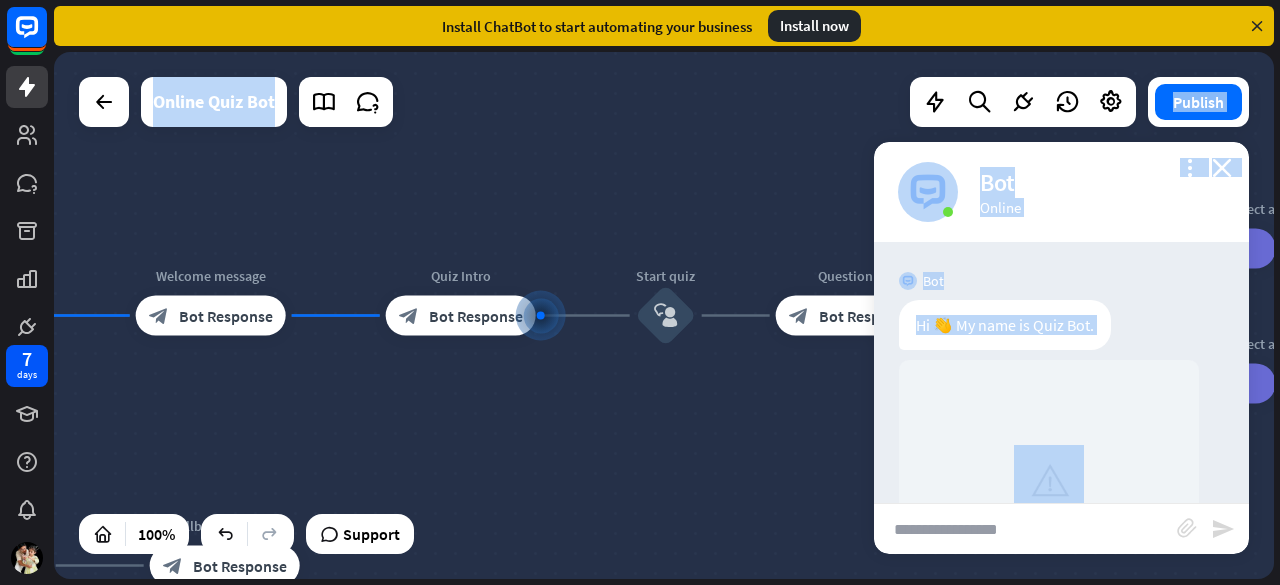 scroll, scrollTop: 92, scrollLeft: 0, axis: vertical 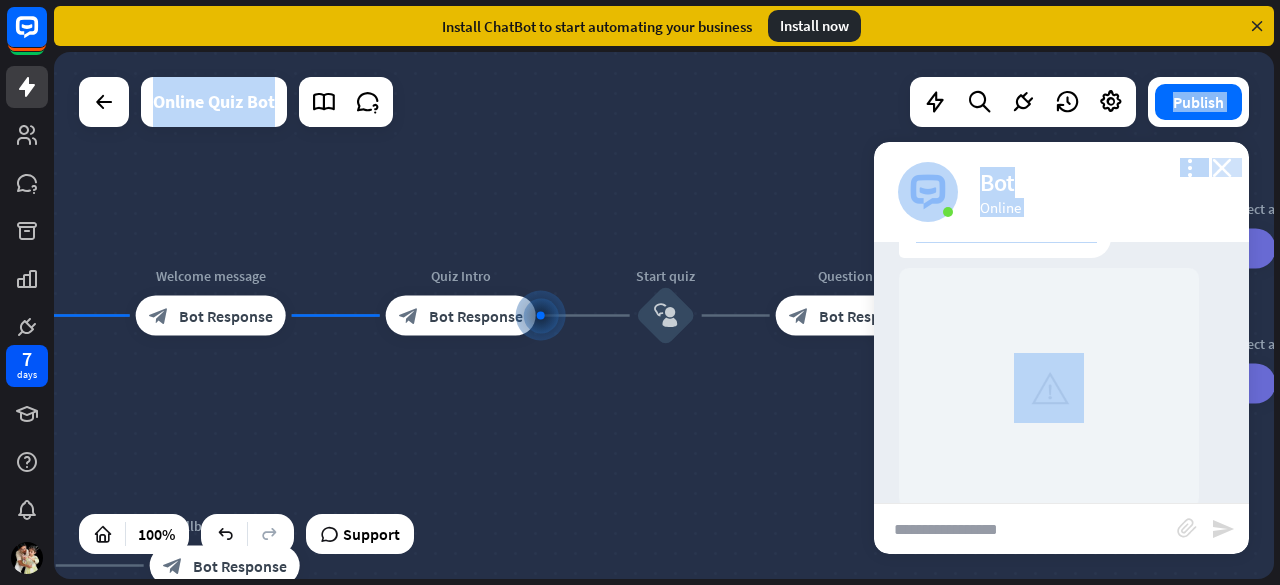 click on "close" at bounding box center [1222, 167] 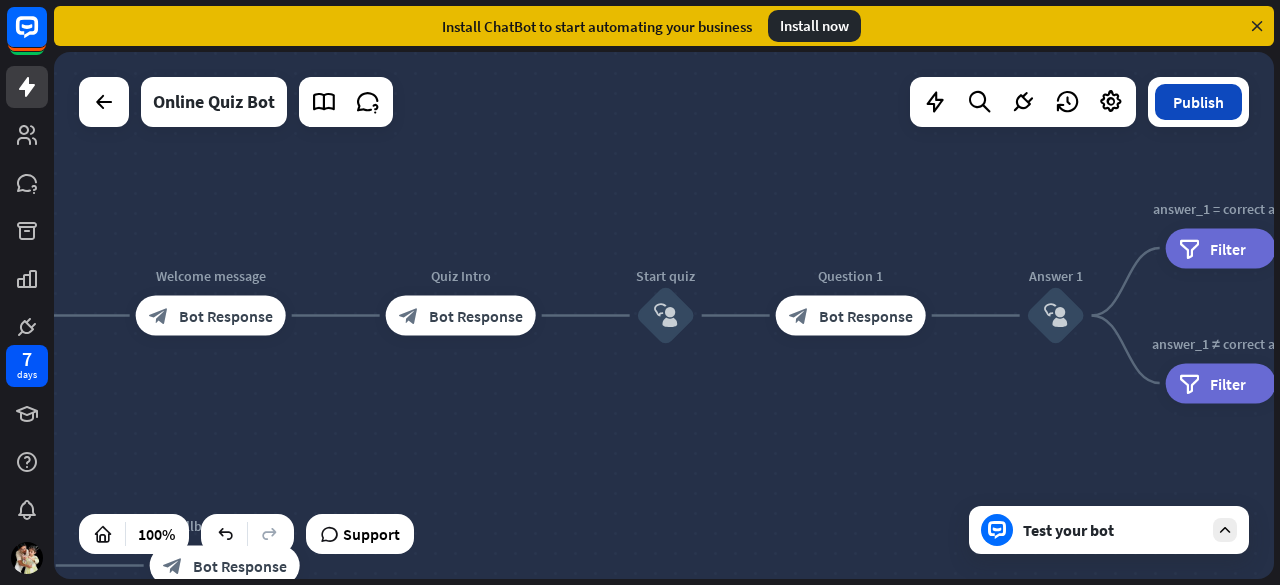 click on "Publish" at bounding box center [1198, 102] 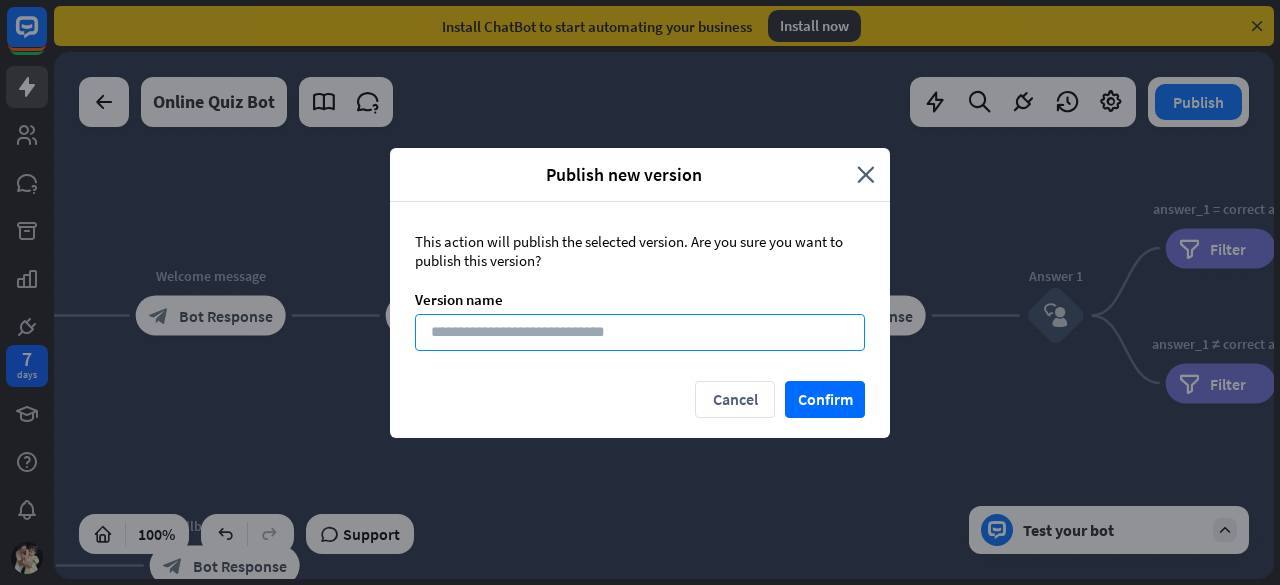 click at bounding box center (640, 332) 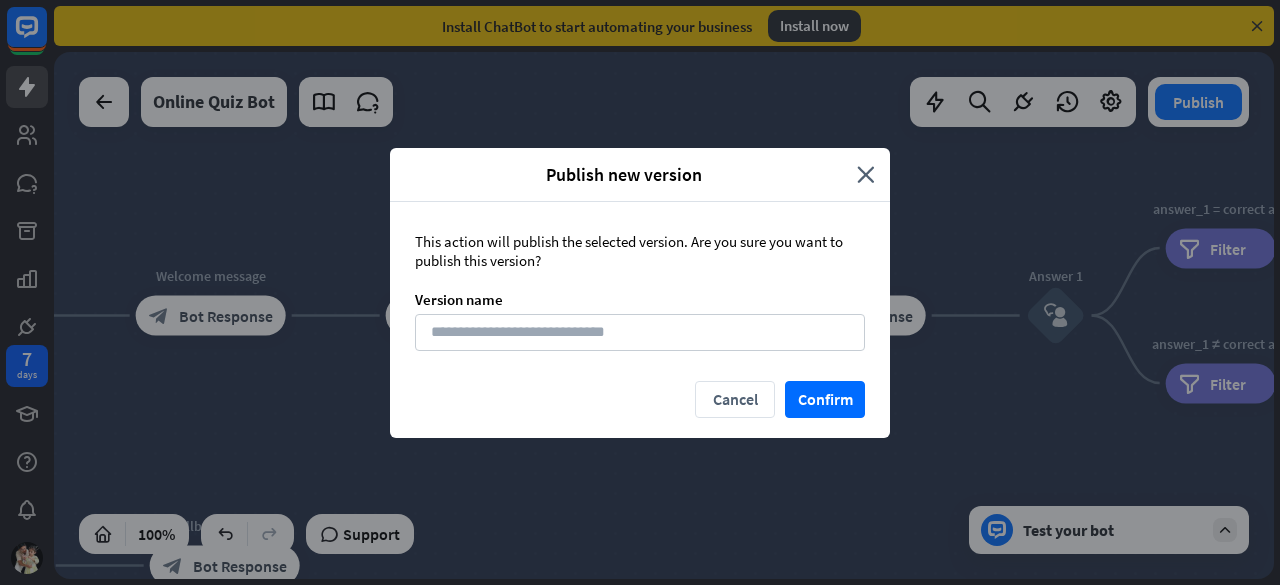click on "Cancel   Confirm" at bounding box center [640, 409] 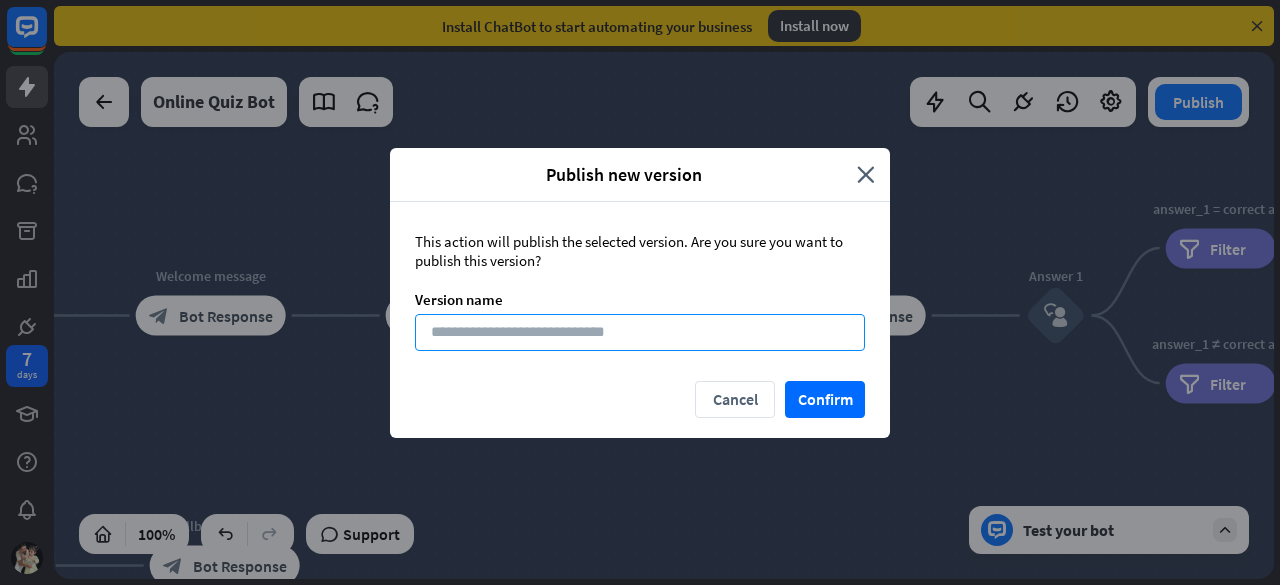click at bounding box center [640, 332] 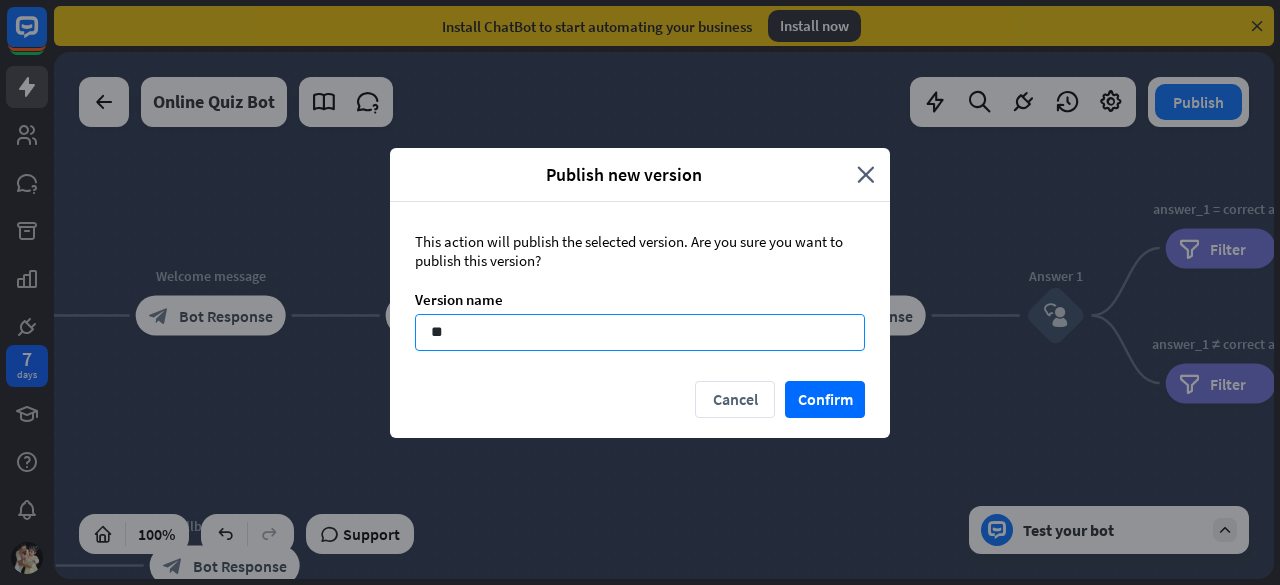 type on "*" 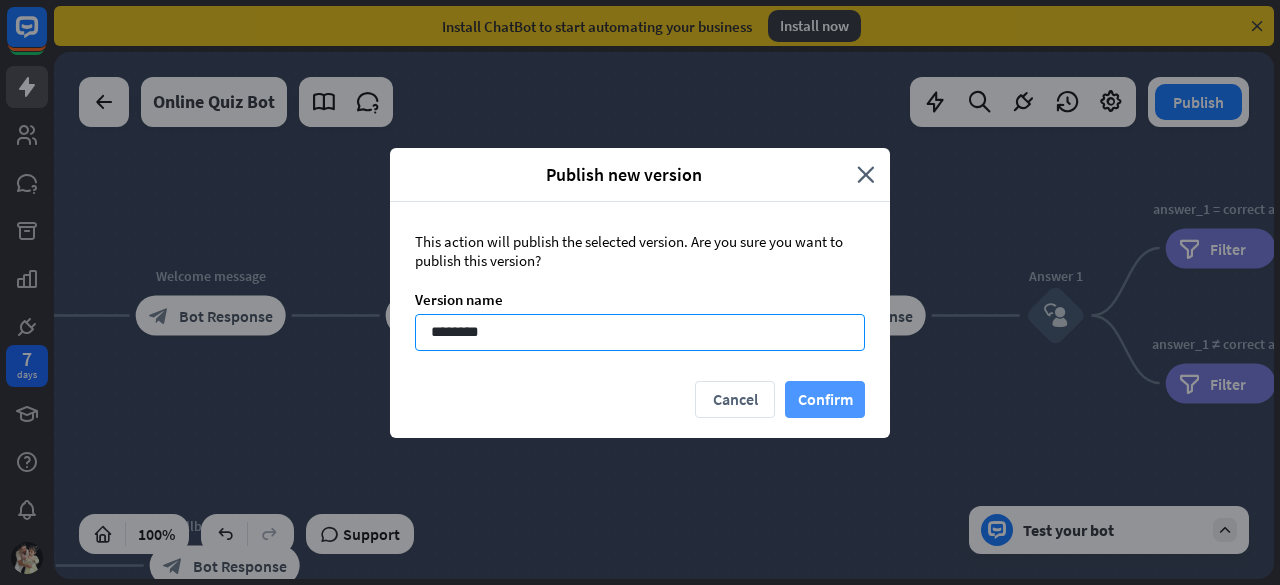 type on "********" 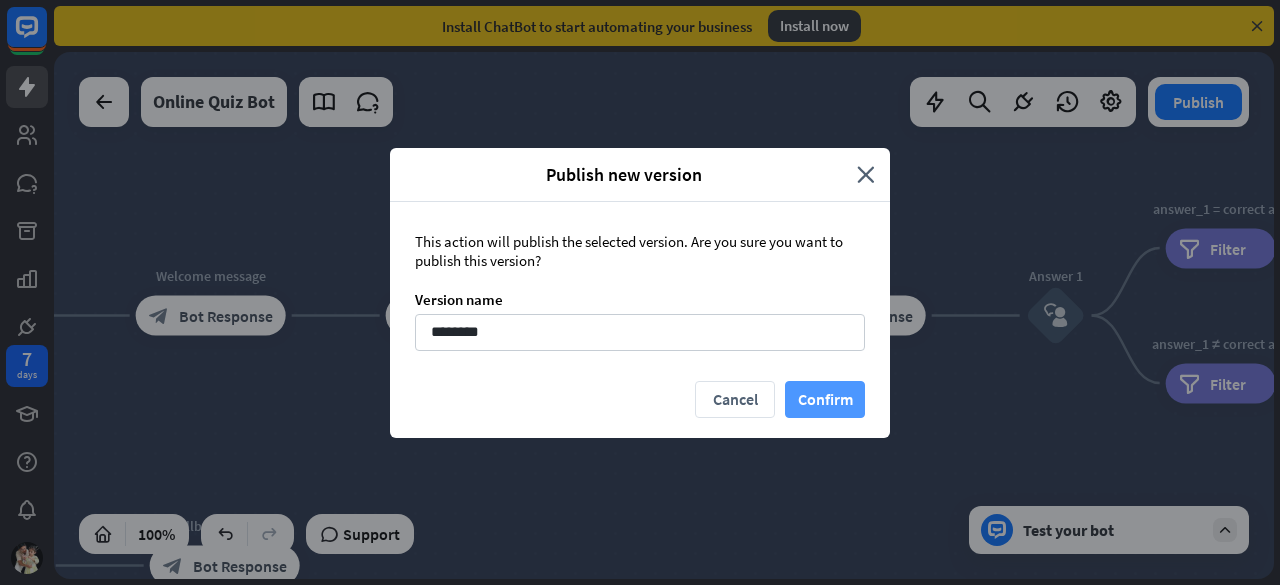 click on "Confirm" at bounding box center [825, 399] 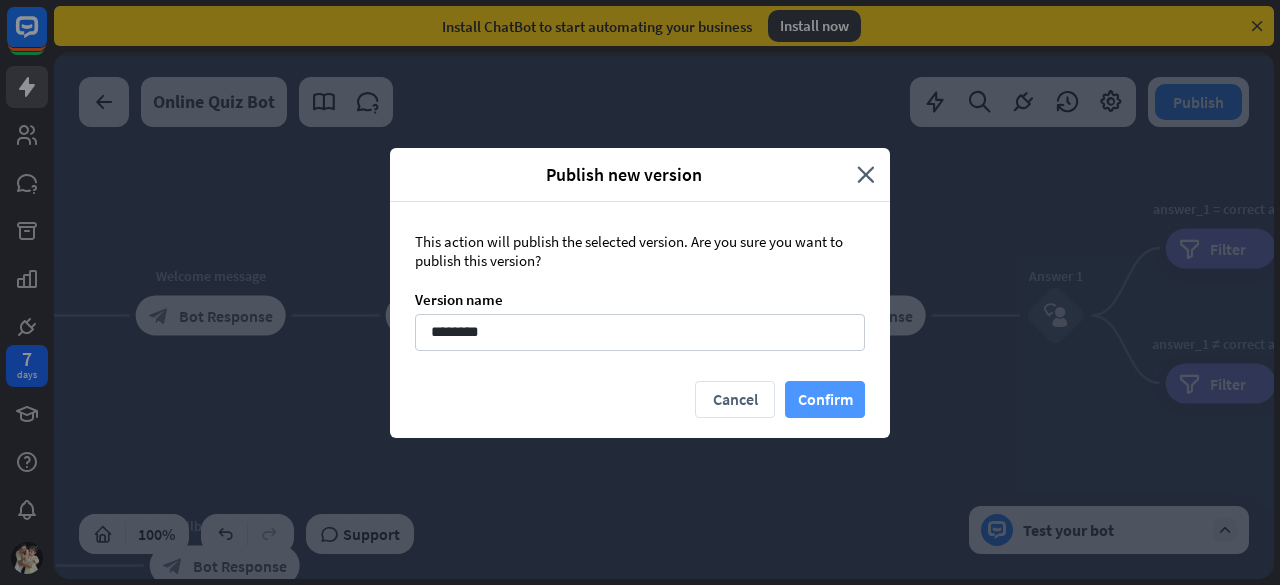click on "Confirm" at bounding box center [825, 399] 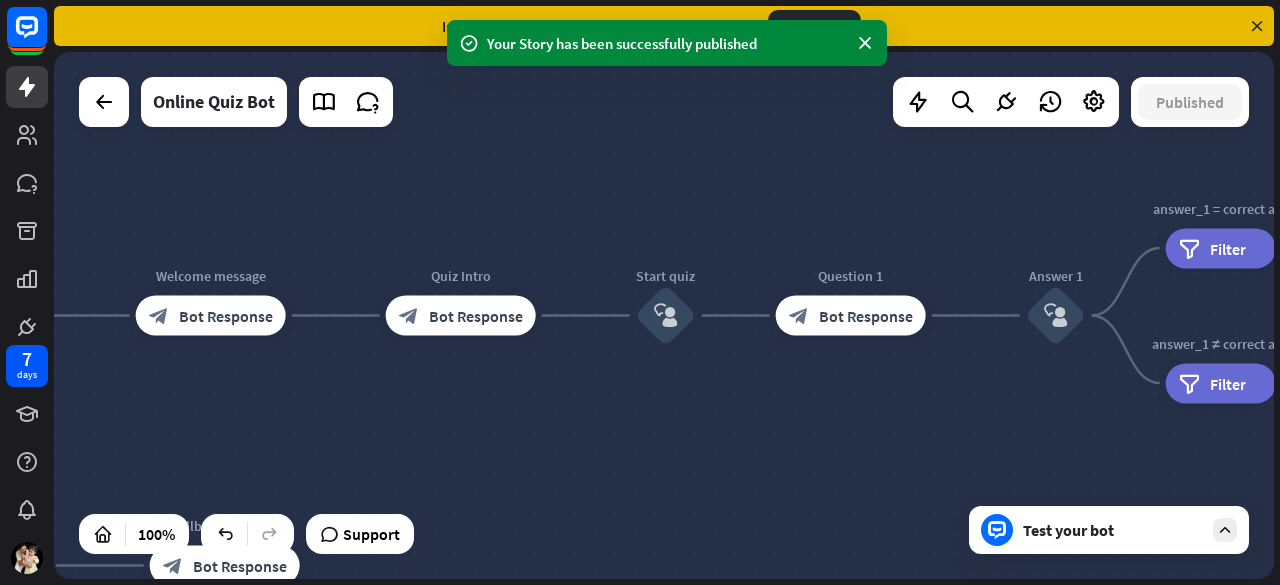 click on "home_2   Start point                 MADE BY ZAID   block_bot_response   Bot Response                 Welcome message   block_bot_response   Bot Response                 Quiz Intro   block_bot_response   Bot Response                 Start quiz   block_user_input                 Question 1   block_bot_response   Bot Response                 Answer 1   block_user_input                 answer_1 = correct ans   filter   Filter                 Set quiz_score to 1   block_set_attribute   Set attribute                 Question 2   block_bot_response   Bot Response                 Answer 2   block_user_input                 answer_2 = correct ans & quiz_score > 0   filter   Filter                 Set quiz_score to 2   block_set_attribute   Set attribute                 Question 3   block_bot_response   Bot Response                 Answer 3   block_user_input                 answer_3 = correct ans & quiz_score = 2   filter   Filter                 Set quiz_score to 3   block_set_attribute" at bounding box center (664, 315) 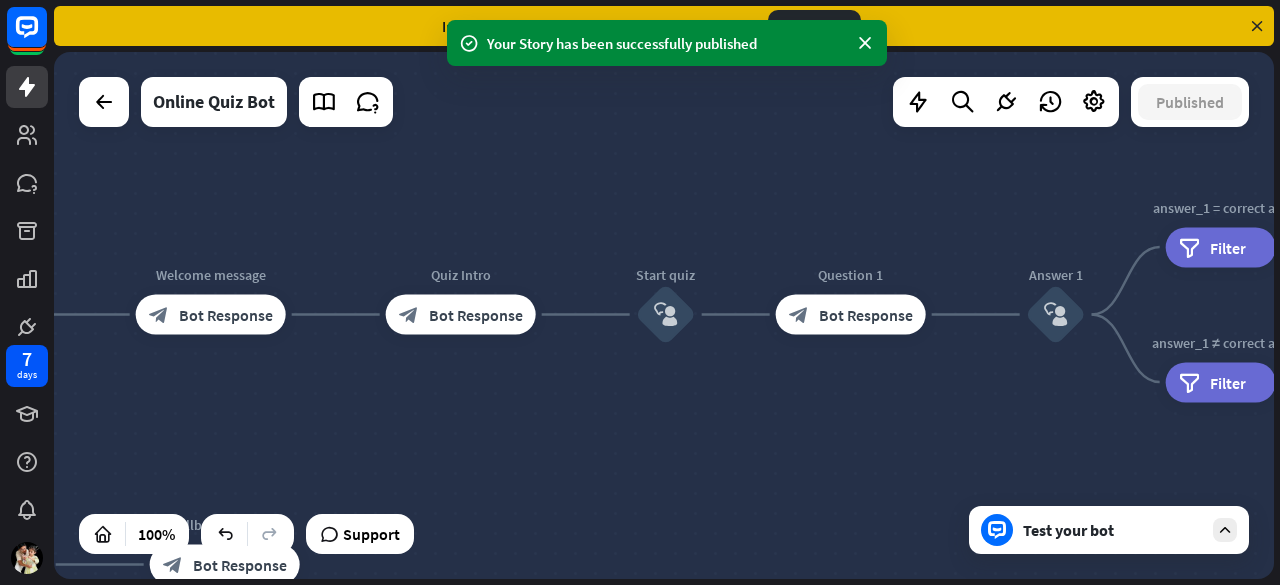click on "Your Story has been successfully published" at bounding box center [667, 43] 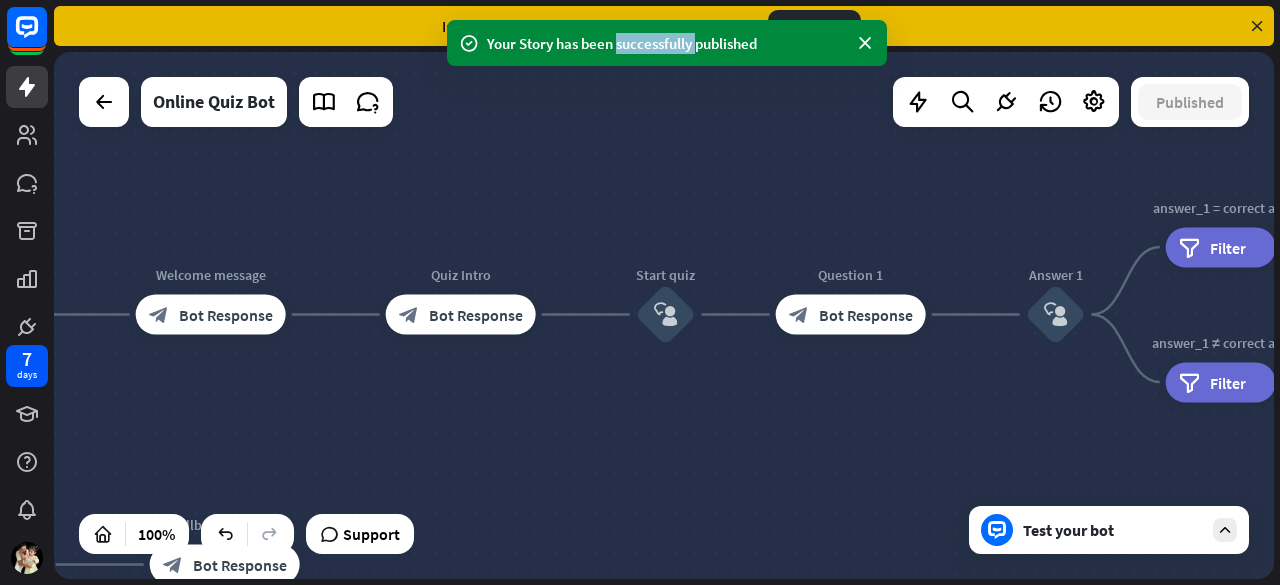 click on "Your Story has been successfully published" at bounding box center (667, 43) 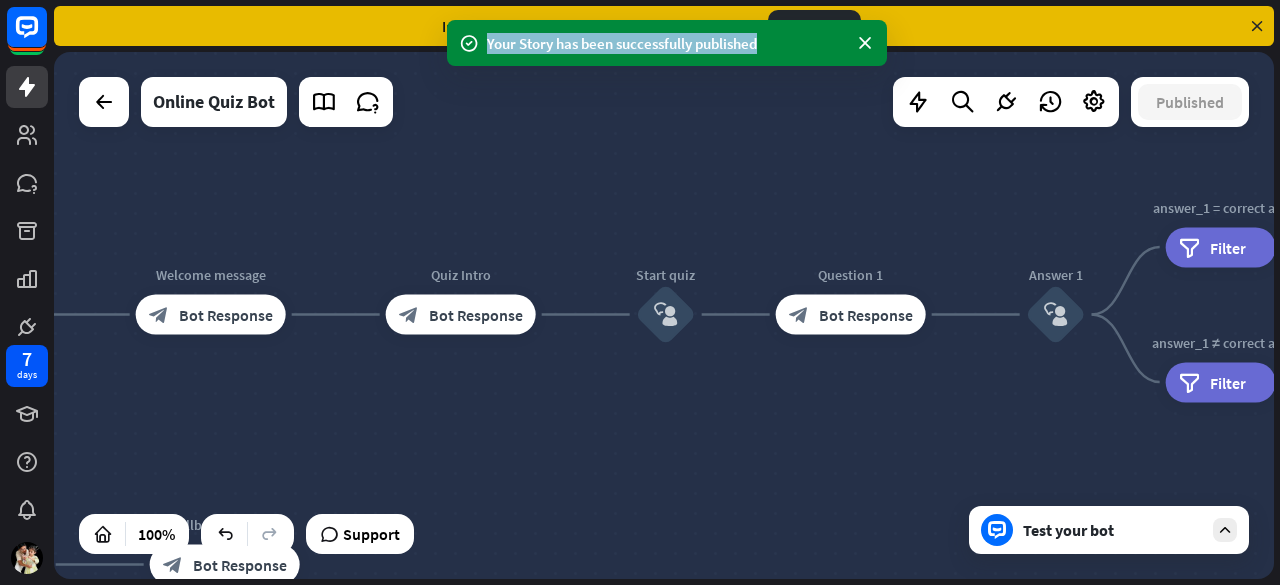 click on "Your Story has been successfully published" at bounding box center [667, 43] 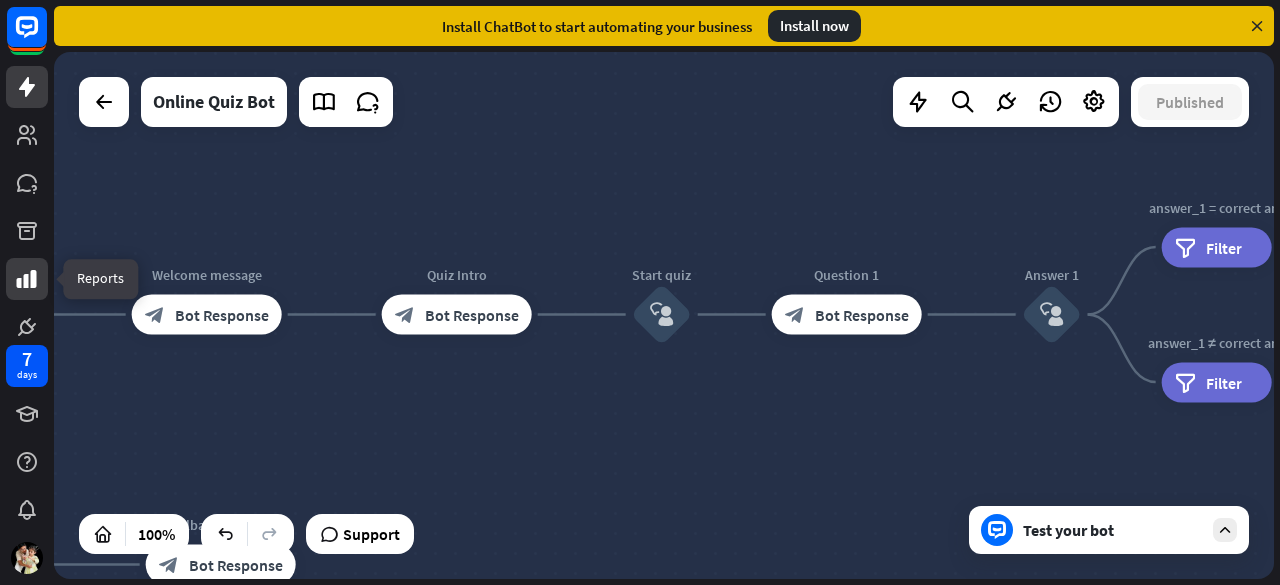 click at bounding box center [27, 279] 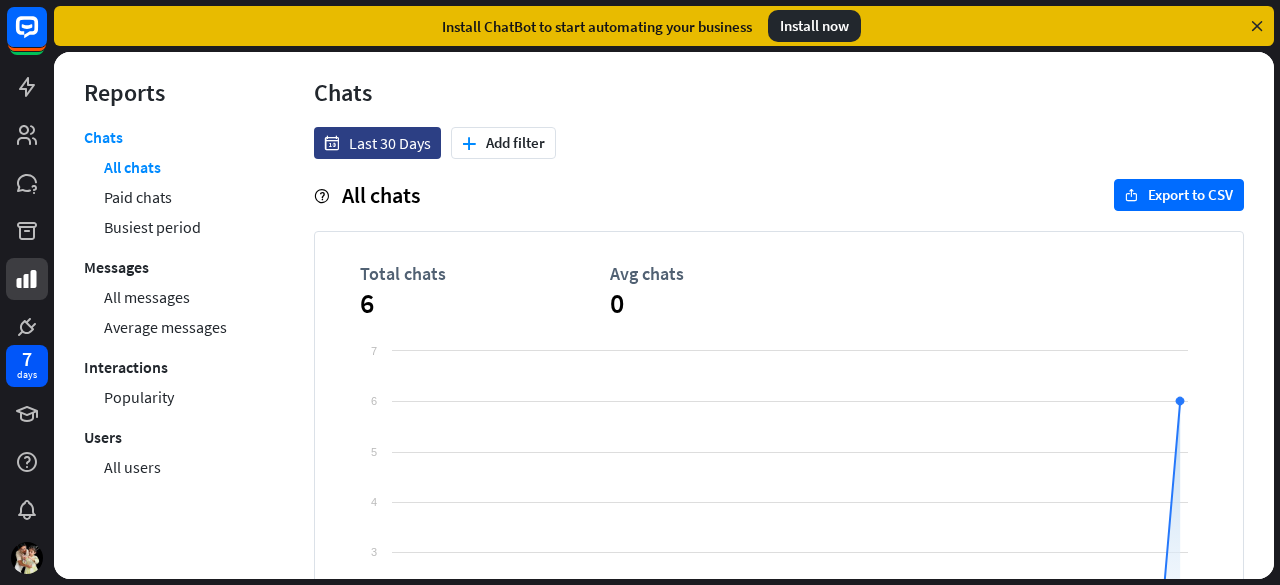 click on "Total chats
6
Avg chats
0     Created with Highcharts 10.1.0 0 1 2 3 4 5 6 7 [DATE]. Jun [DATE]. Jun 30. [DATE]. [DATE]. [DATE]. [DATE]. [DATE] [DATE]. [DATE] [DATE]. [DATE] [DATE]. [DATE] 22. [DATE]" at bounding box center (779, 501) 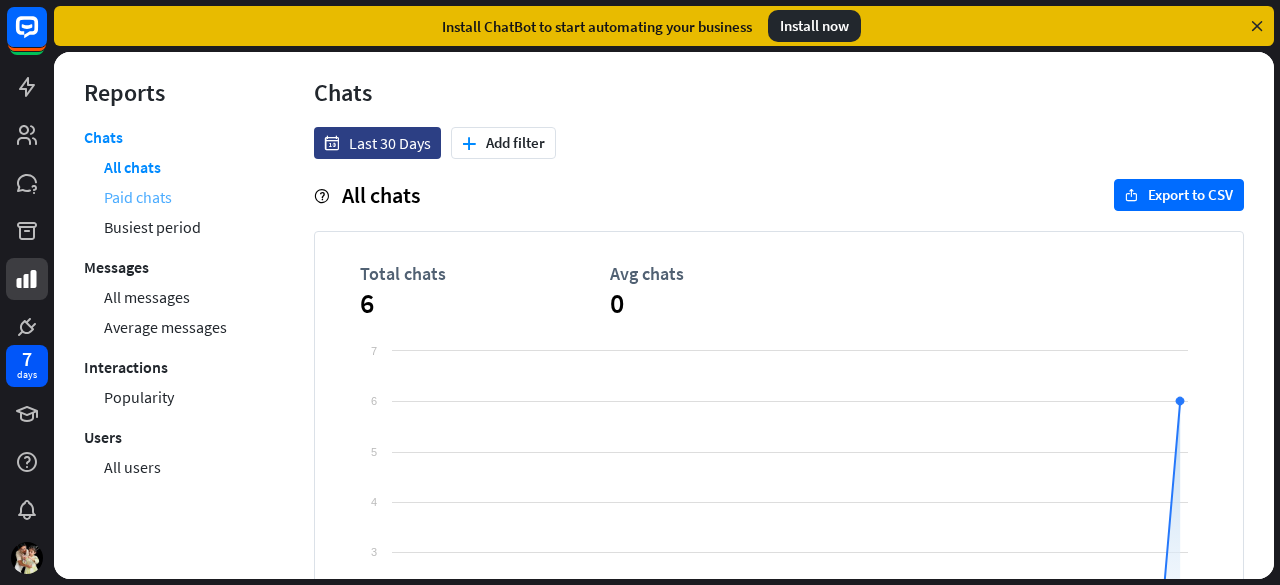 click on "Paid chats" at bounding box center (138, 197) 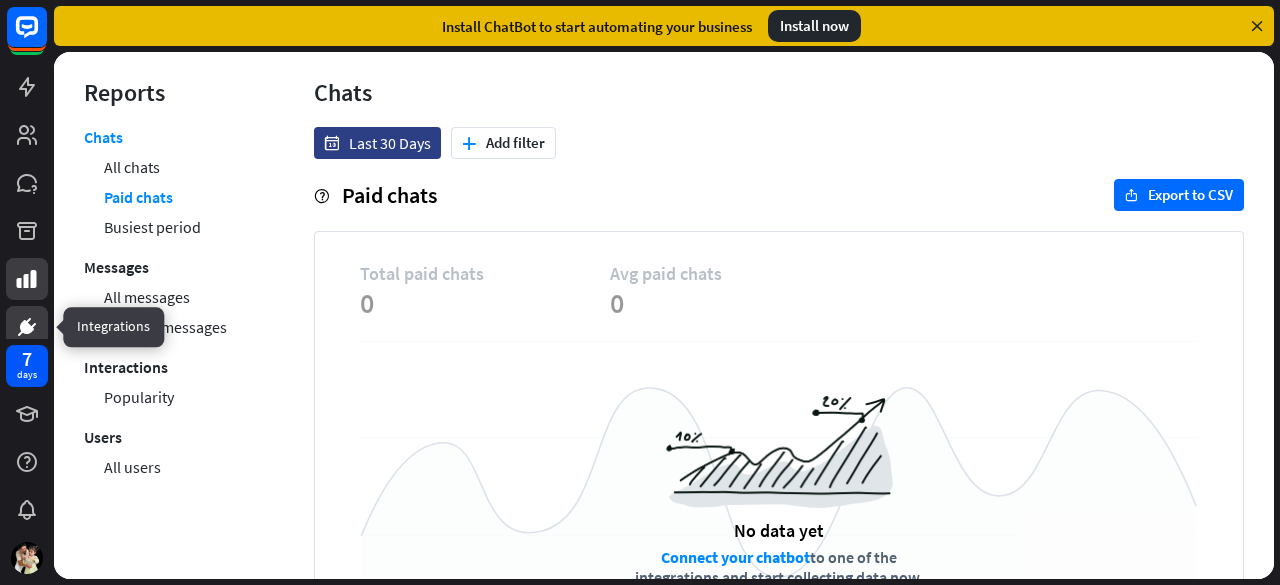 click at bounding box center (27, 327) 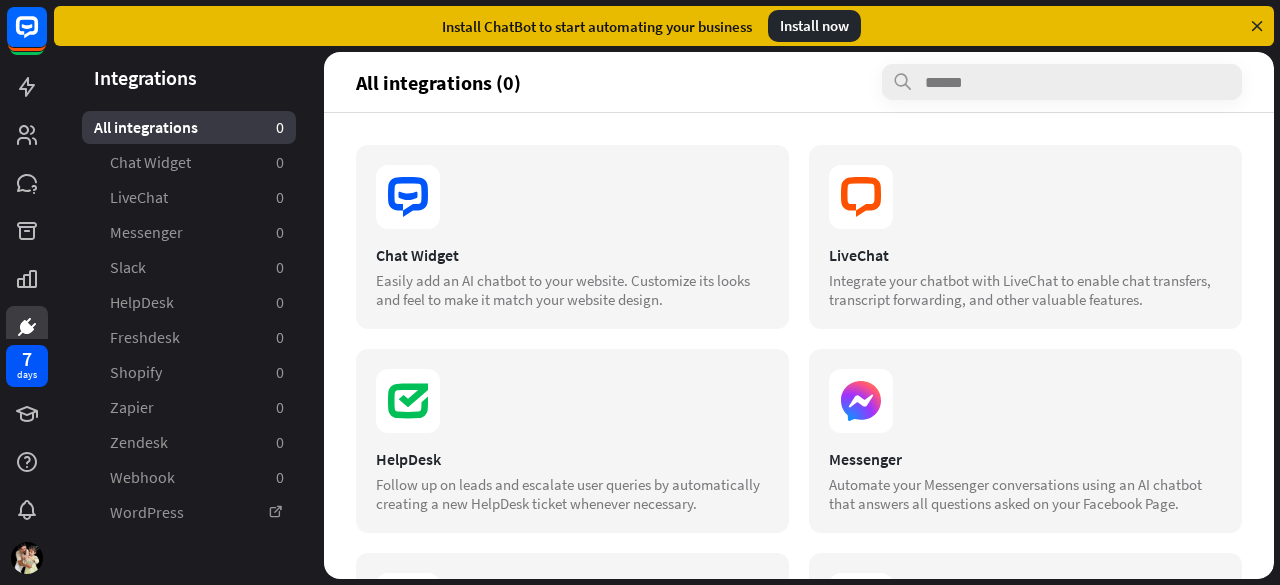 click on "7   days" at bounding box center (27, 459) 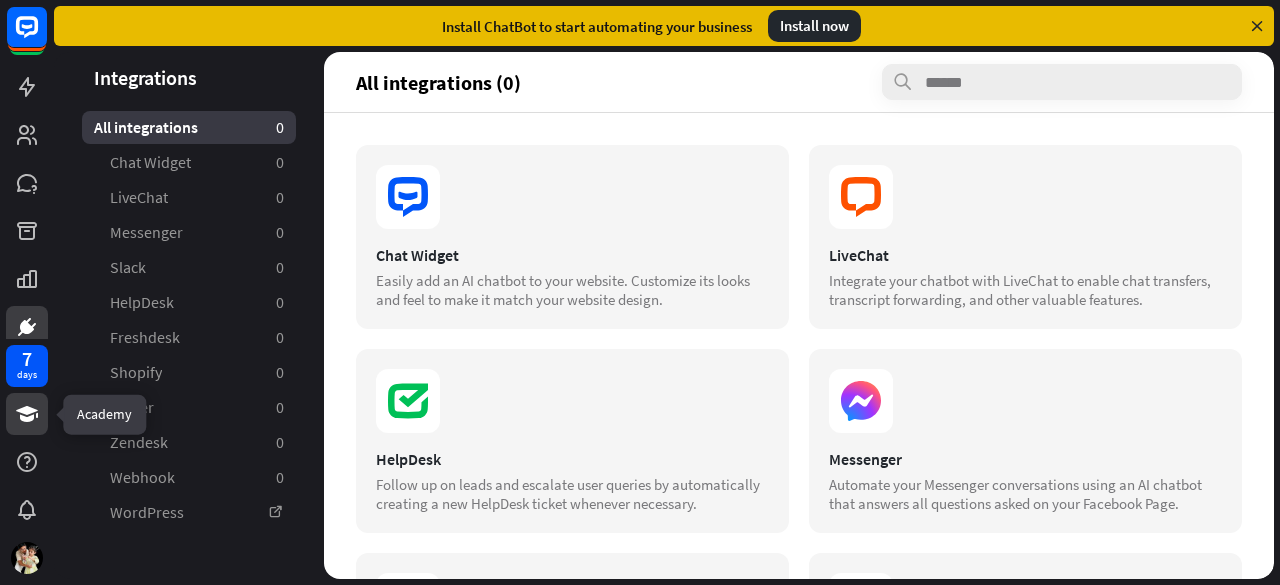 click 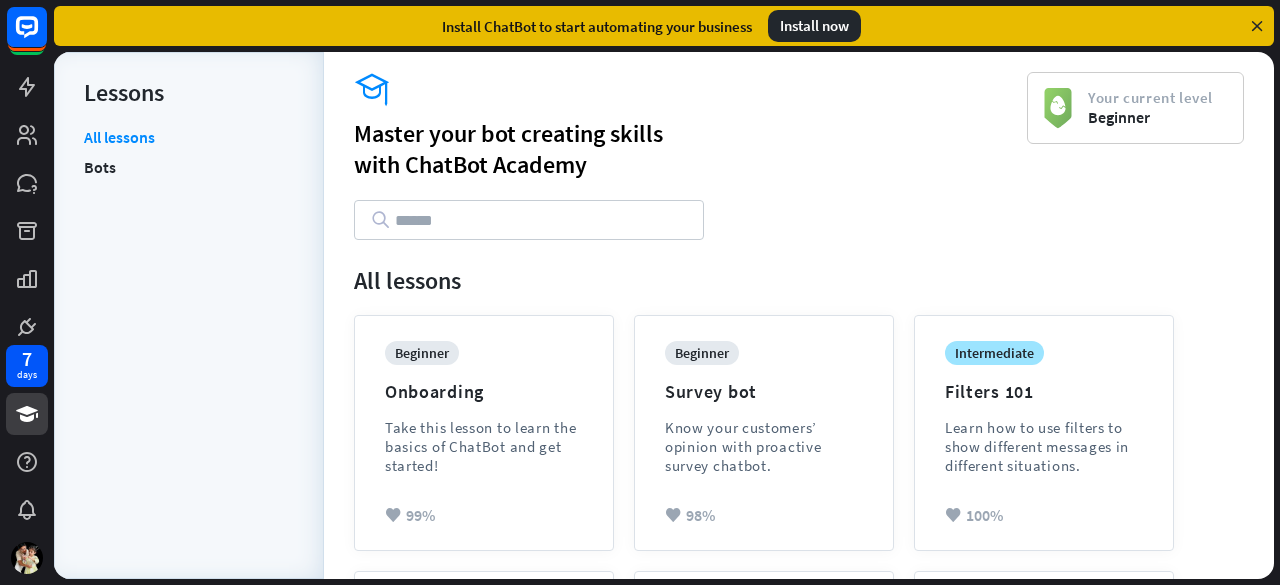drag, startPoint x: 1279, startPoint y: 189, endPoint x: 1279, endPoint y: 231, distance: 42 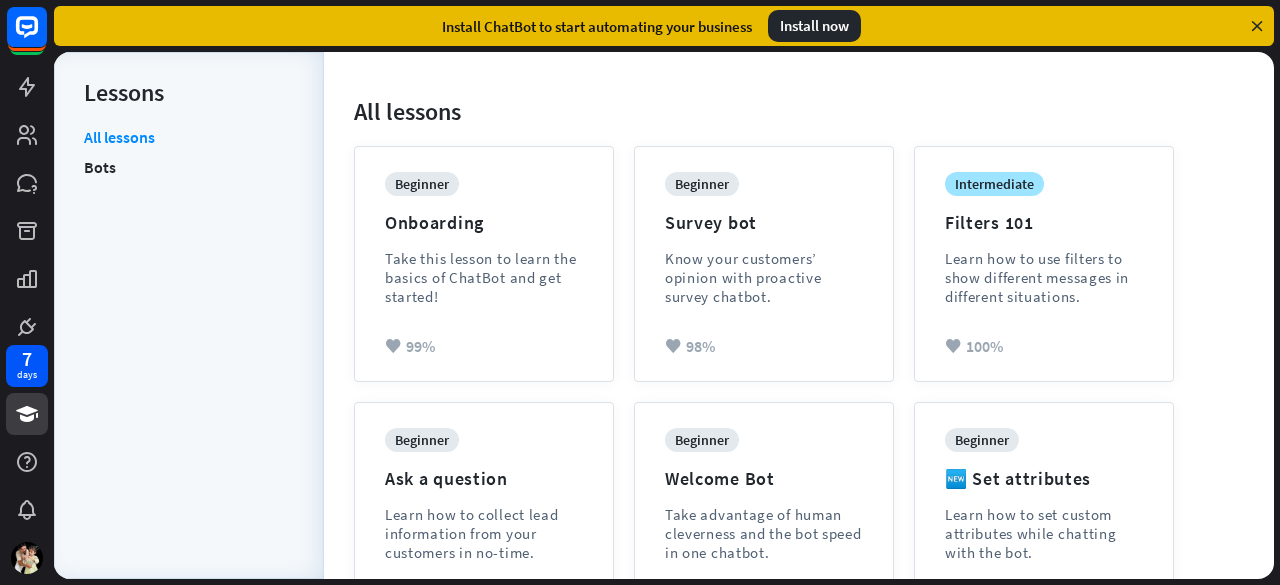scroll, scrollTop: 180, scrollLeft: 0, axis: vertical 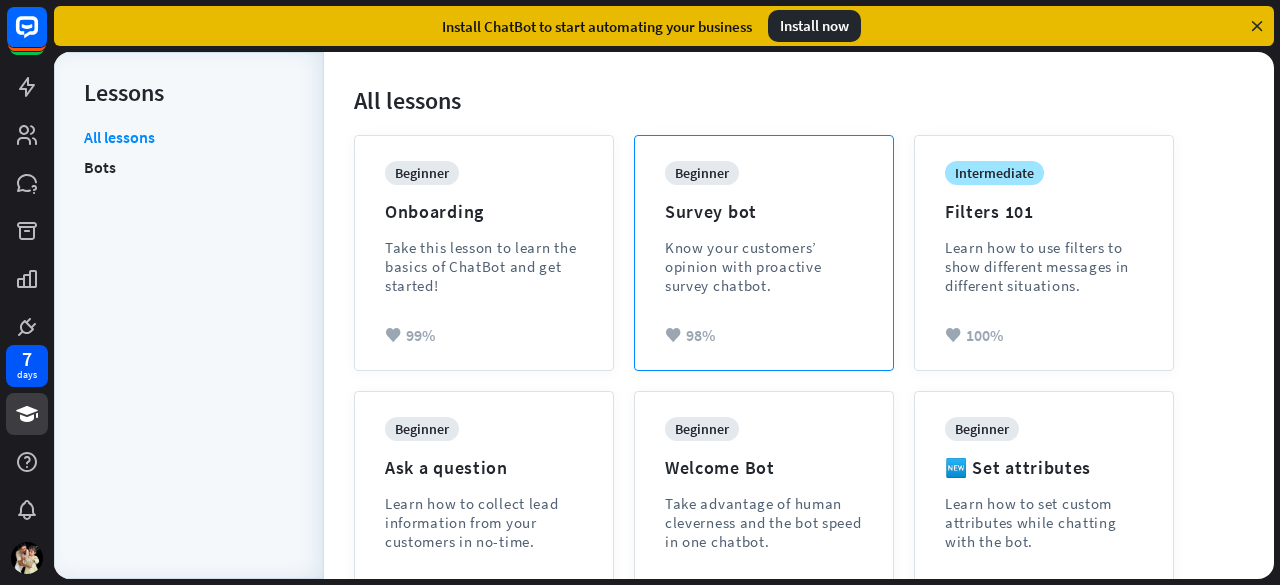 drag, startPoint x: 1033, startPoint y: 343, endPoint x: 786, endPoint y: 277, distance: 255.6658 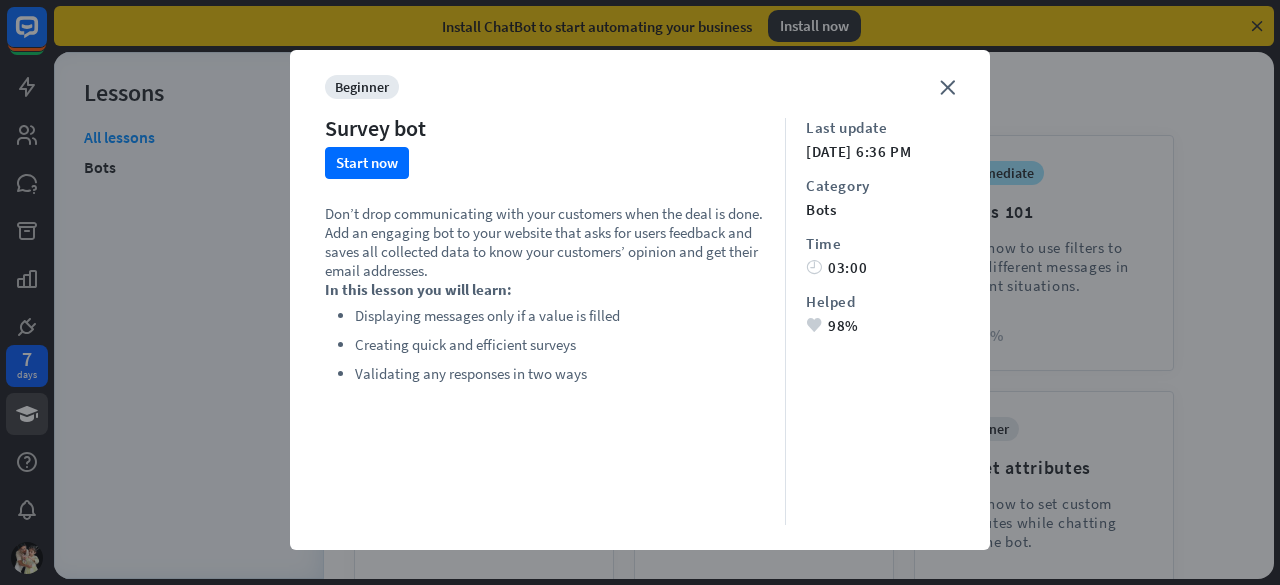 click on "bots" at bounding box center [880, 209] 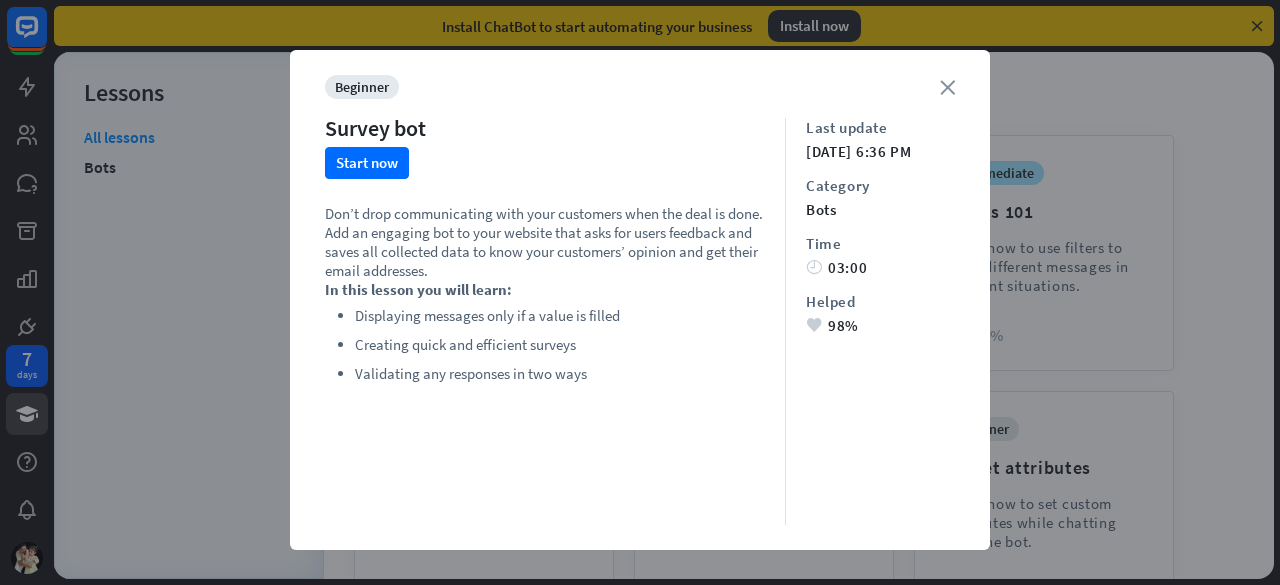 click on "close" at bounding box center (947, 87) 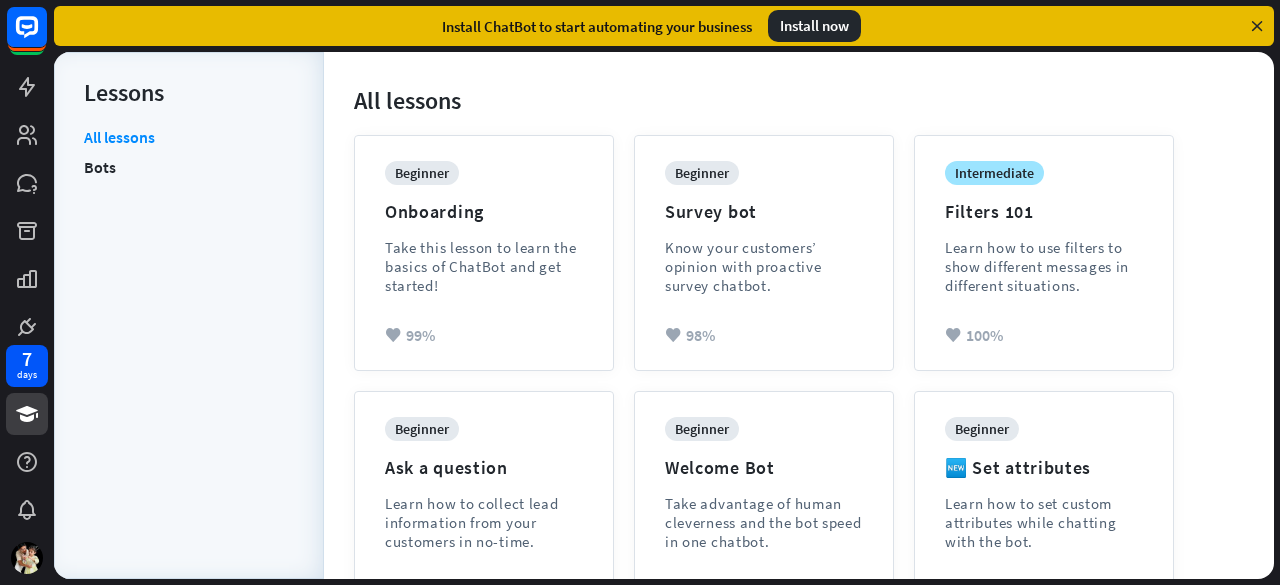 click at bounding box center (27, 135) 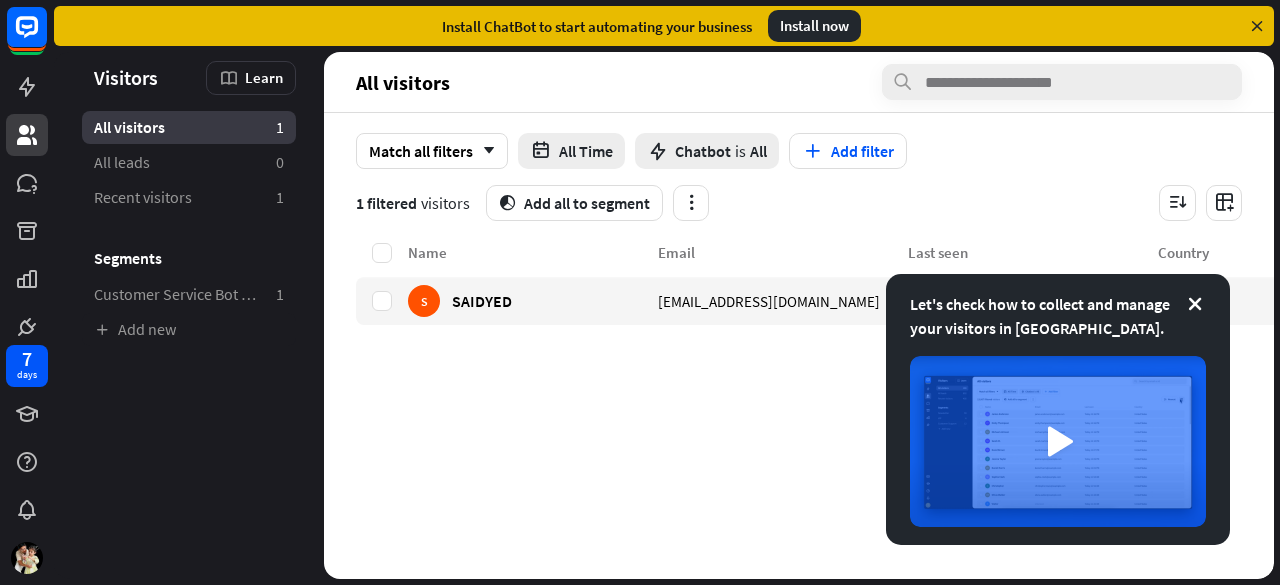 click on "Name
Email
Last seen
Country
S
SAIDYED
[EMAIL_ADDRESS][DOMAIN_NAME]
[DATE] 10:13 AM
Unknown" at bounding box center [882, 410] 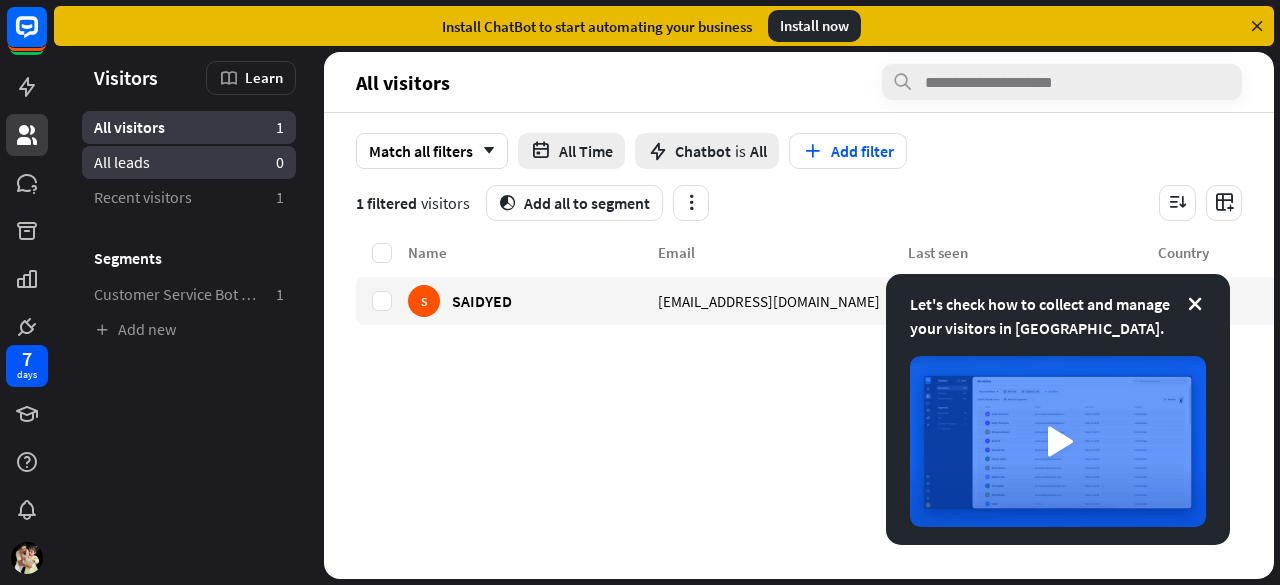 click on "All leads" at bounding box center (122, 162) 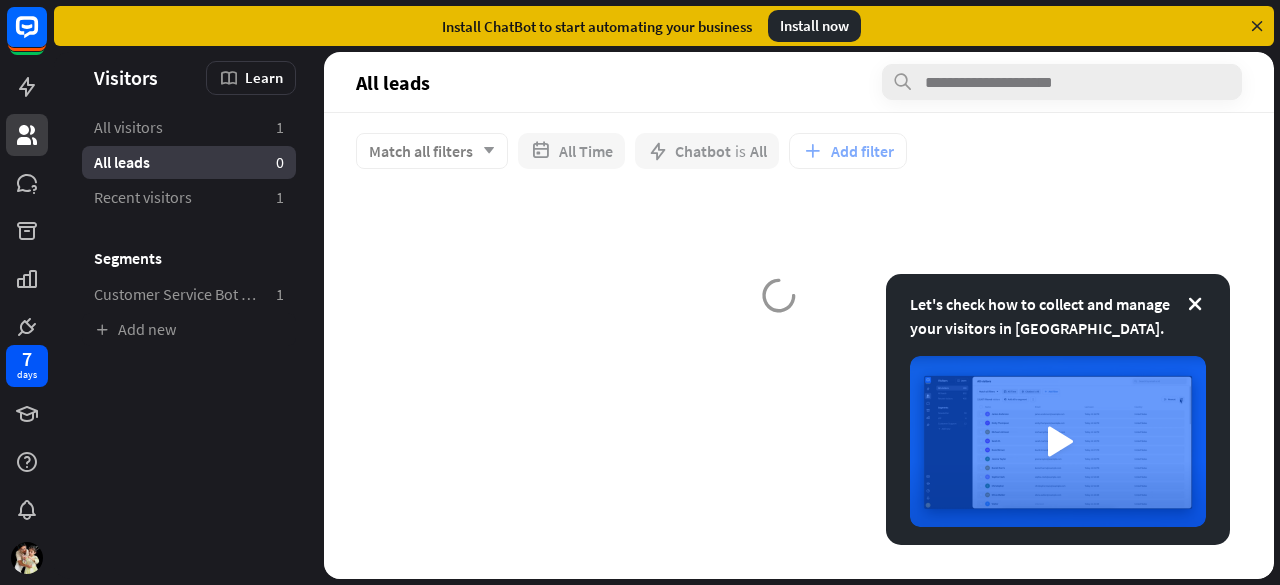 click on "Recent visitors" at bounding box center (143, 197) 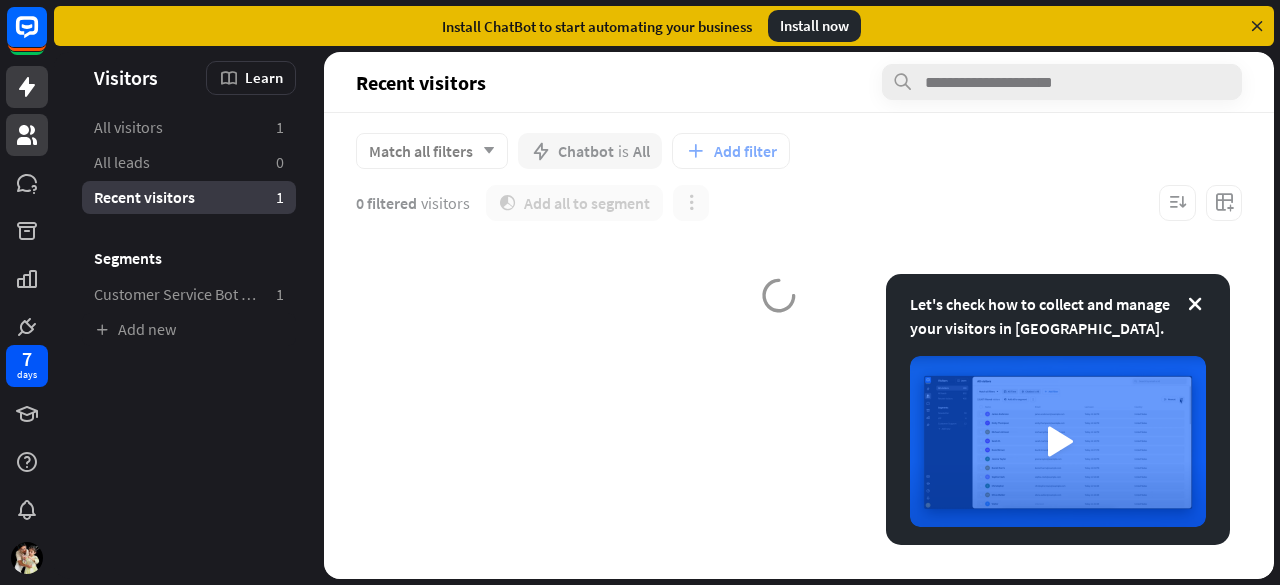 click at bounding box center [27, 87] 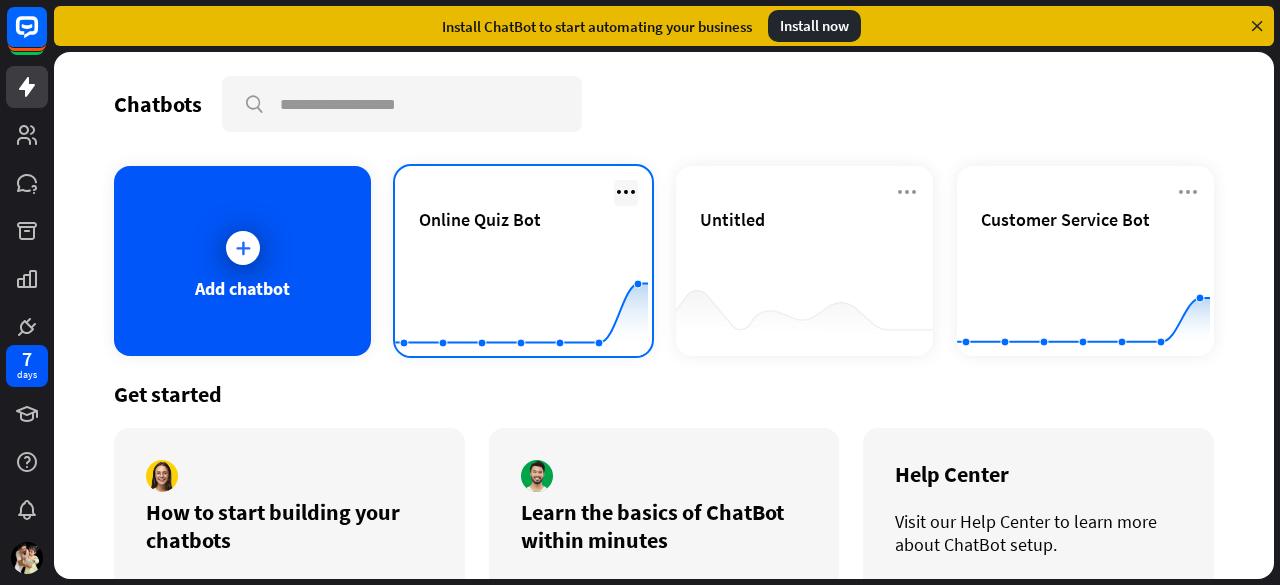 click at bounding box center (626, 192) 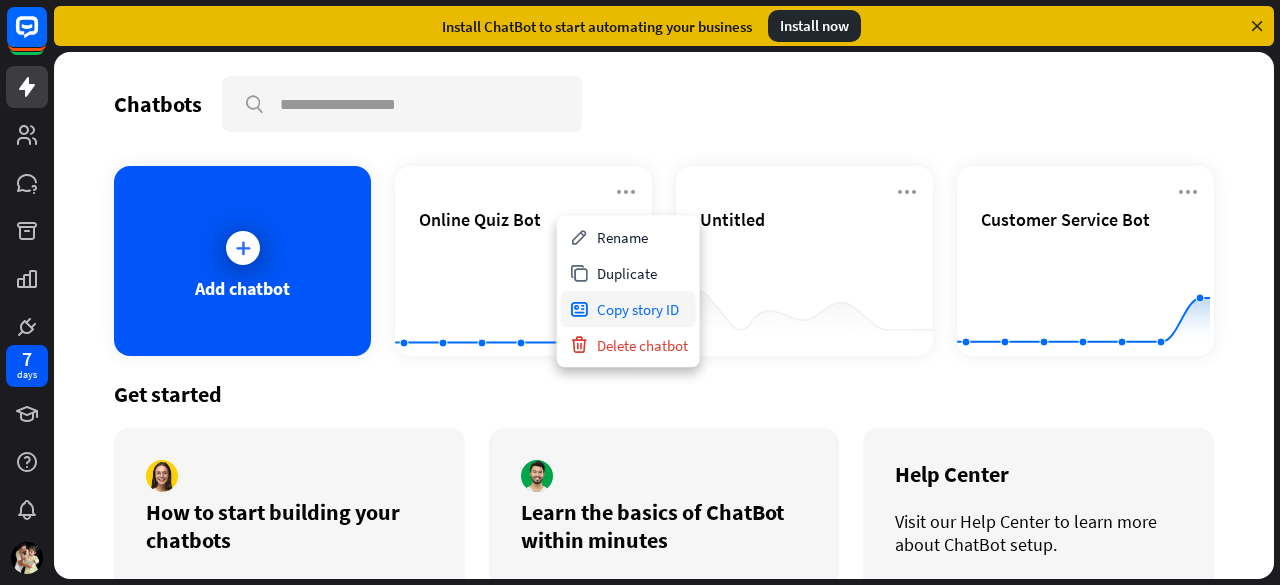 click on "Copy story ID" at bounding box center [628, 309] 